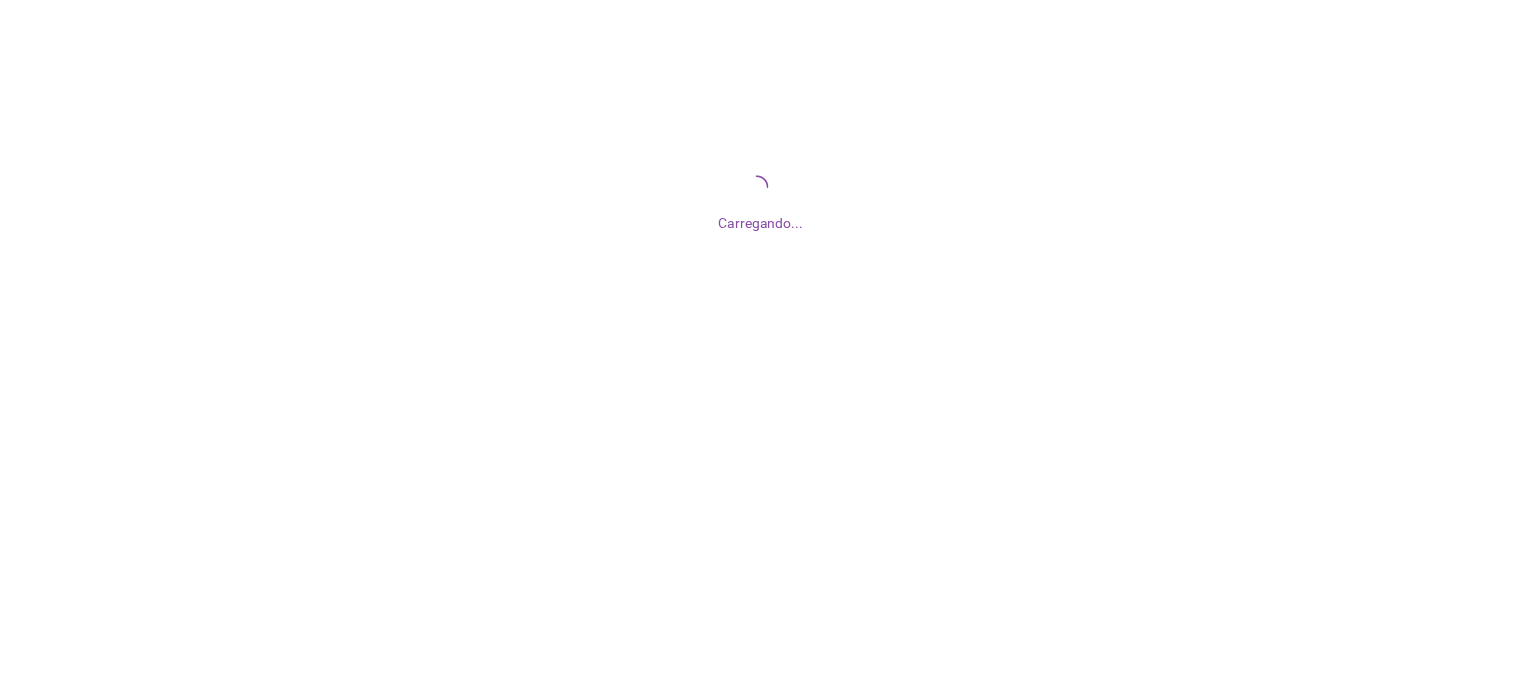 scroll, scrollTop: 0, scrollLeft: 0, axis: both 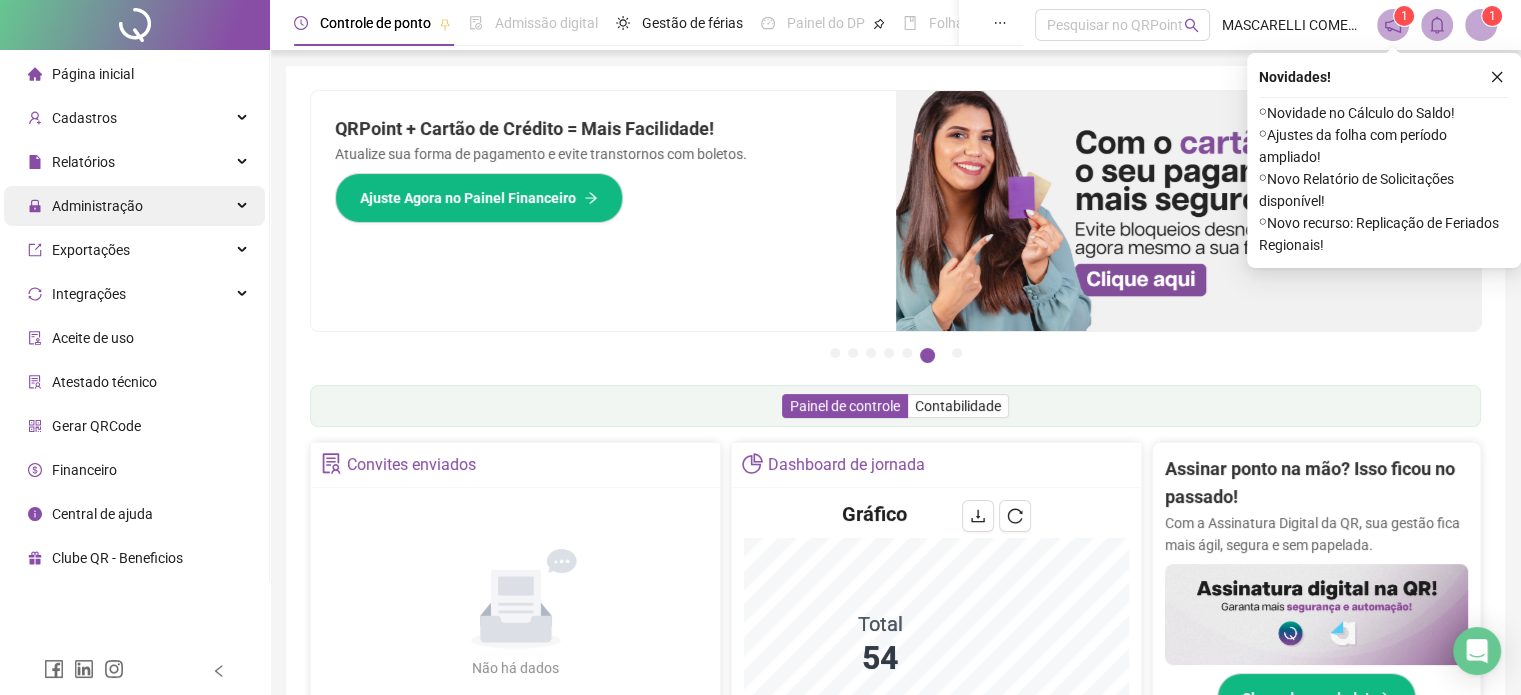 click on "Administração" at bounding box center [97, 206] 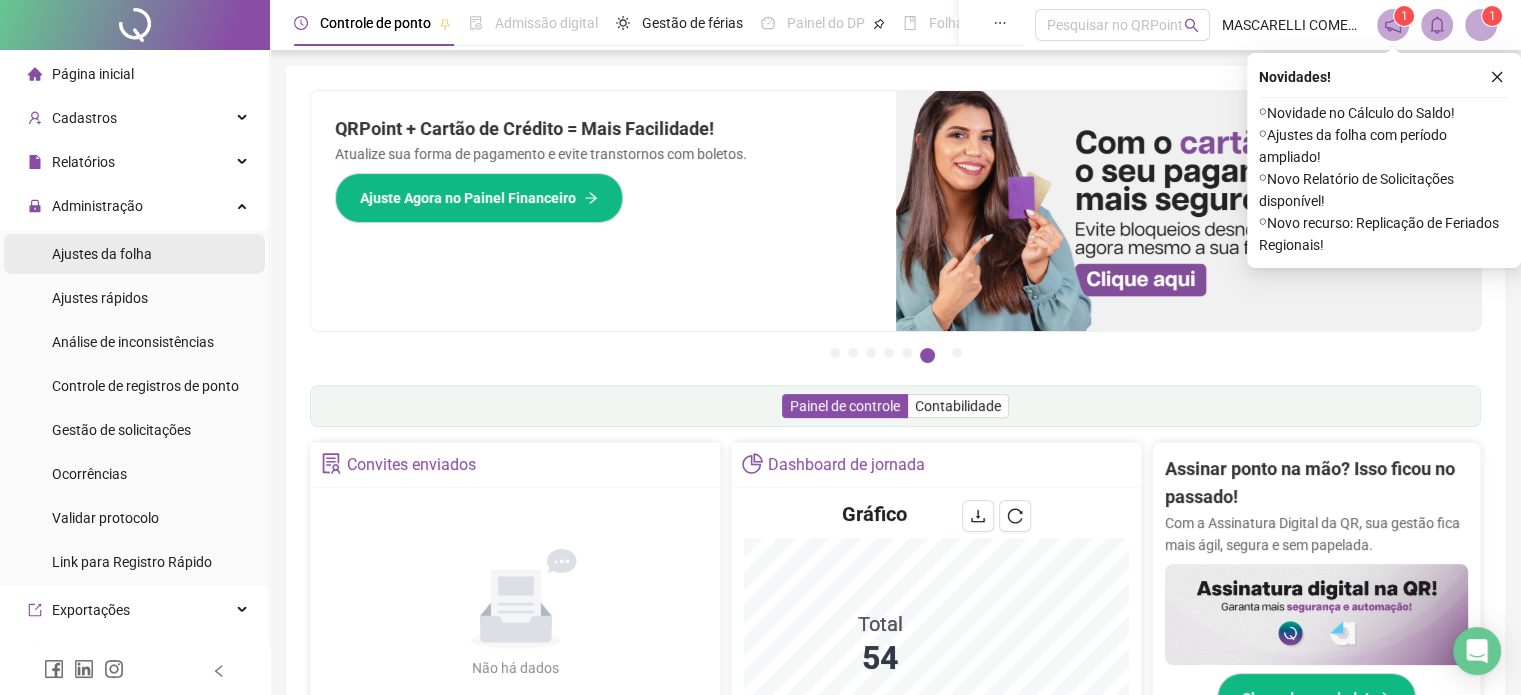 click on "Ajustes da folha" at bounding box center (102, 254) 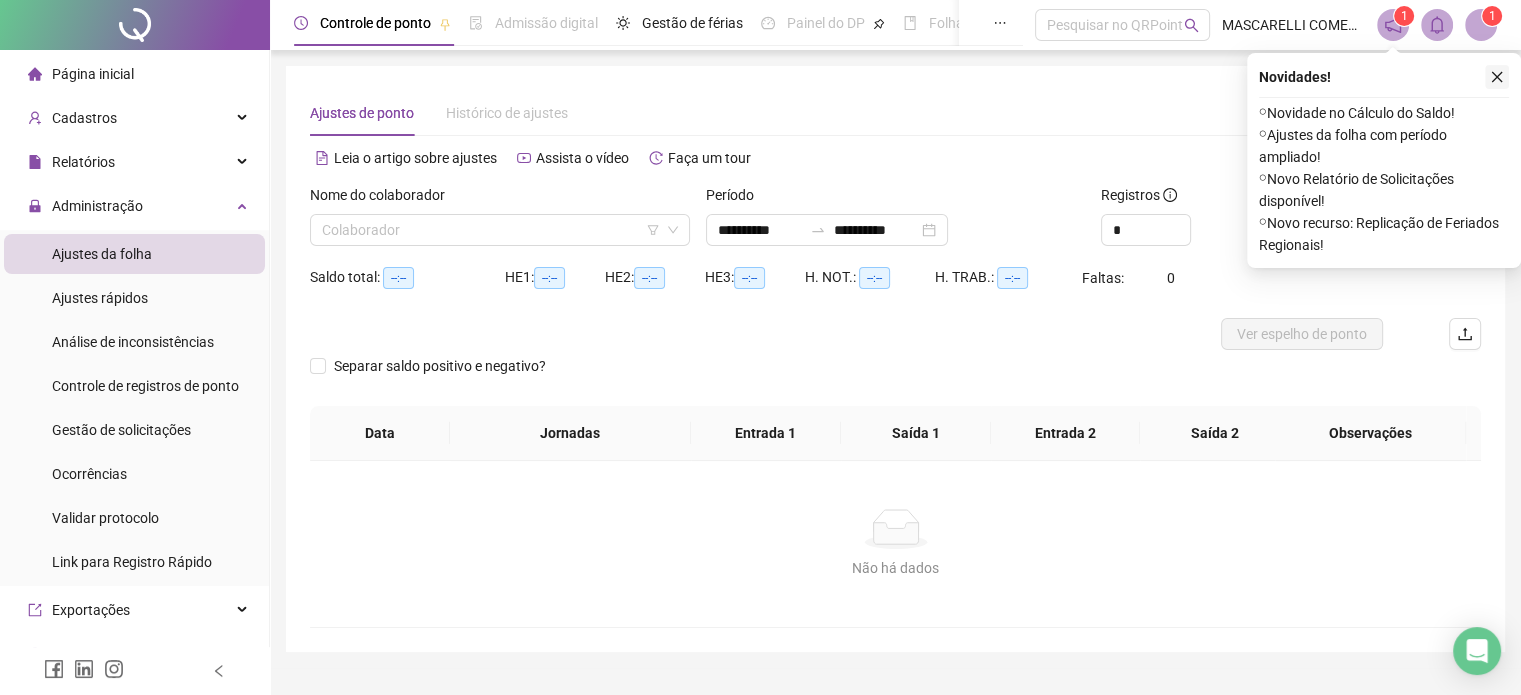 click at bounding box center (1497, 77) 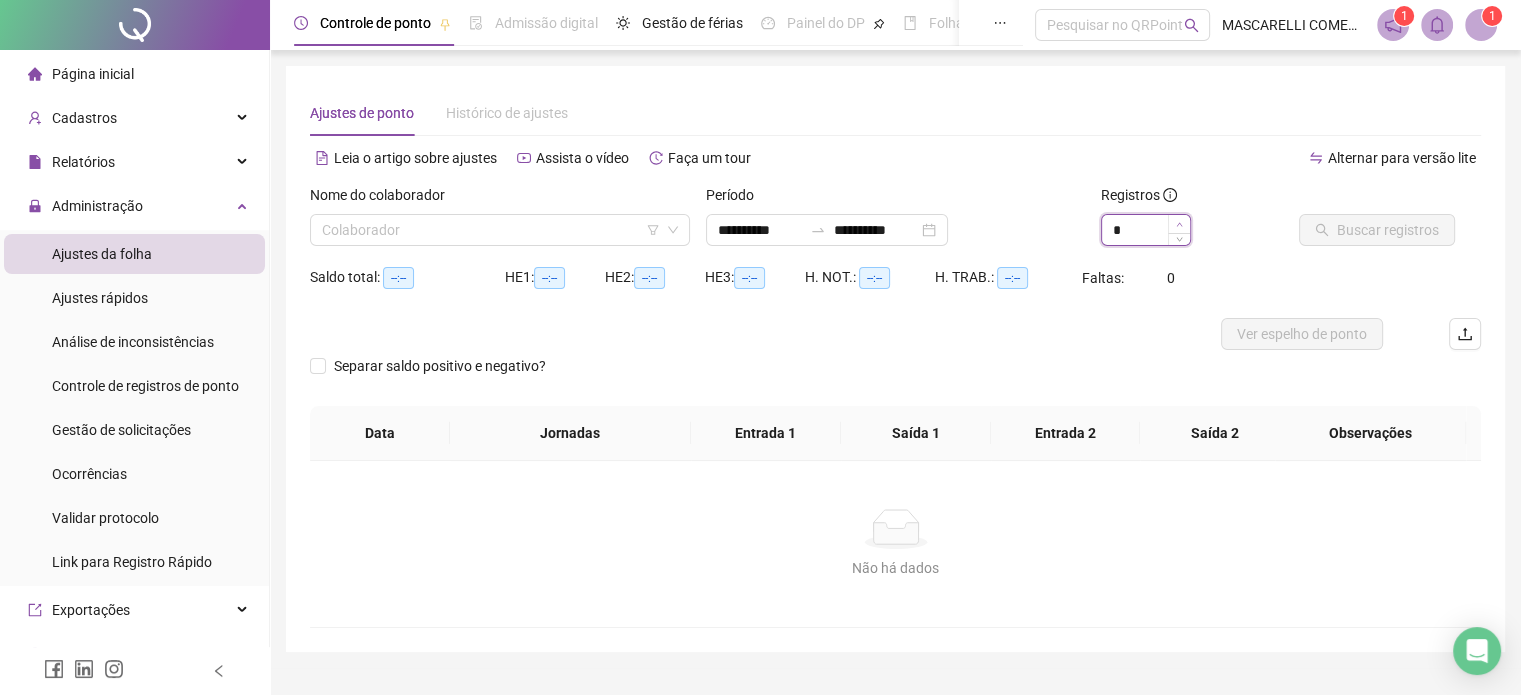 type on "*" 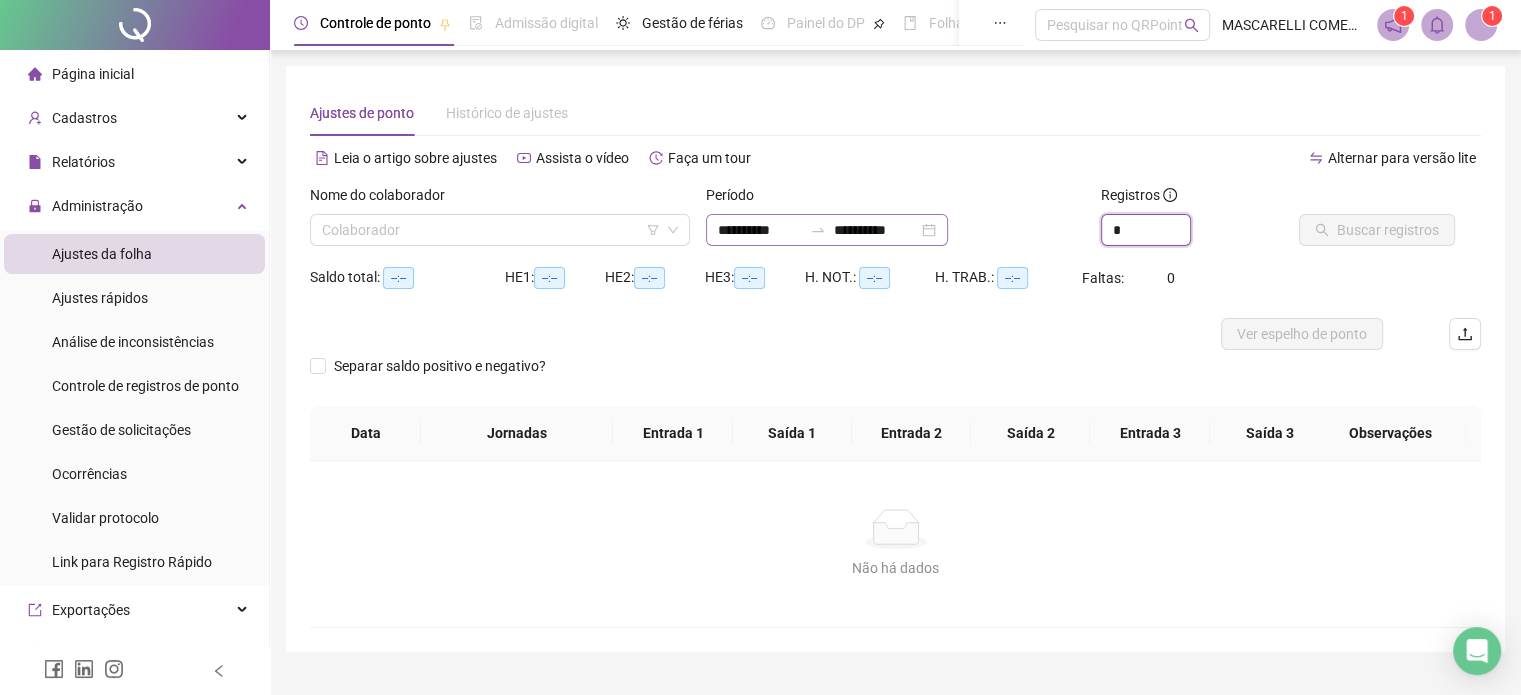 click on "**********" at bounding box center [827, 230] 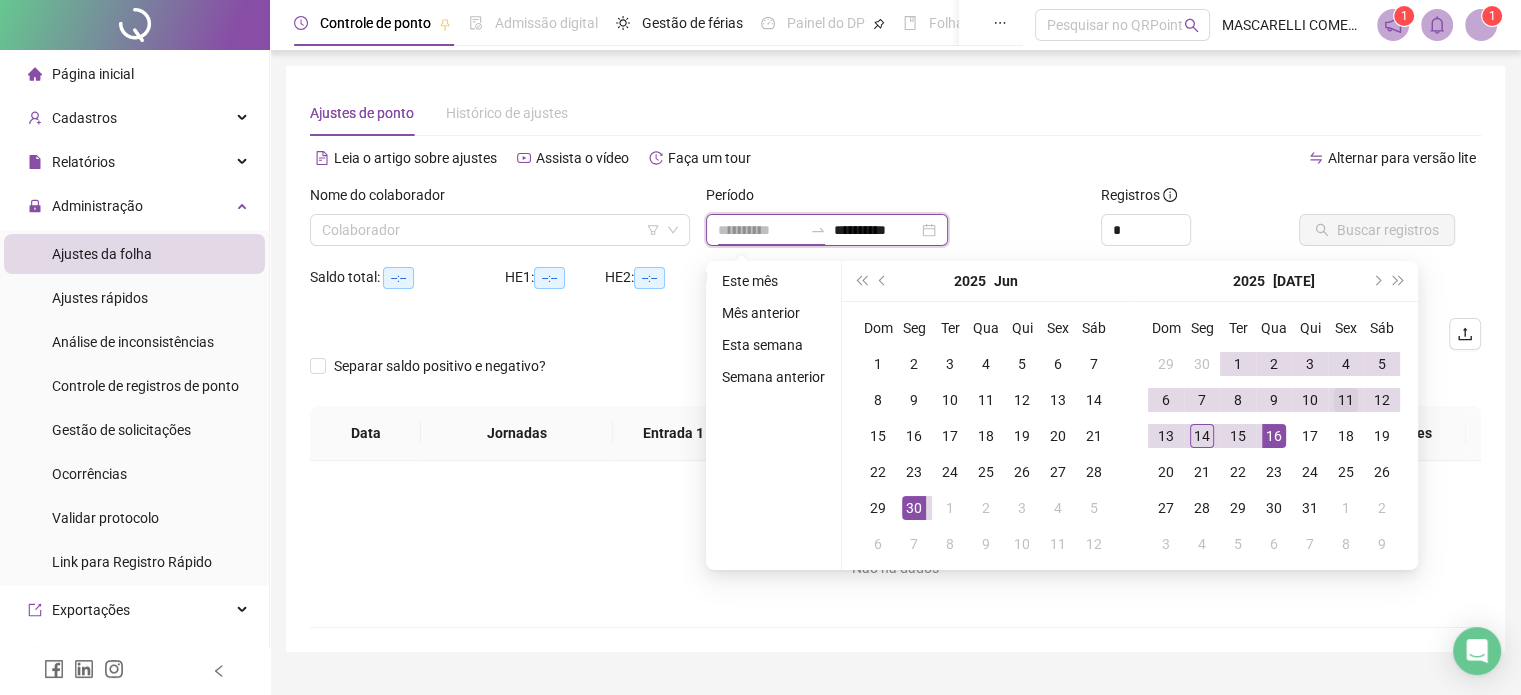 type on "**********" 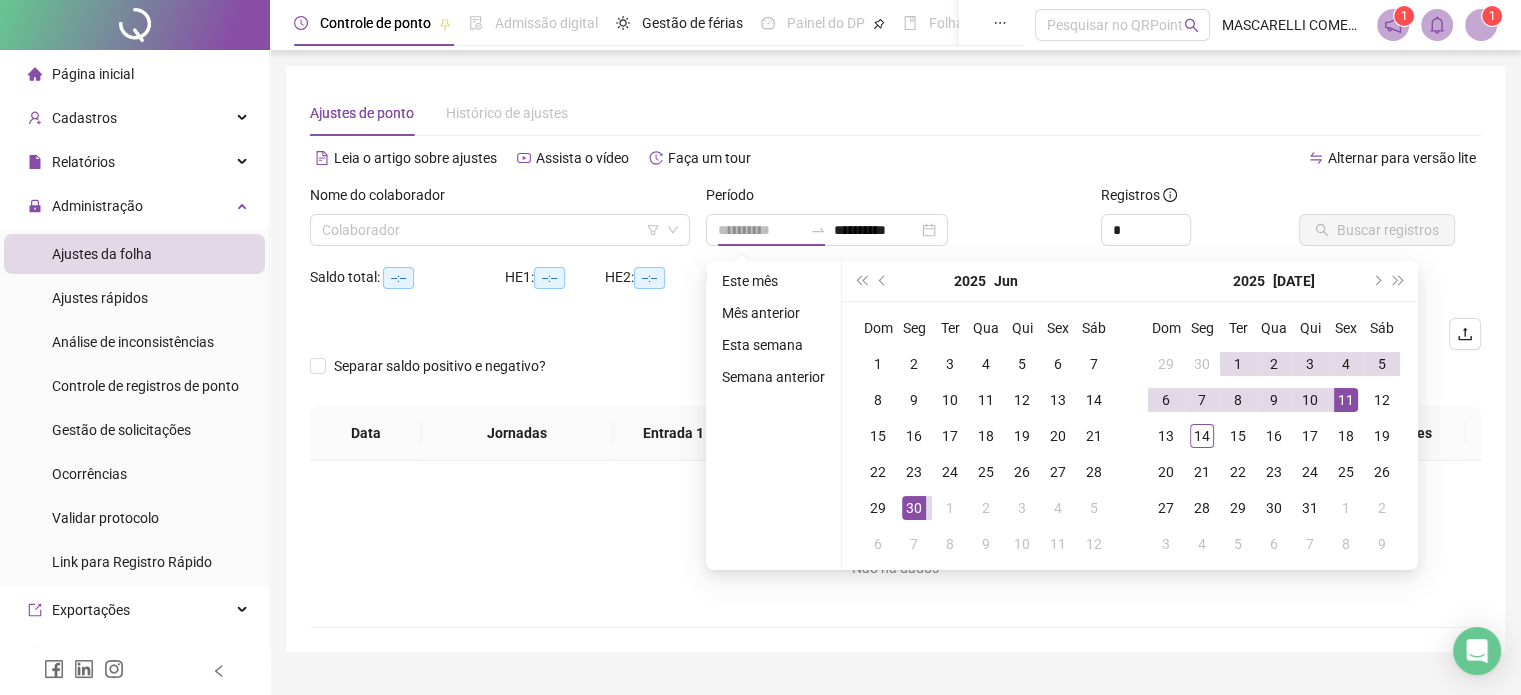 click on "11" at bounding box center [1346, 400] 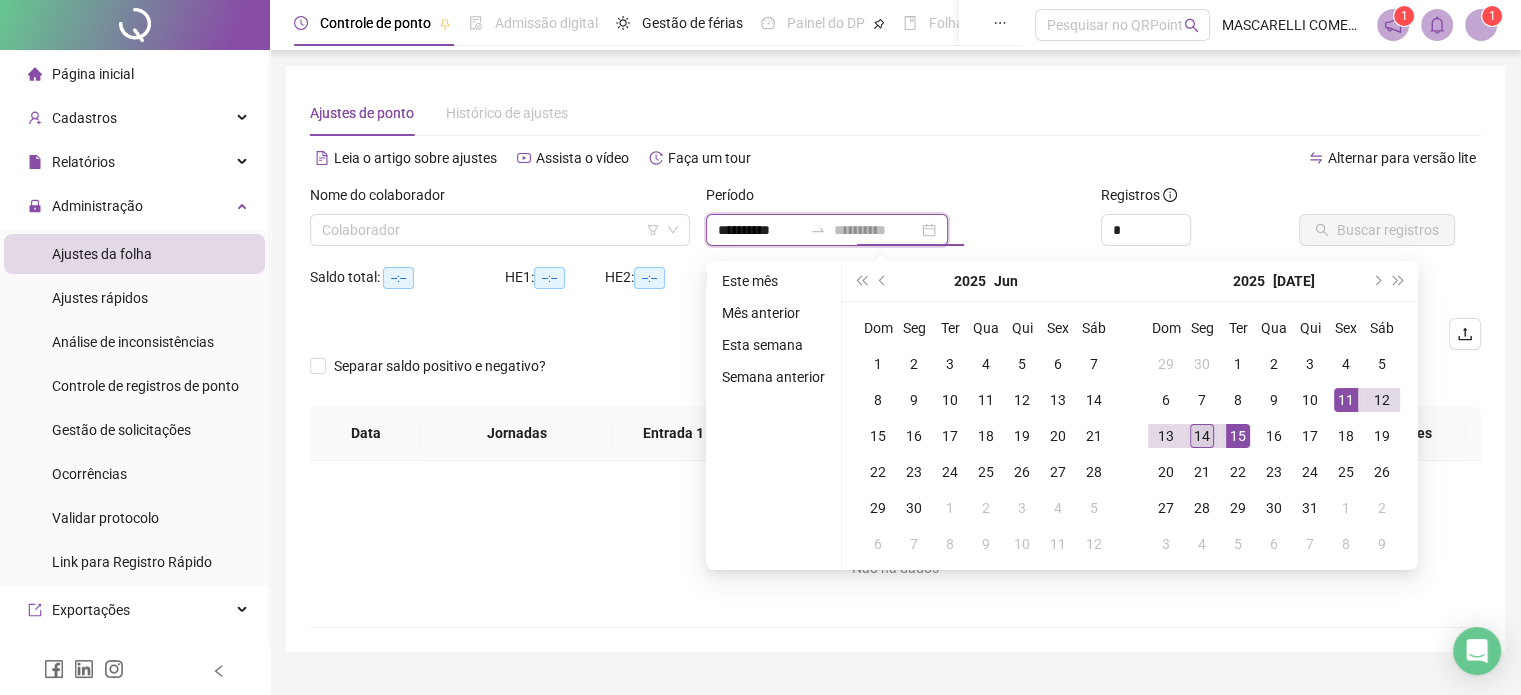 type on "**********" 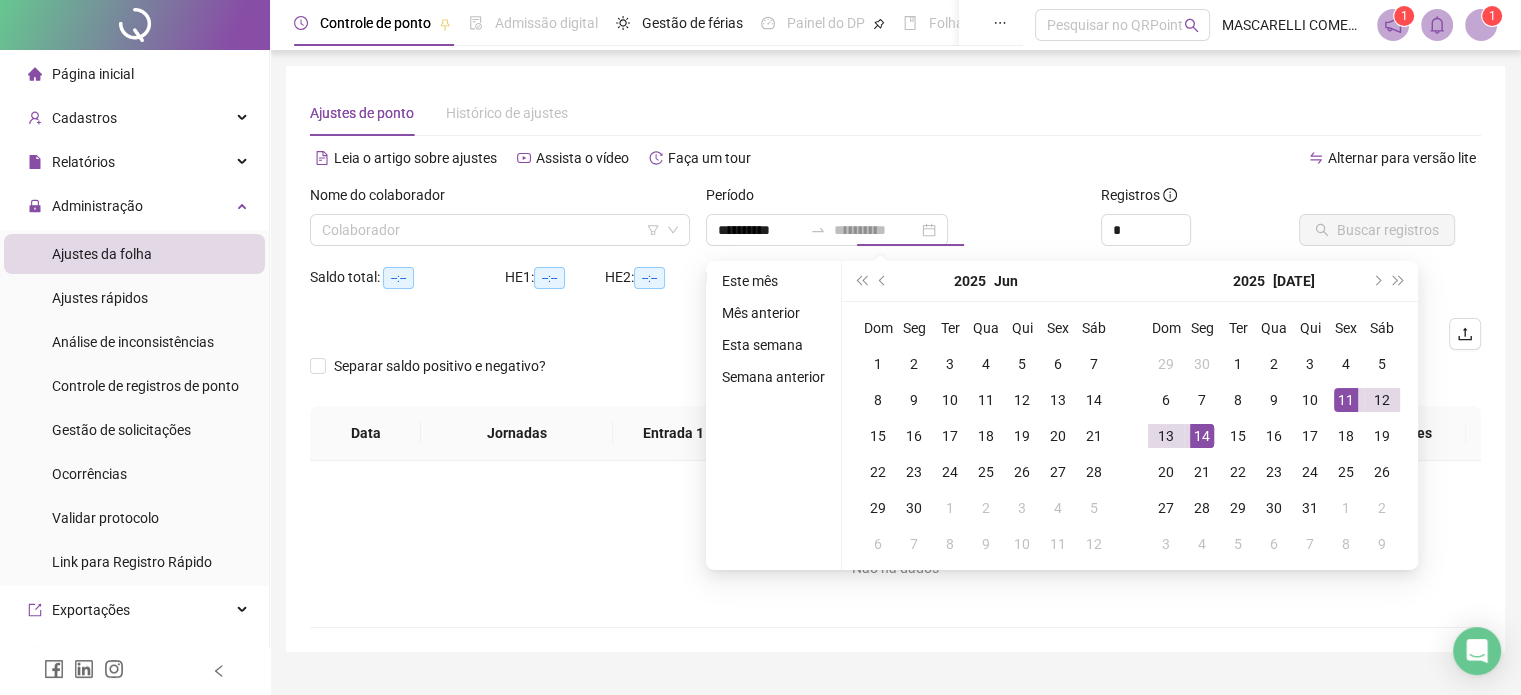 click on "14" at bounding box center [1202, 436] 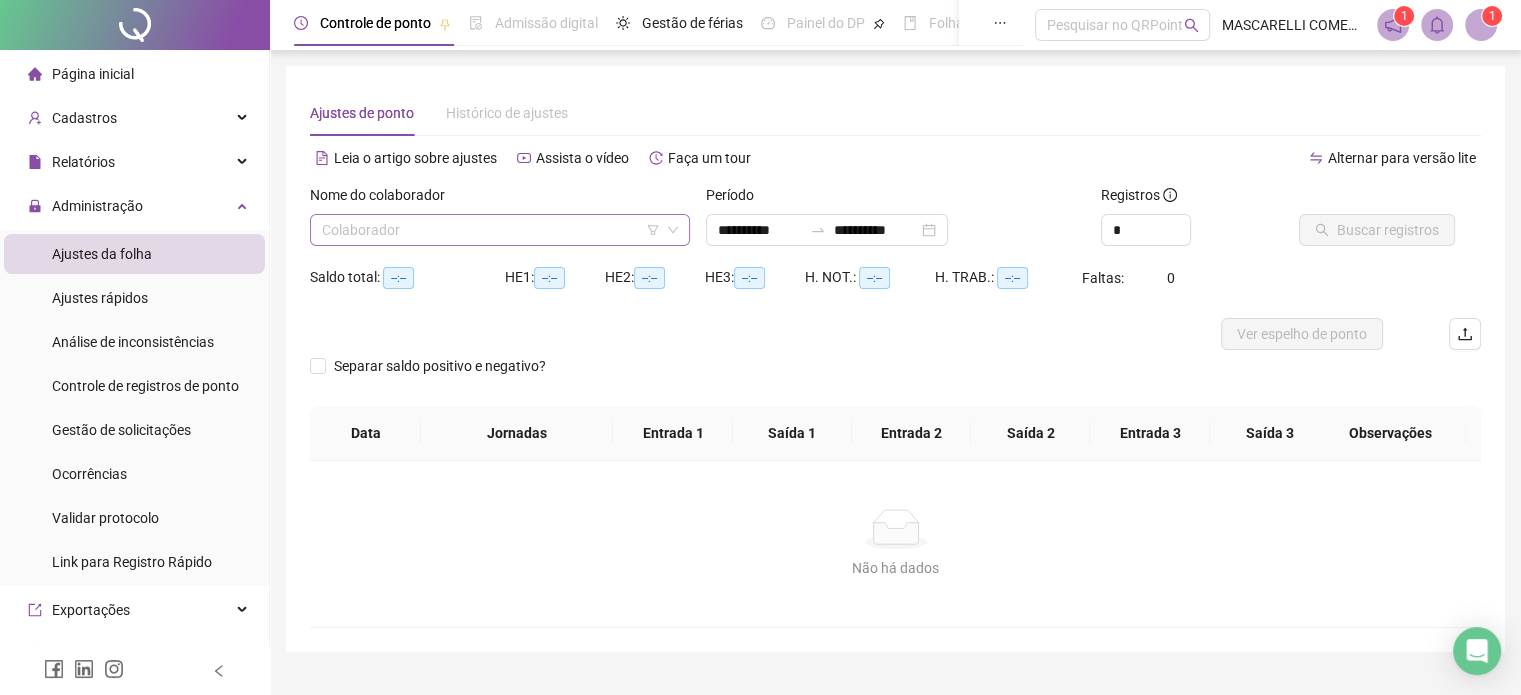 click at bounding box center (494, 230) 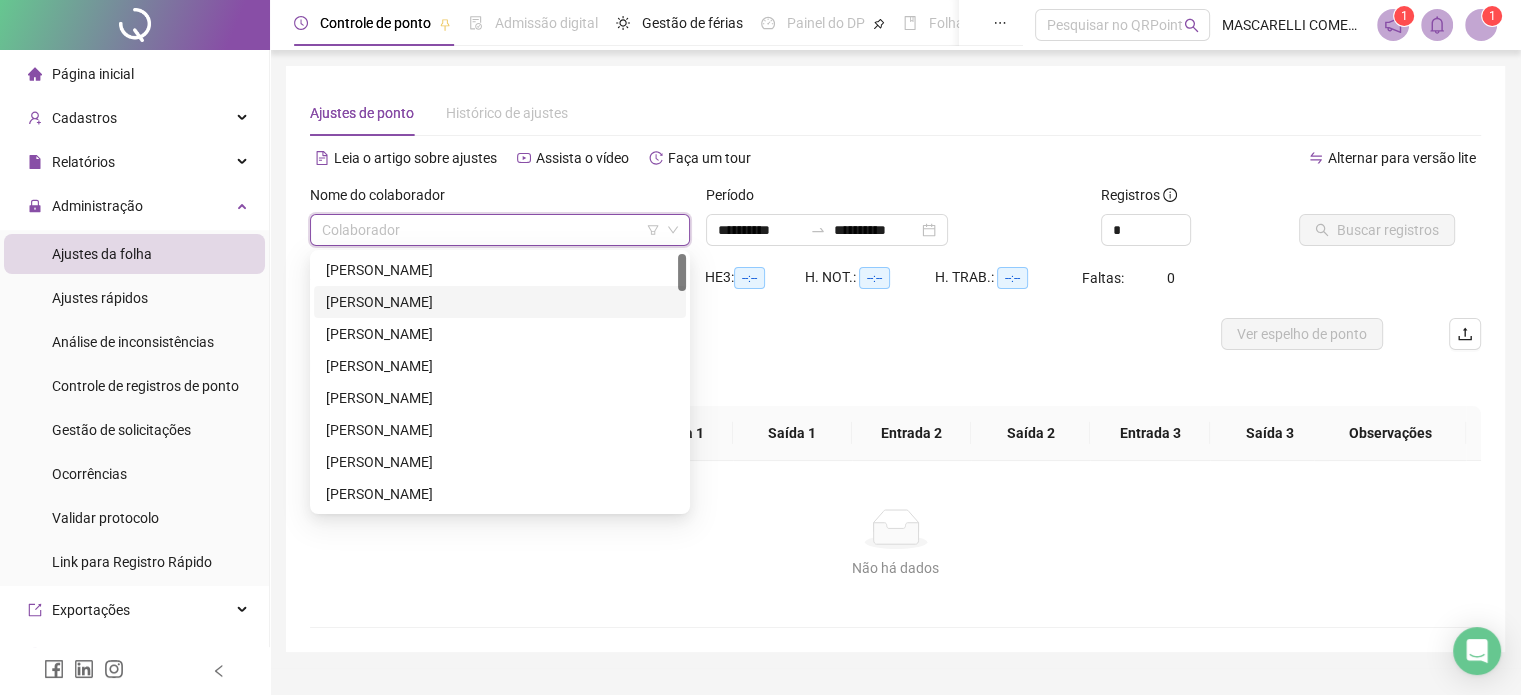 click on "[PERSON_NAME]" at bounding box center [500, 302] 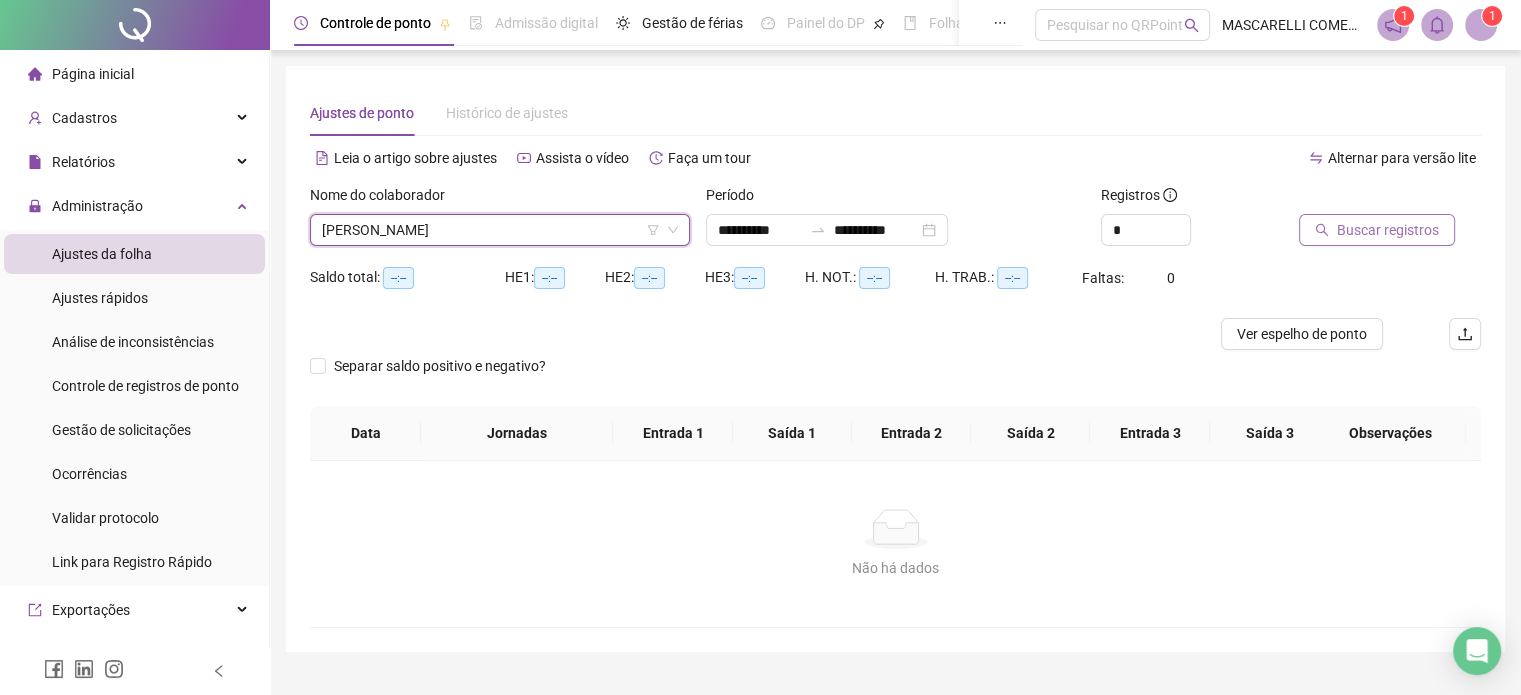 click on "Buscar registros" at bounding box center (1388, 230) 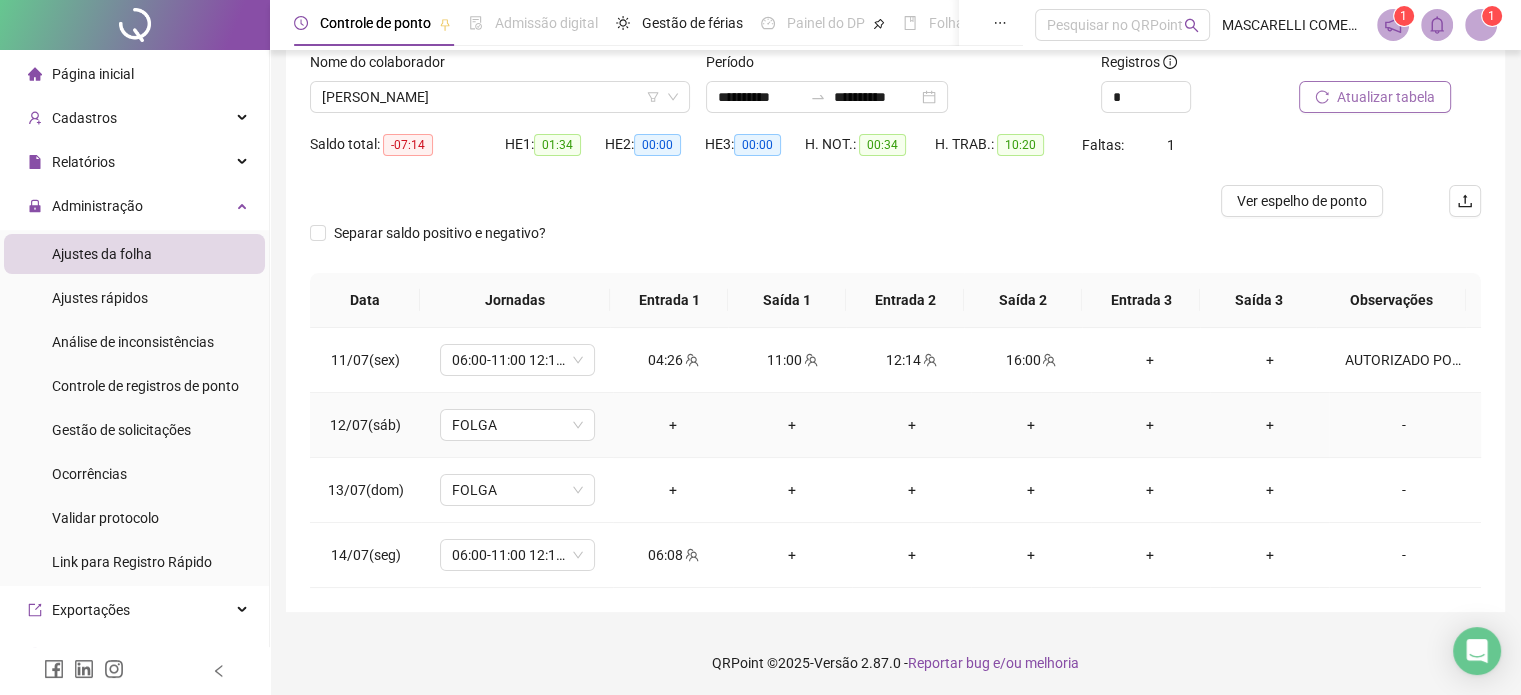 scroll, scrollTop: 135, scrollLeft: 0, axis: vertical 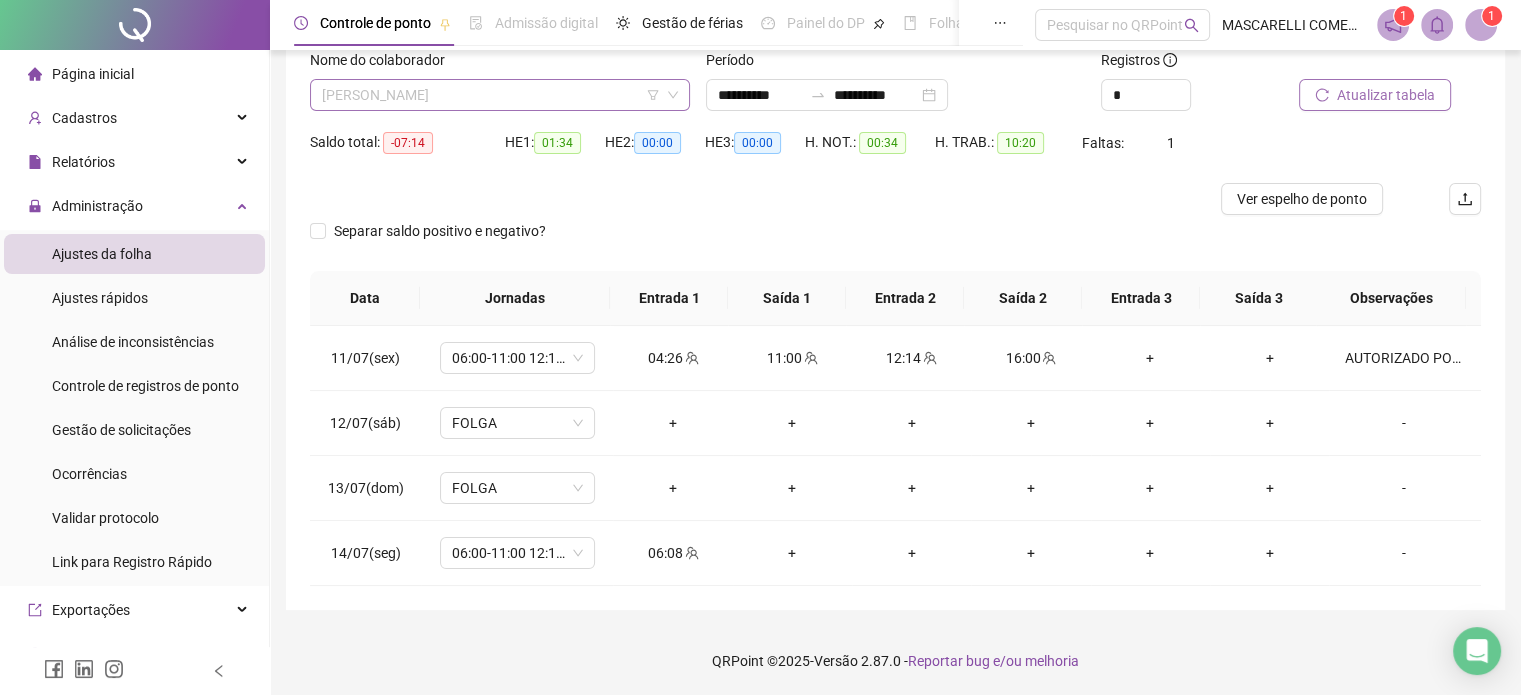 click on "[PERSON_NAME]" at bounding box center [500, 95] 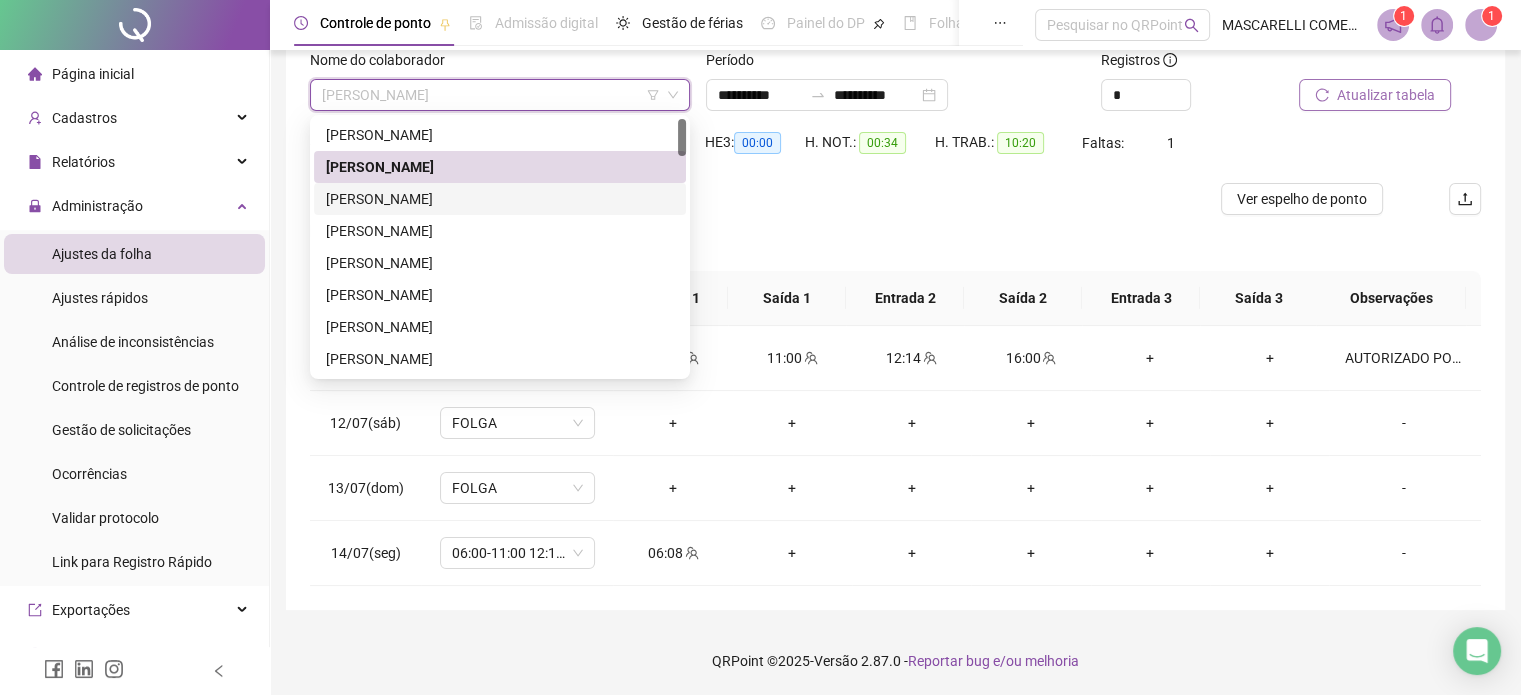click on "[PERSON_NAME]" at bounding box center (500, 199) 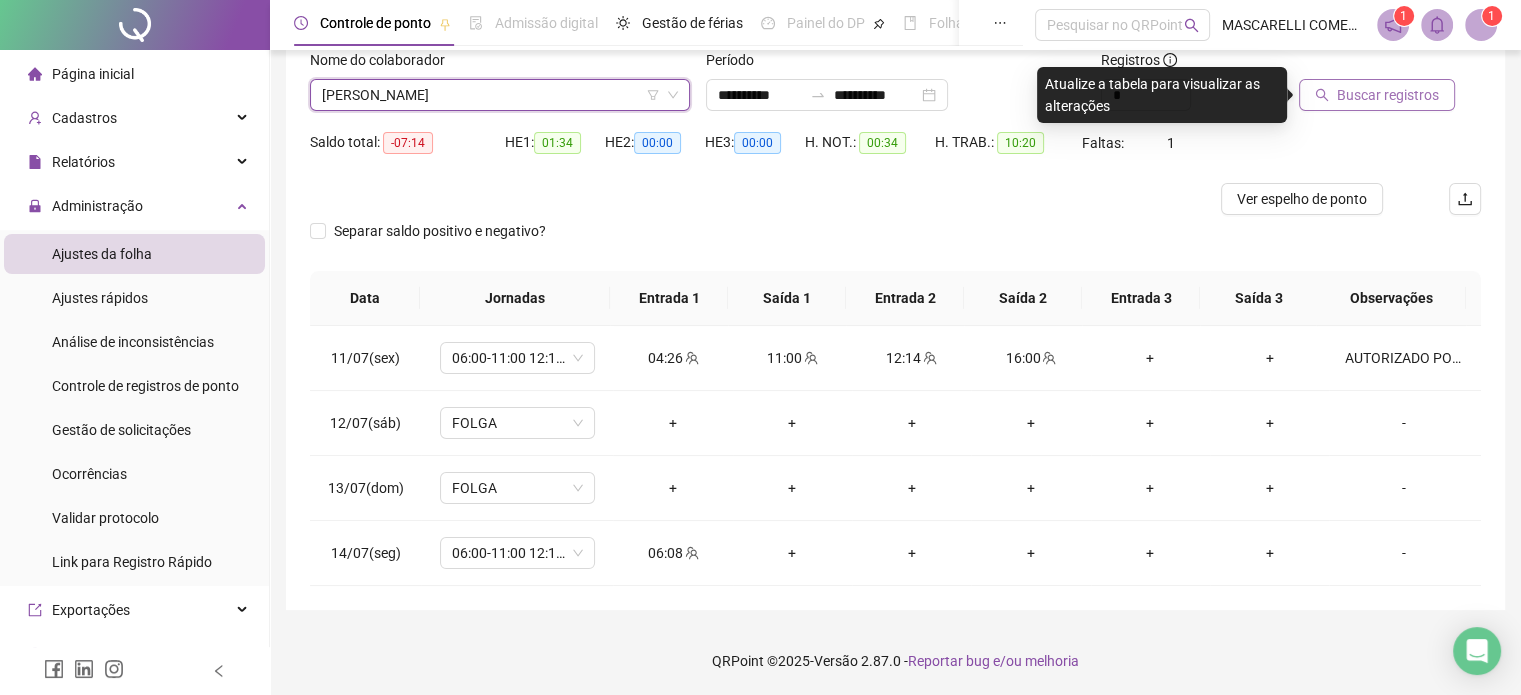 click on "Buscar registros" at bounding box center (1388, 95) 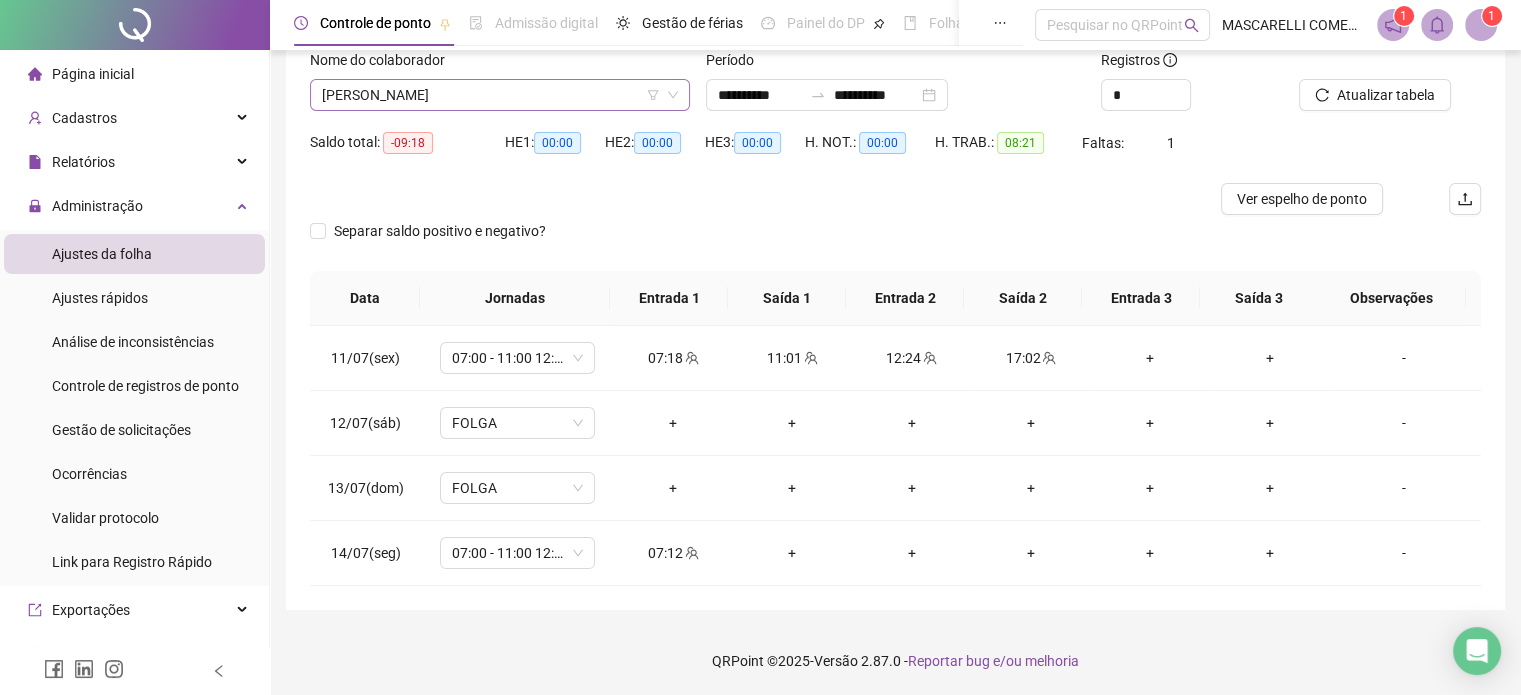 click on "[PERSON_NAME]" at bounding box center [500, 95] 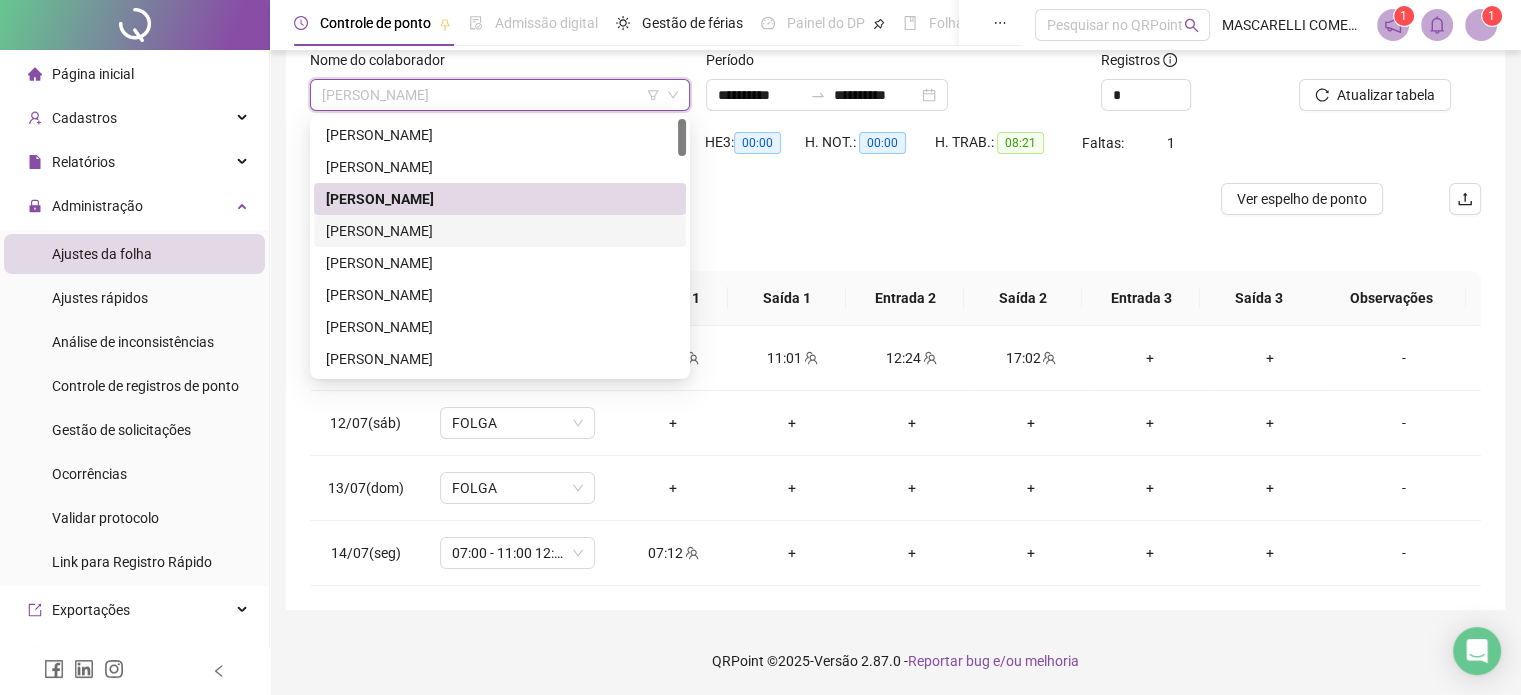drag, startPoint x: 351, startPoint y: 231, endPoint x: 572, endPoint y: 212, distance: 221.81523 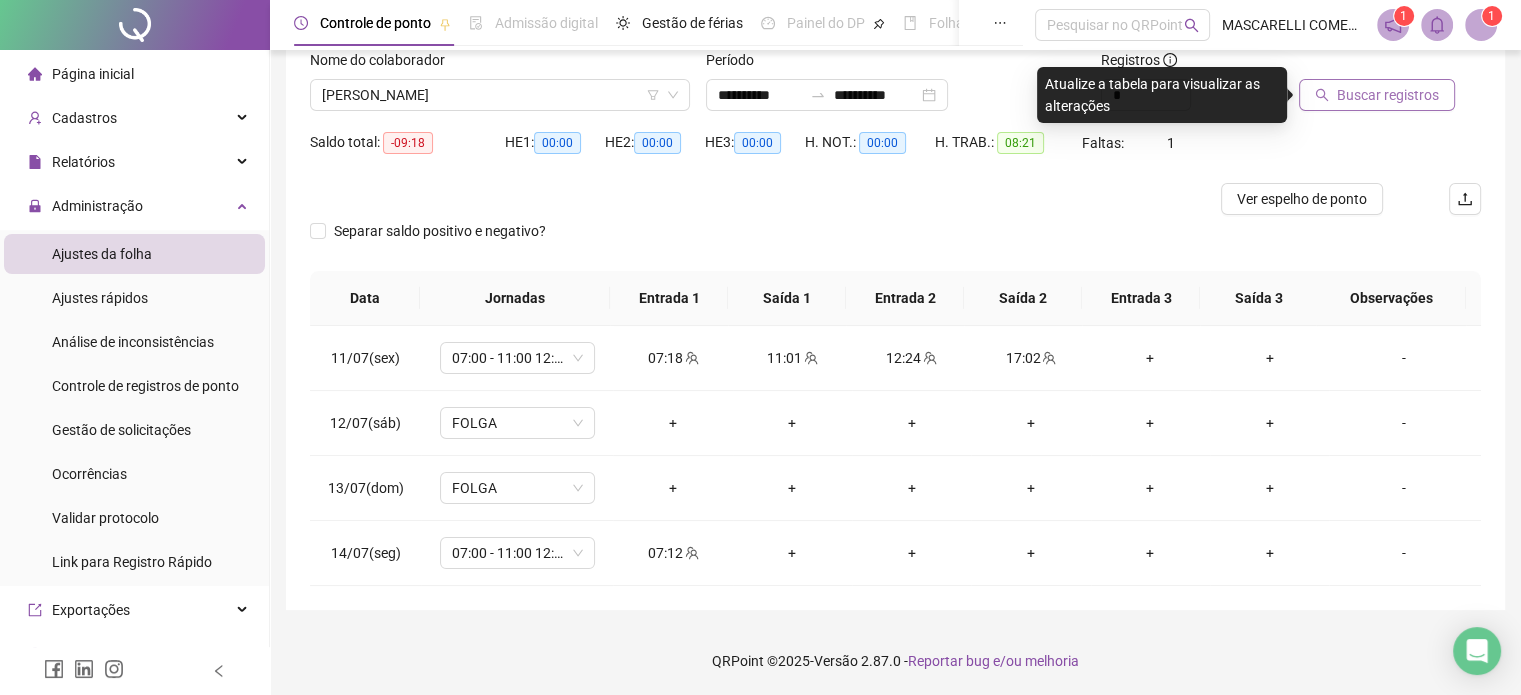 click on "Buscar registros" at bounding box center (1388, 95) 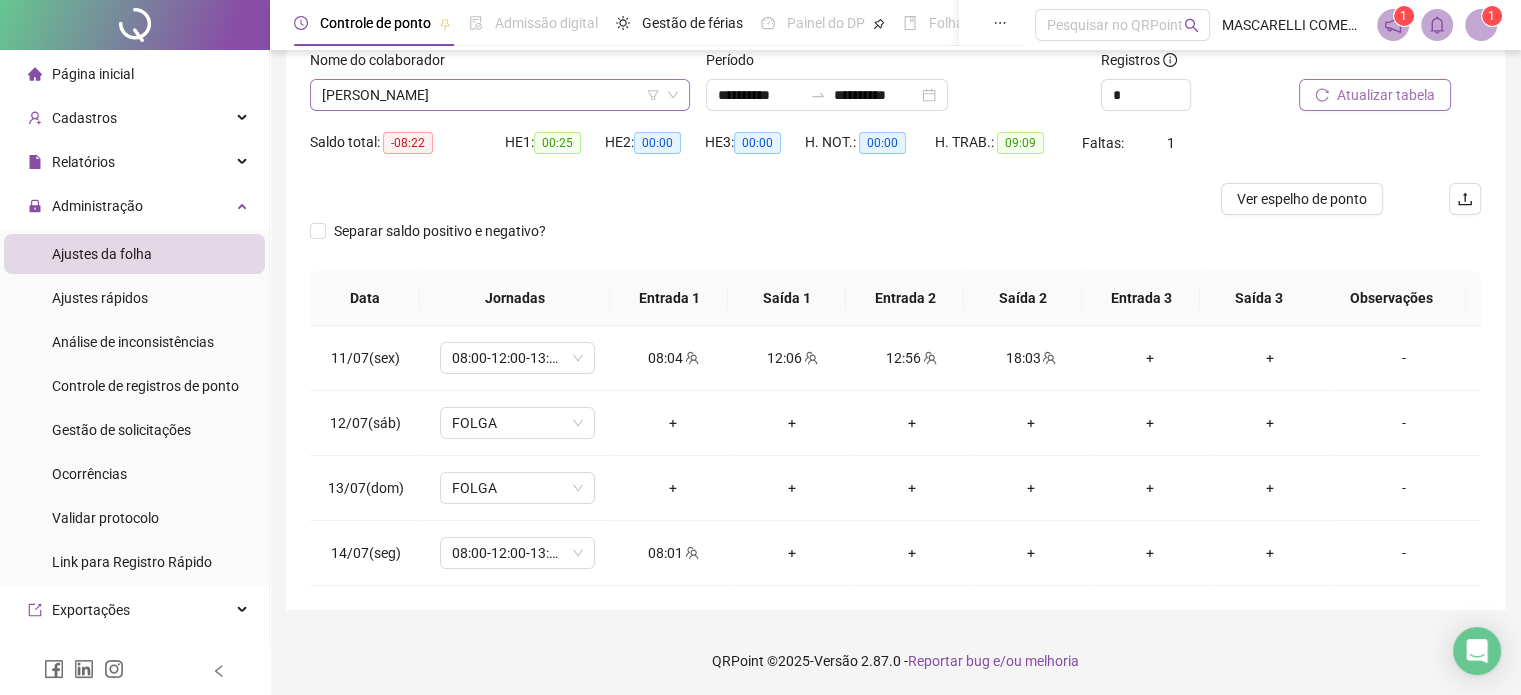 click on "[PERSON_NAME]" at bounding box center (500, 95) 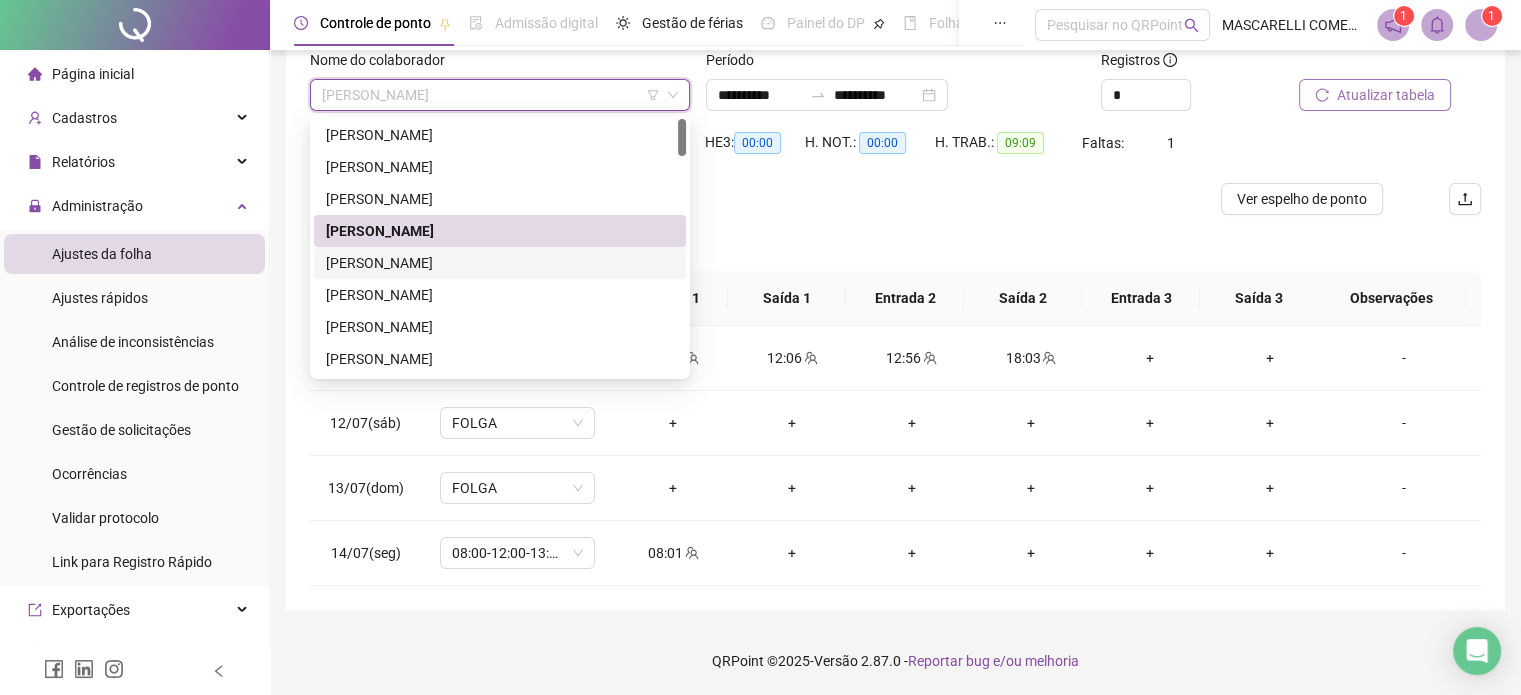 click on "[PERSON_NAME]" at bounding box center [500, 263] 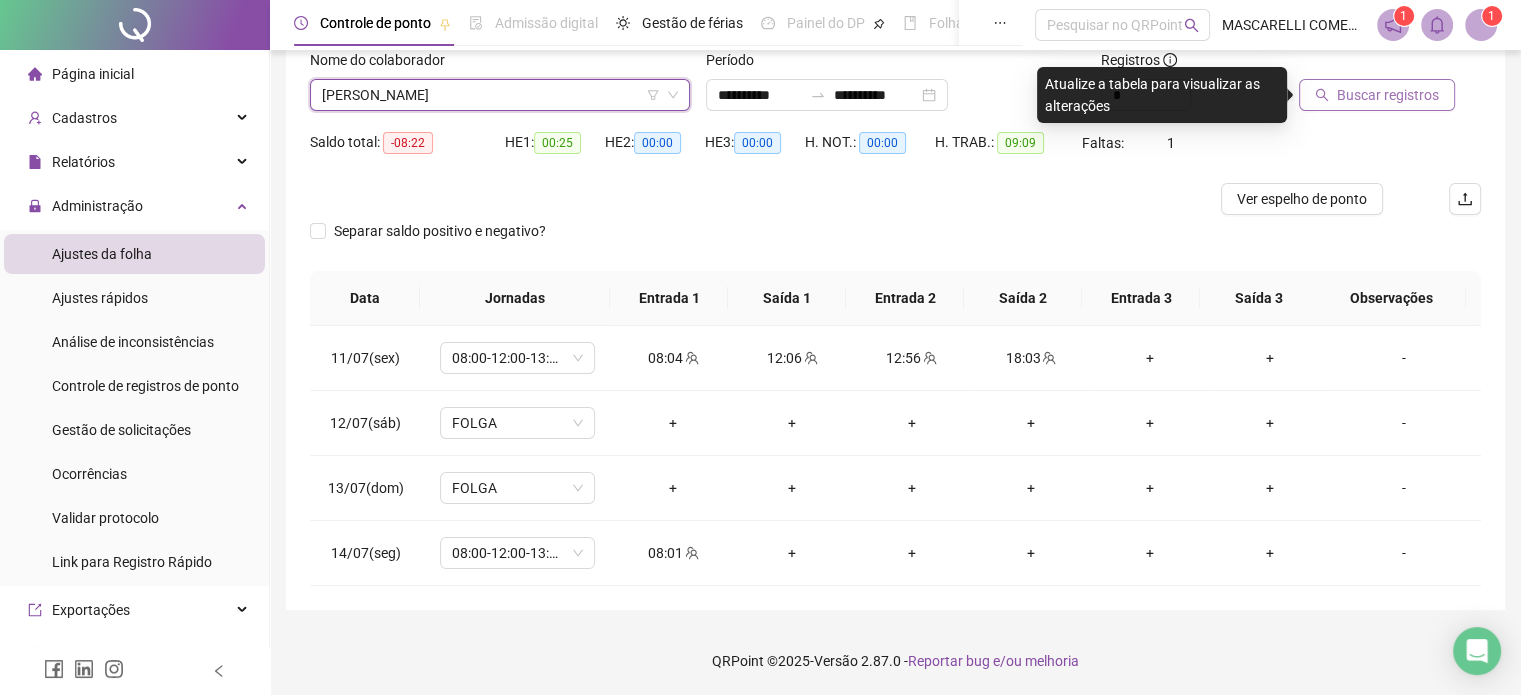 drag, startPoint x: 1340, startPoint y: 91, endPoint x: 1323, endPoint y: 95, distance: 17.464249 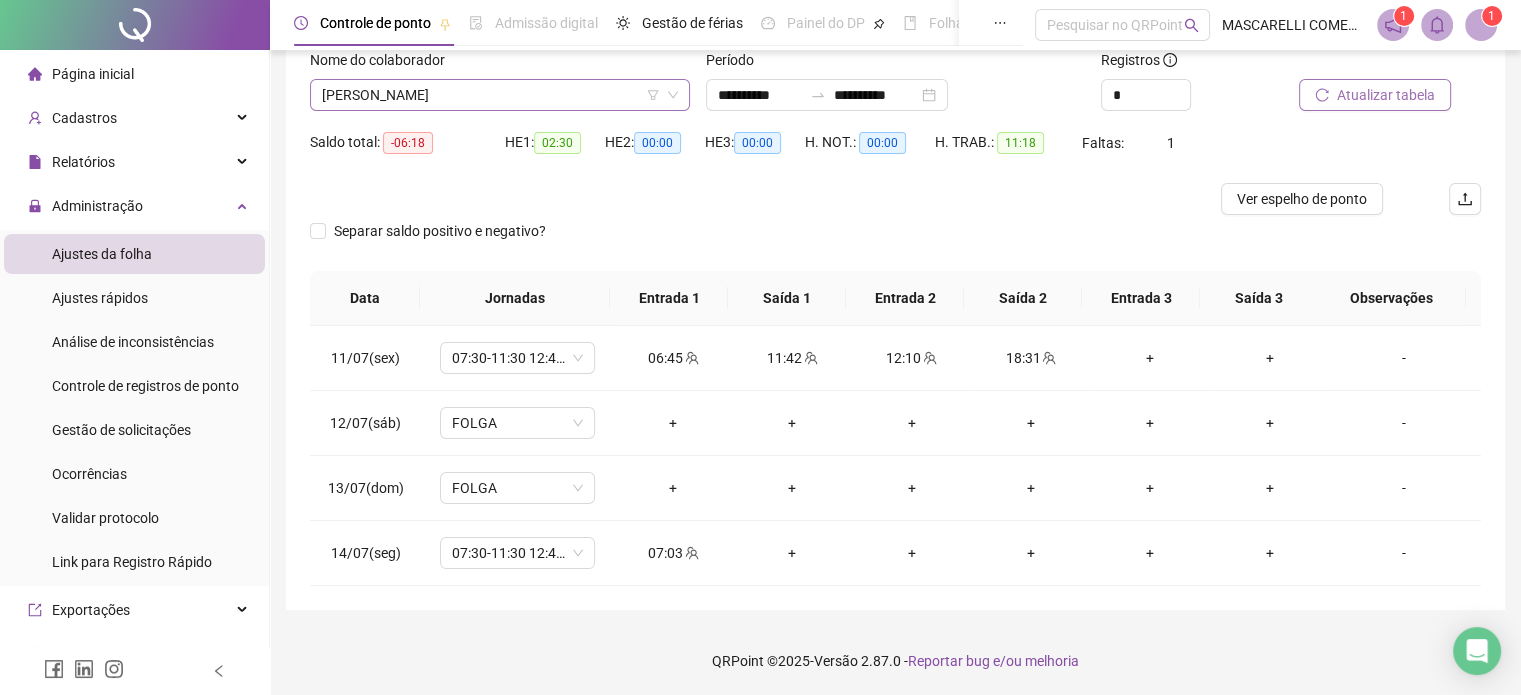 click on "[PERSON_NAME]" at bounding box center [500, 95] 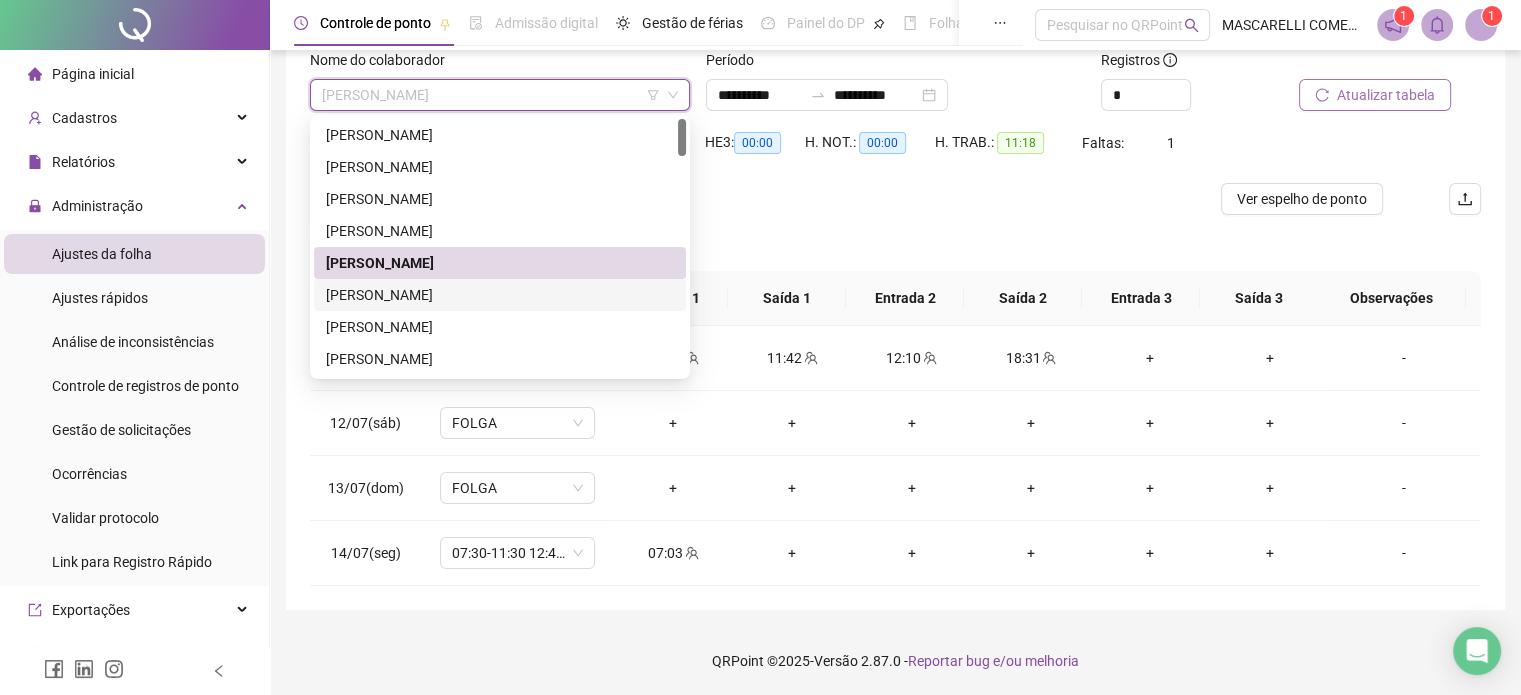 drag, startPoint x: 366, startPoint y: 297, endPoint x: 528, endPoint y: 274, distance: 163.62457 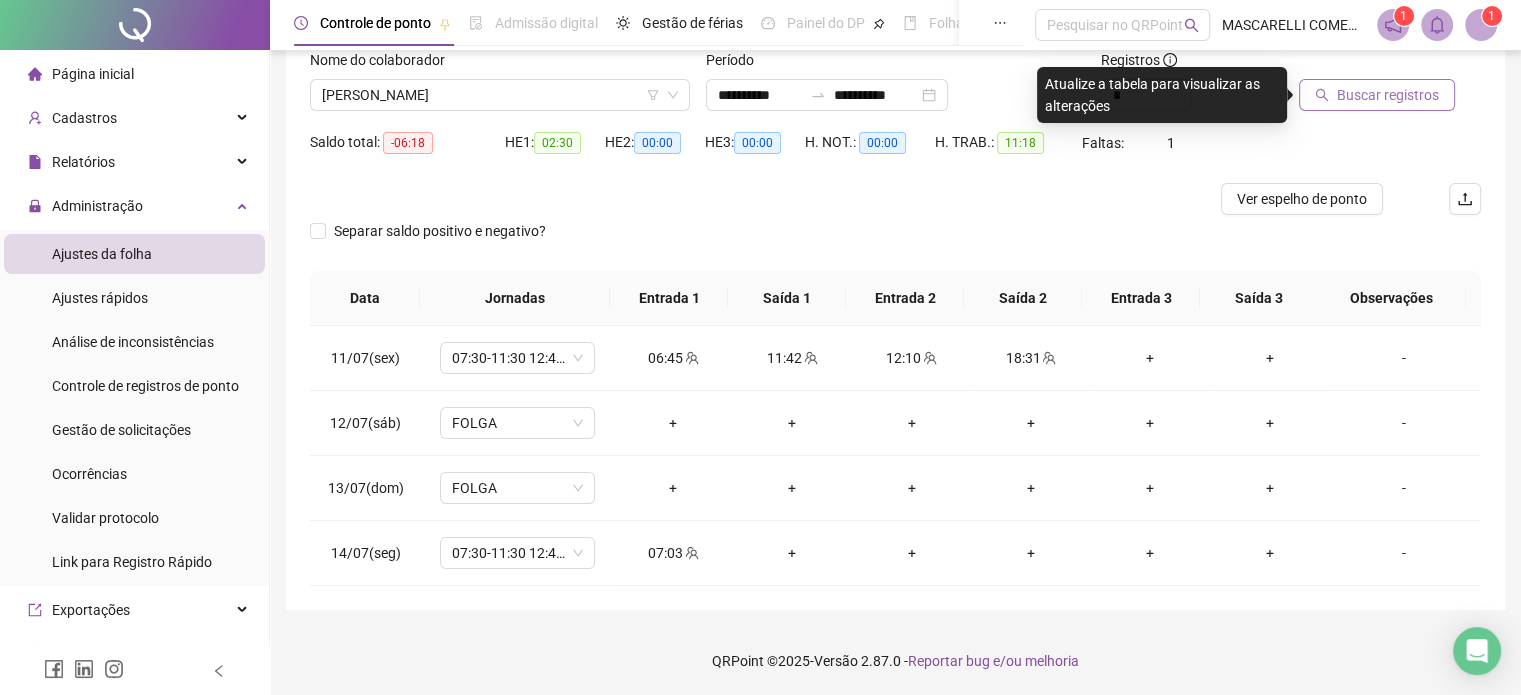 click on "Buscar registros" at bounding box center [1377, 95] 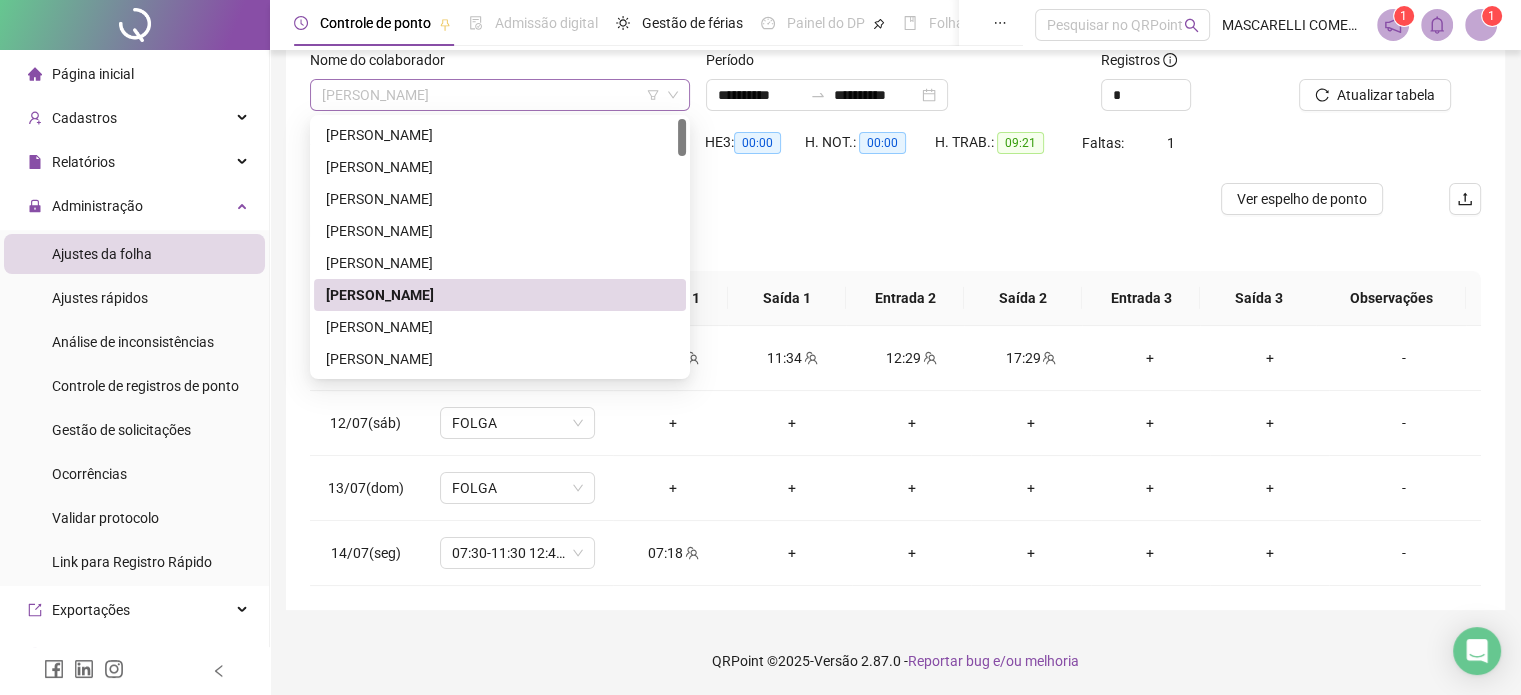 click on "[PERSON_NAME]" at bounding box center [500, 95] 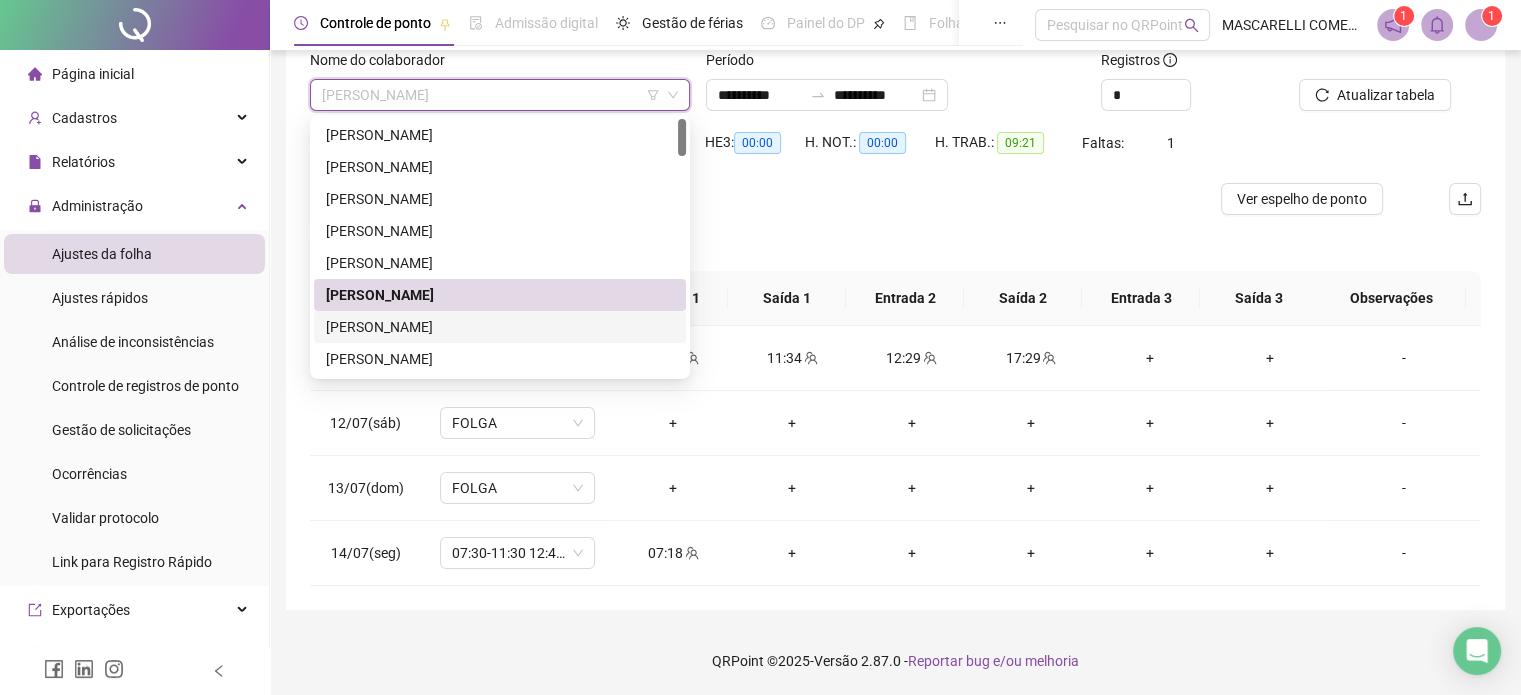 drag, startPoint x: 384, startPoint y: 333, endPoint x: 383, endPoint y: 319, distance: 14.035668 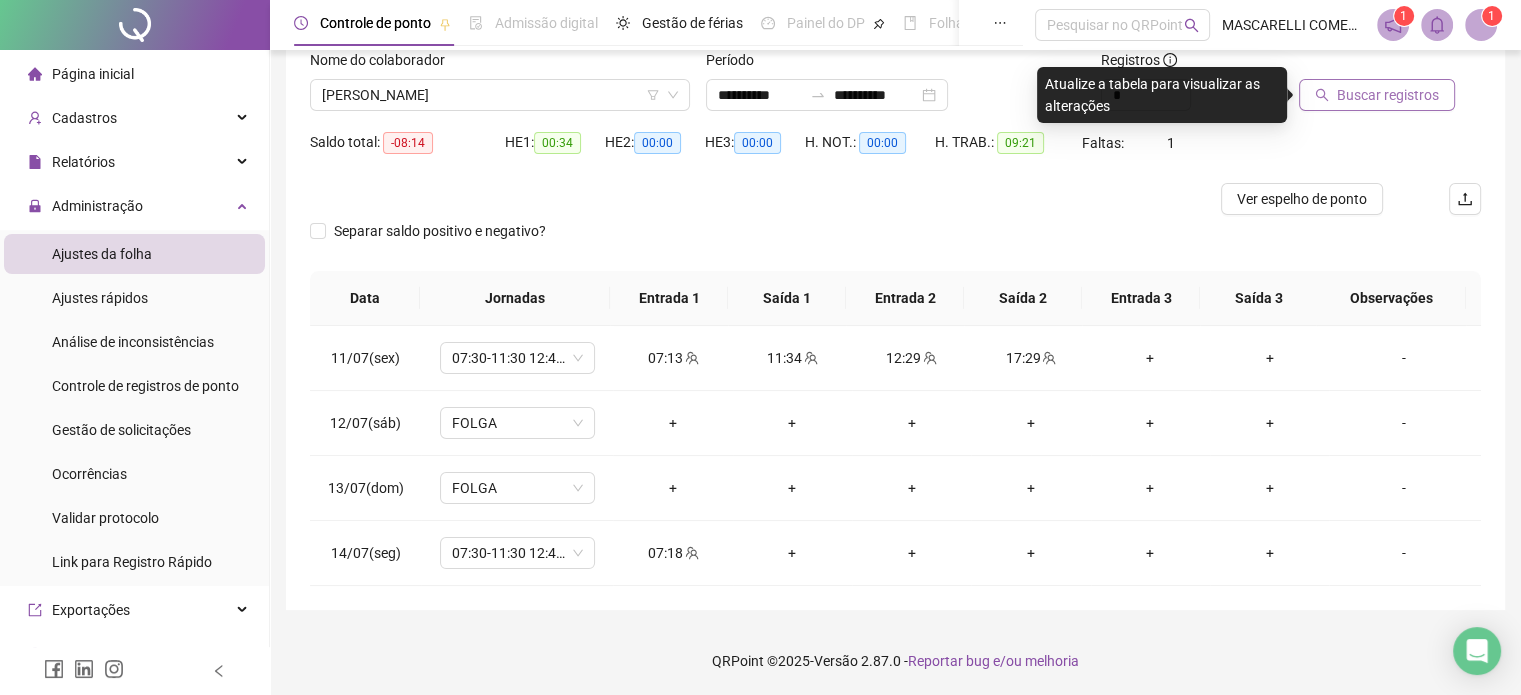 click on "Buscar registros" at bounding box center (1377, 95) 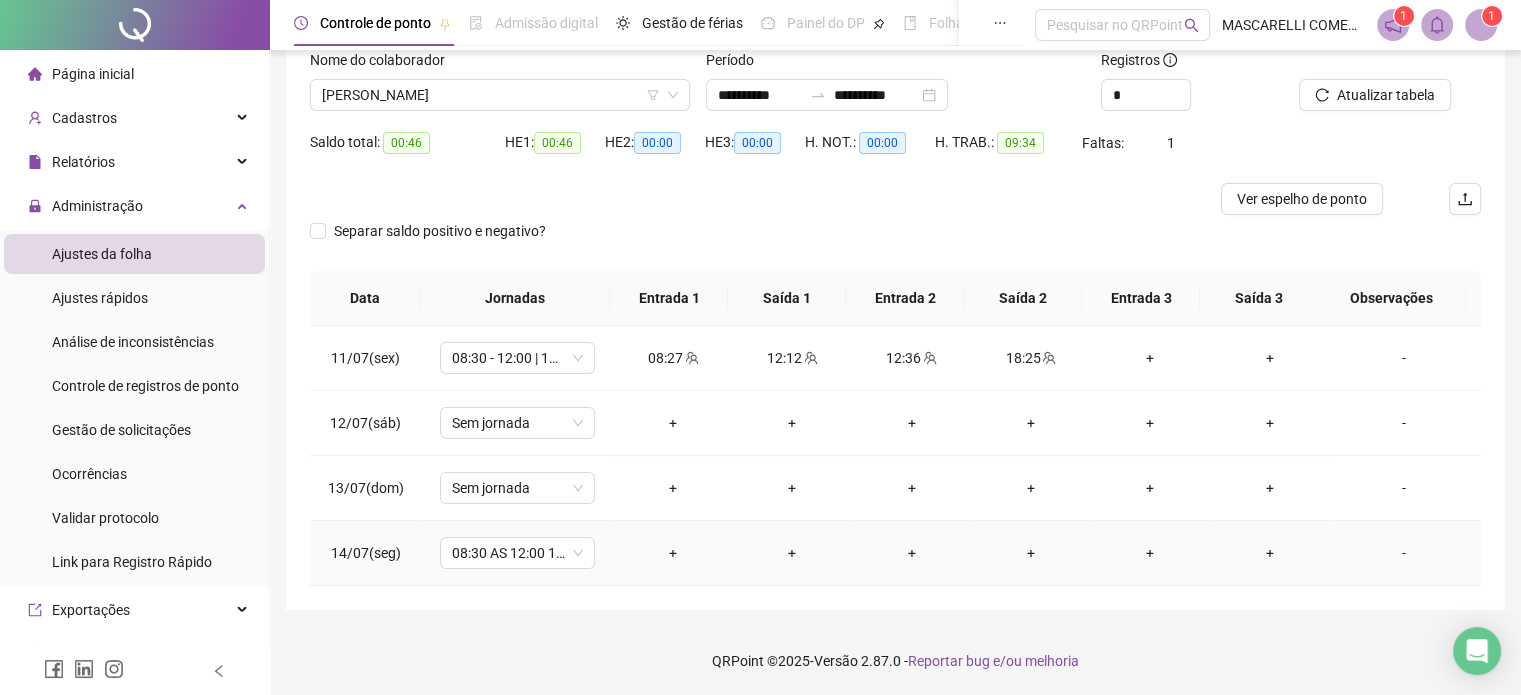 click on "+" at bounding box center [672, 553] 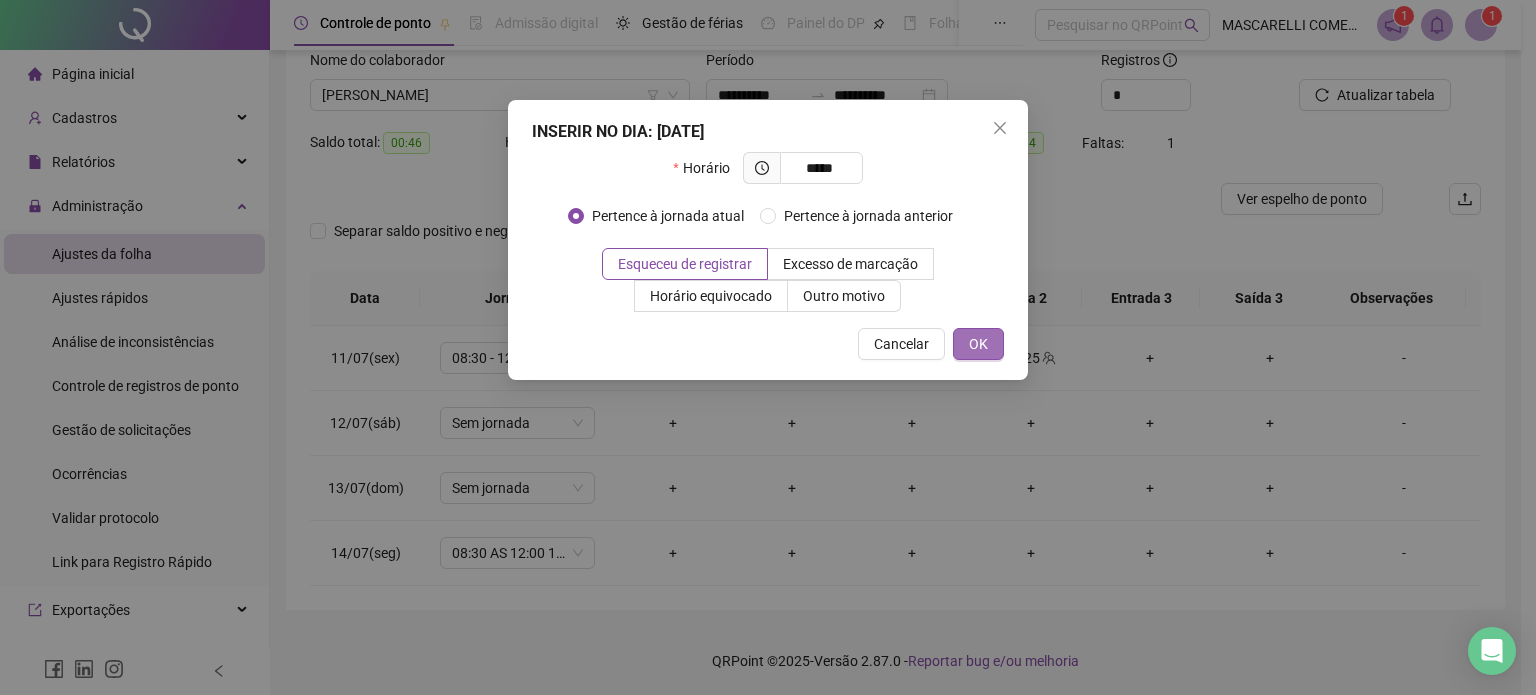 type on "*****" 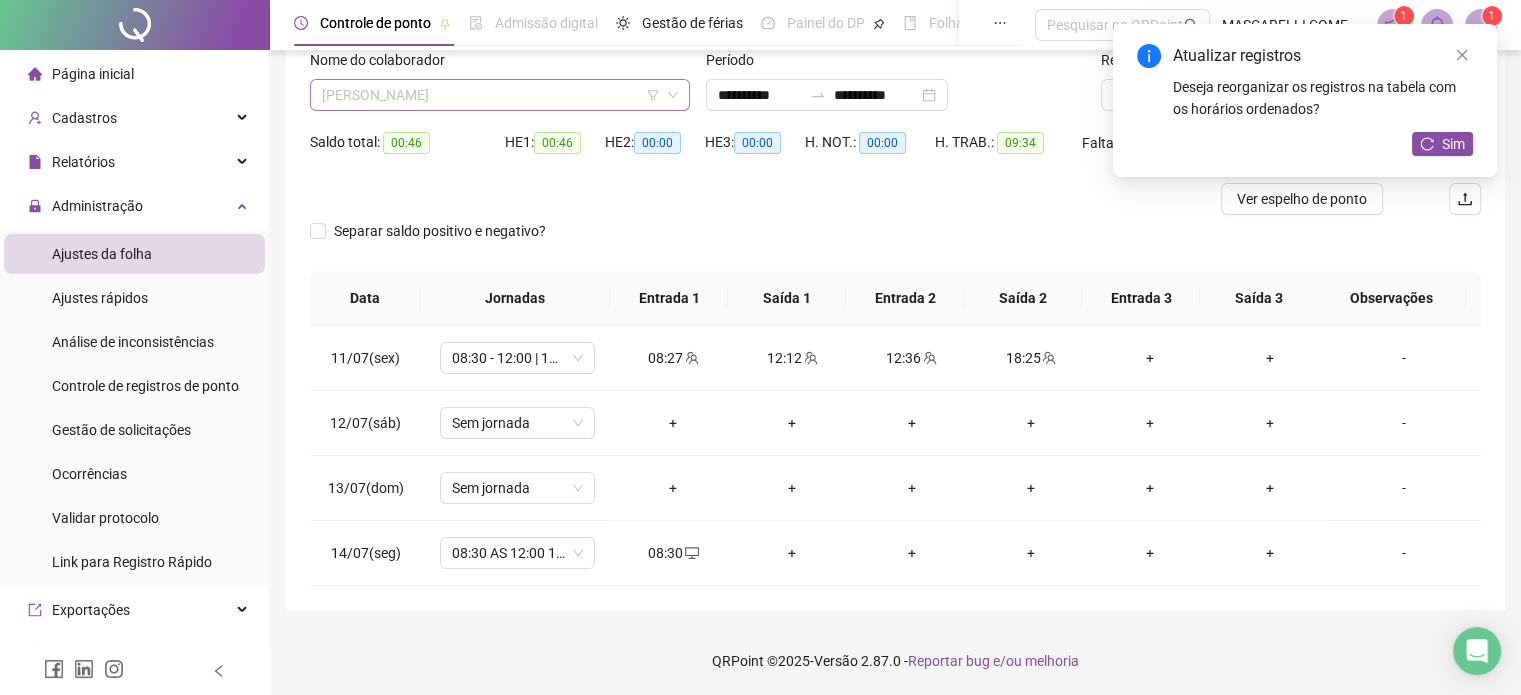 click on "[PERSON_NAME]" at bounding box center [500, 95] 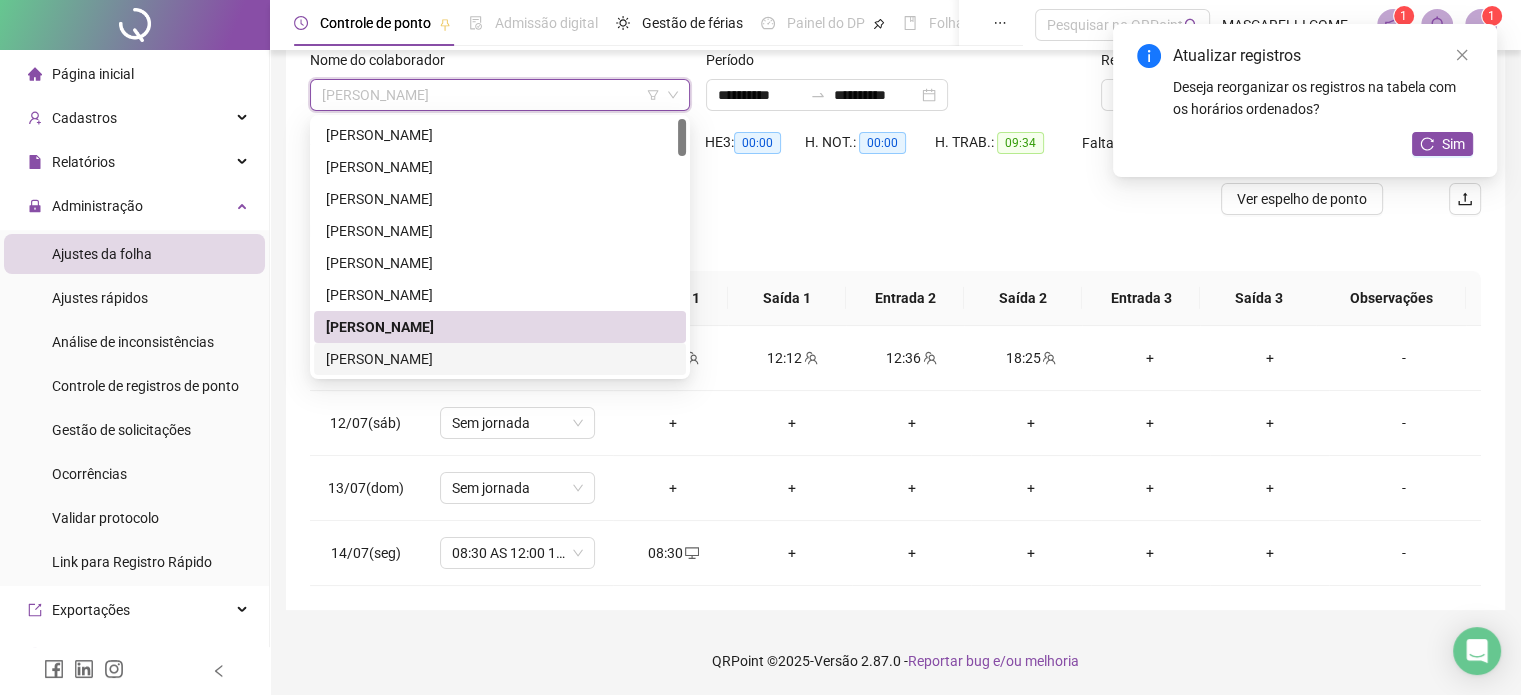 click on "[PERSON_NAME]" at bounding box center [500, 359] 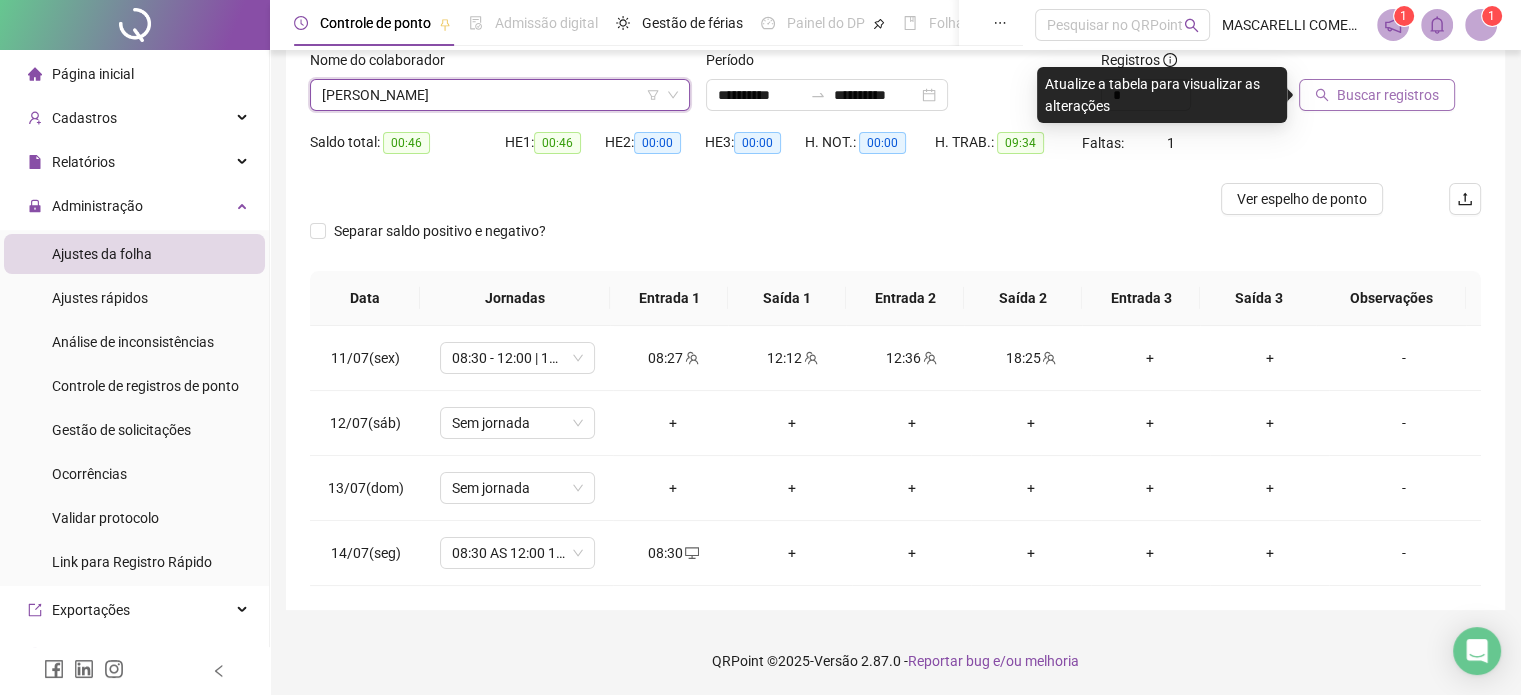 click on "Buscar registros" at bounding box center (1388, 95) 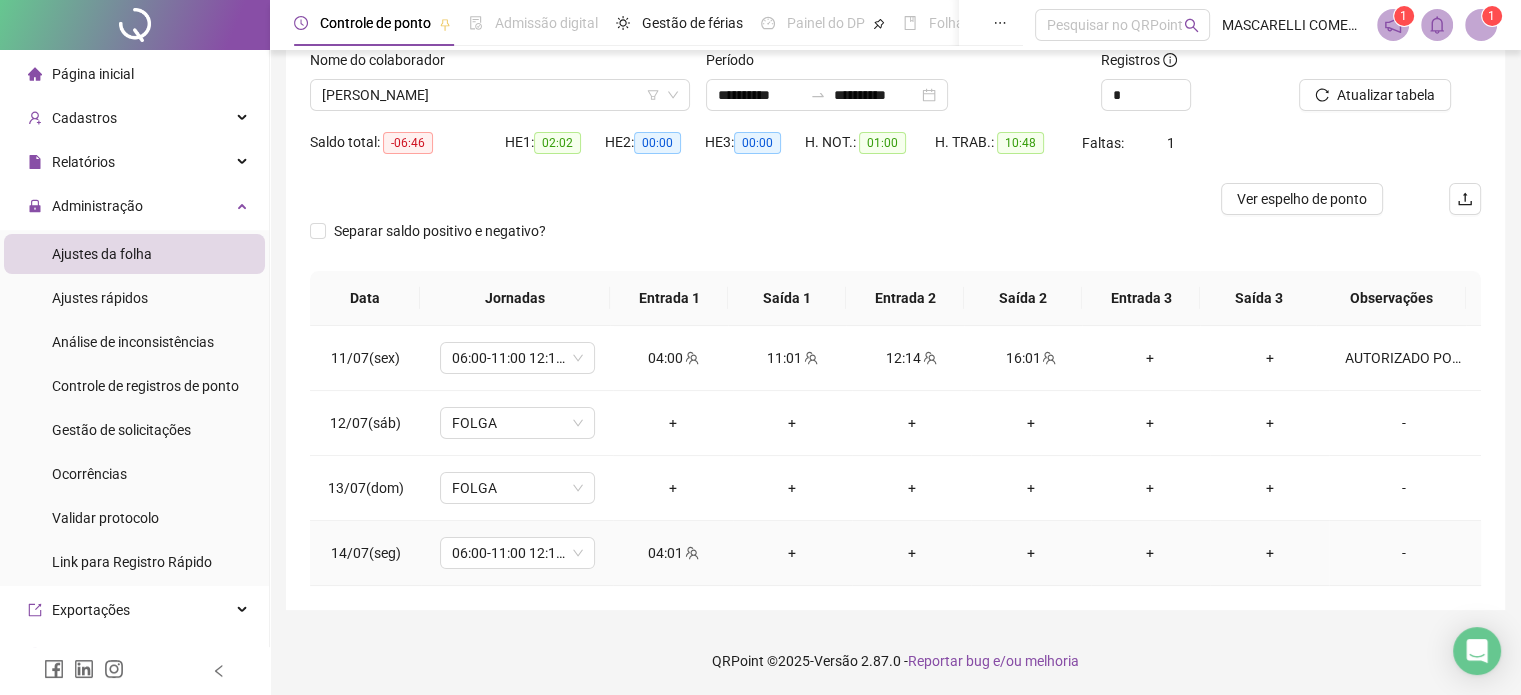 click on "-" at bounding box center [1404, 553] 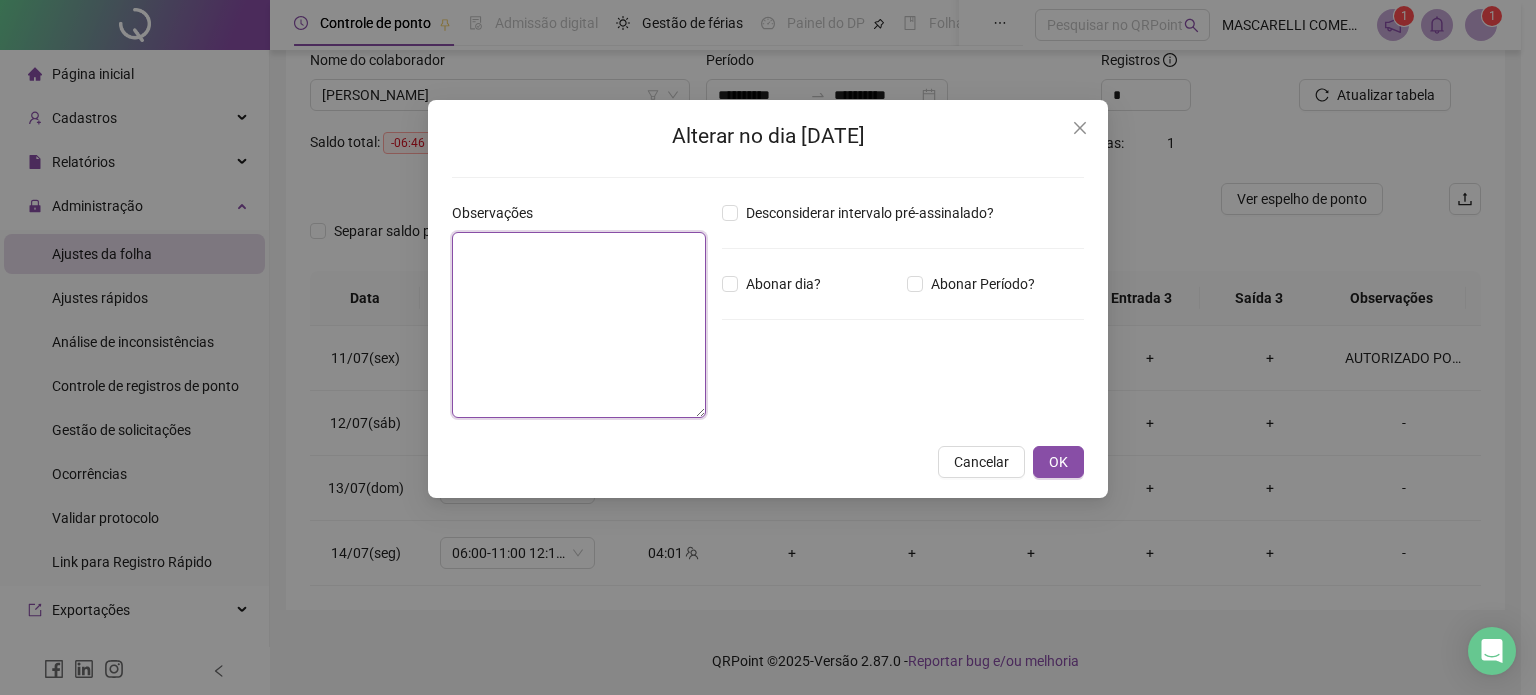 click at bounding box center (579, 325) 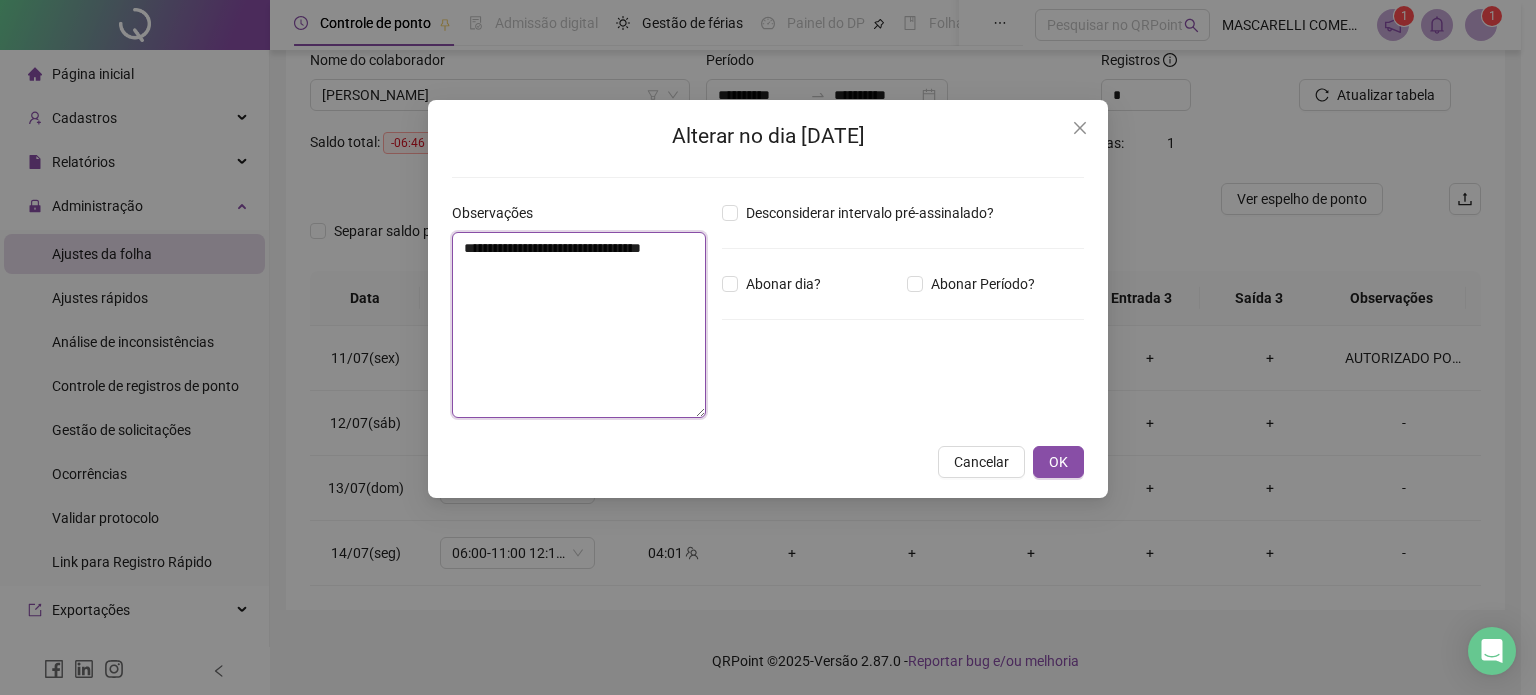 click on "**********" at bounding box center [579, 325] 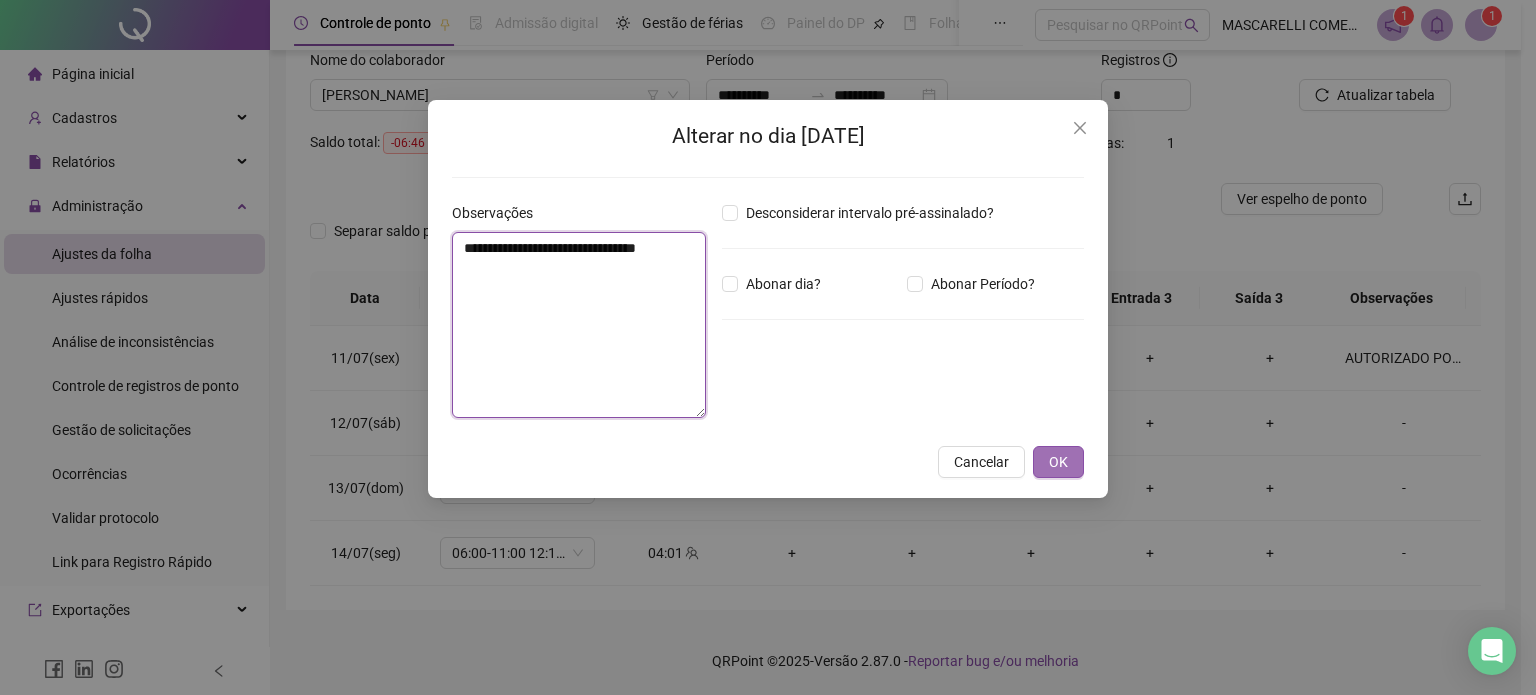 type on "**********" 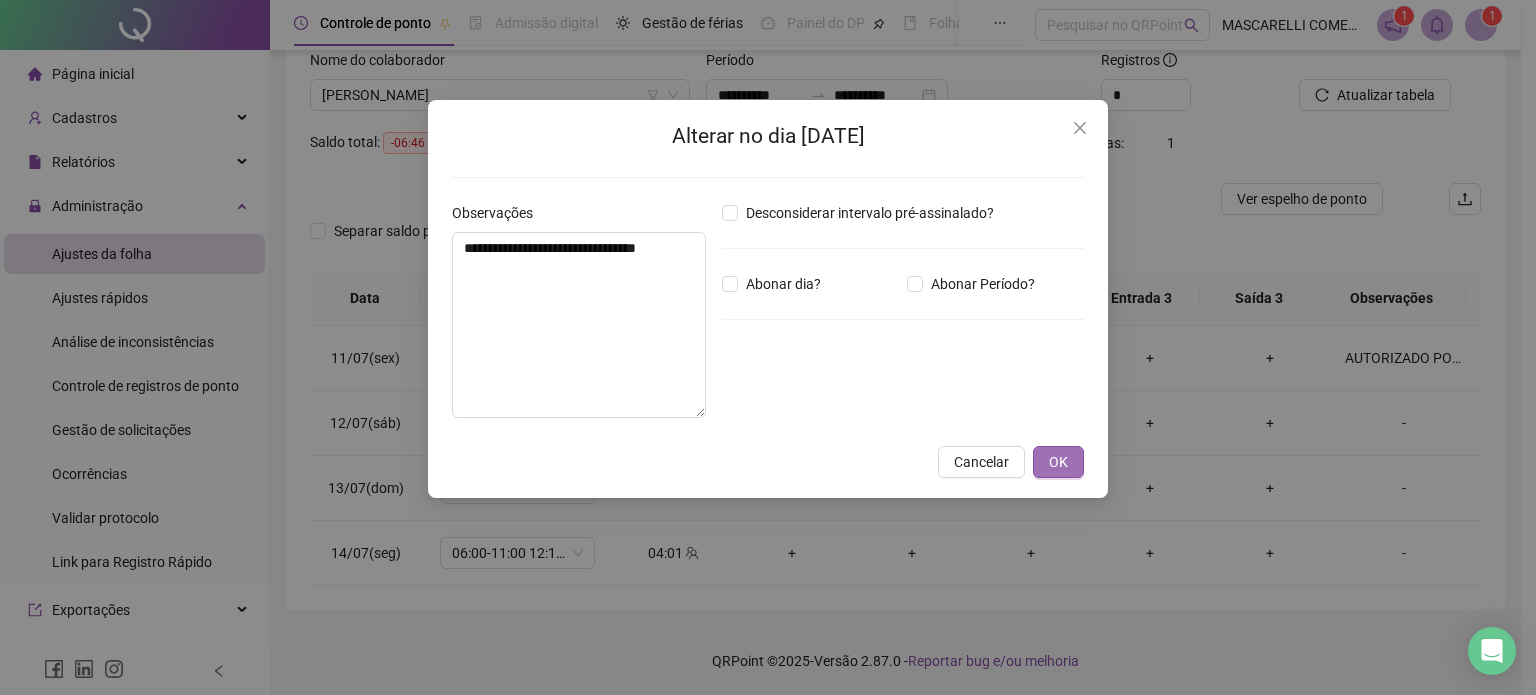 click on "OK" at bounding box center [1058, 462] 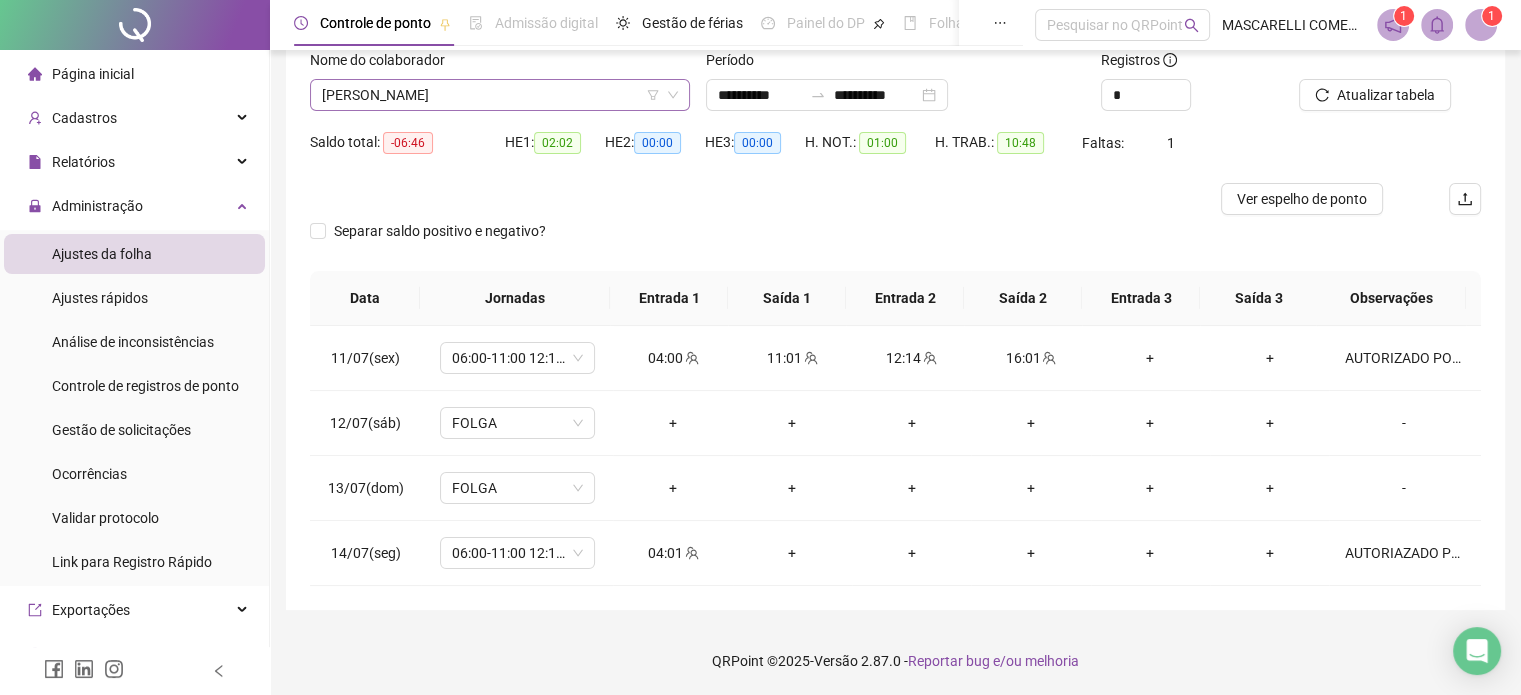 click on "[PERSON_NAME]" at bounding box center [500, 95] 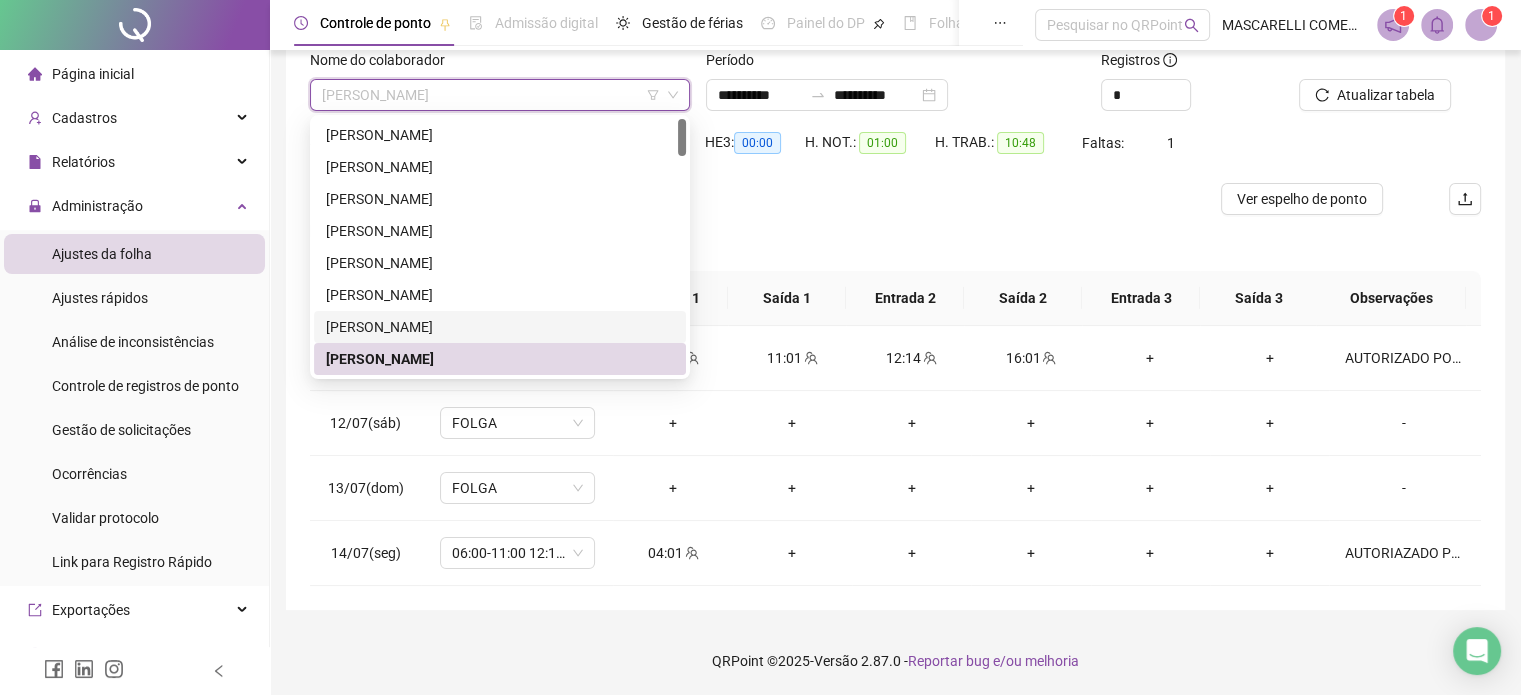 scroll, scrollTop: 100, scrollLeft: 0, axis: vertical 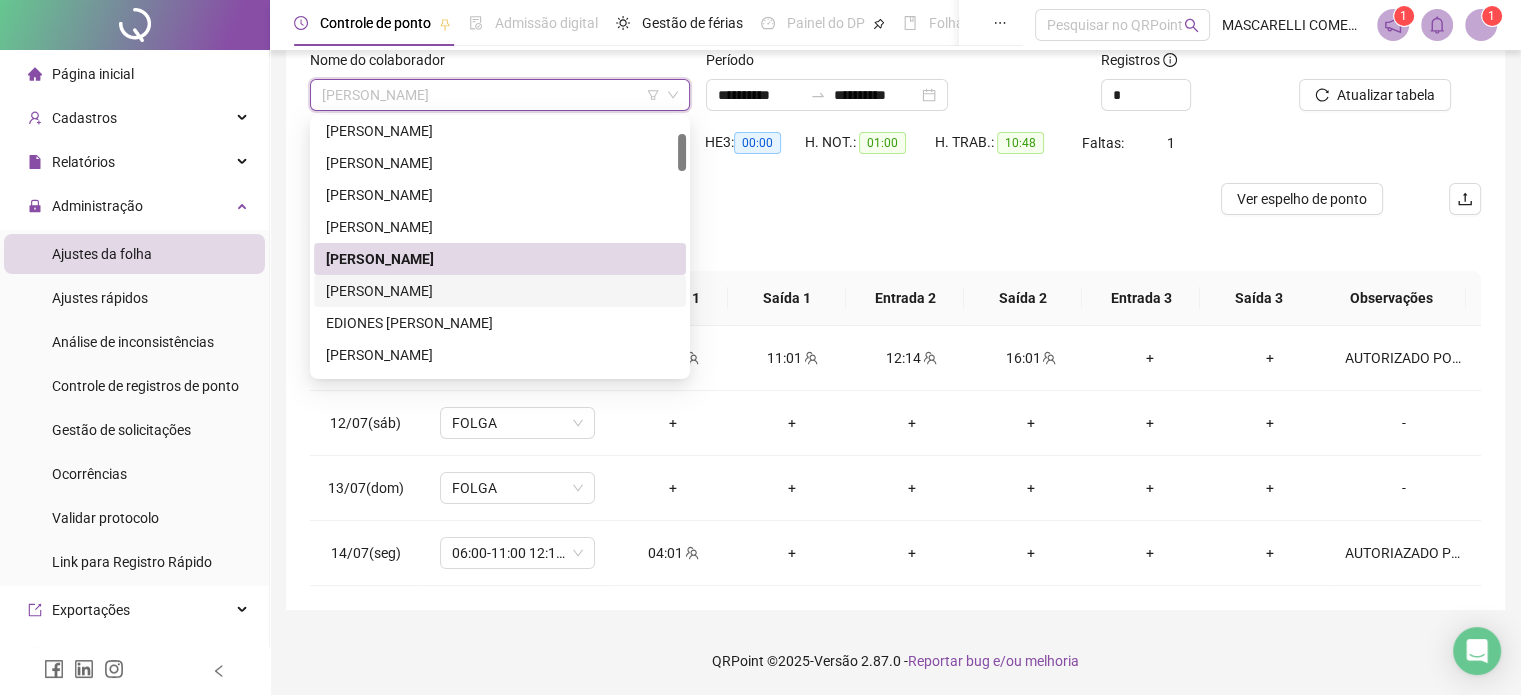 click on "[PERSON_NAME]" at bounding box center (500, 291) 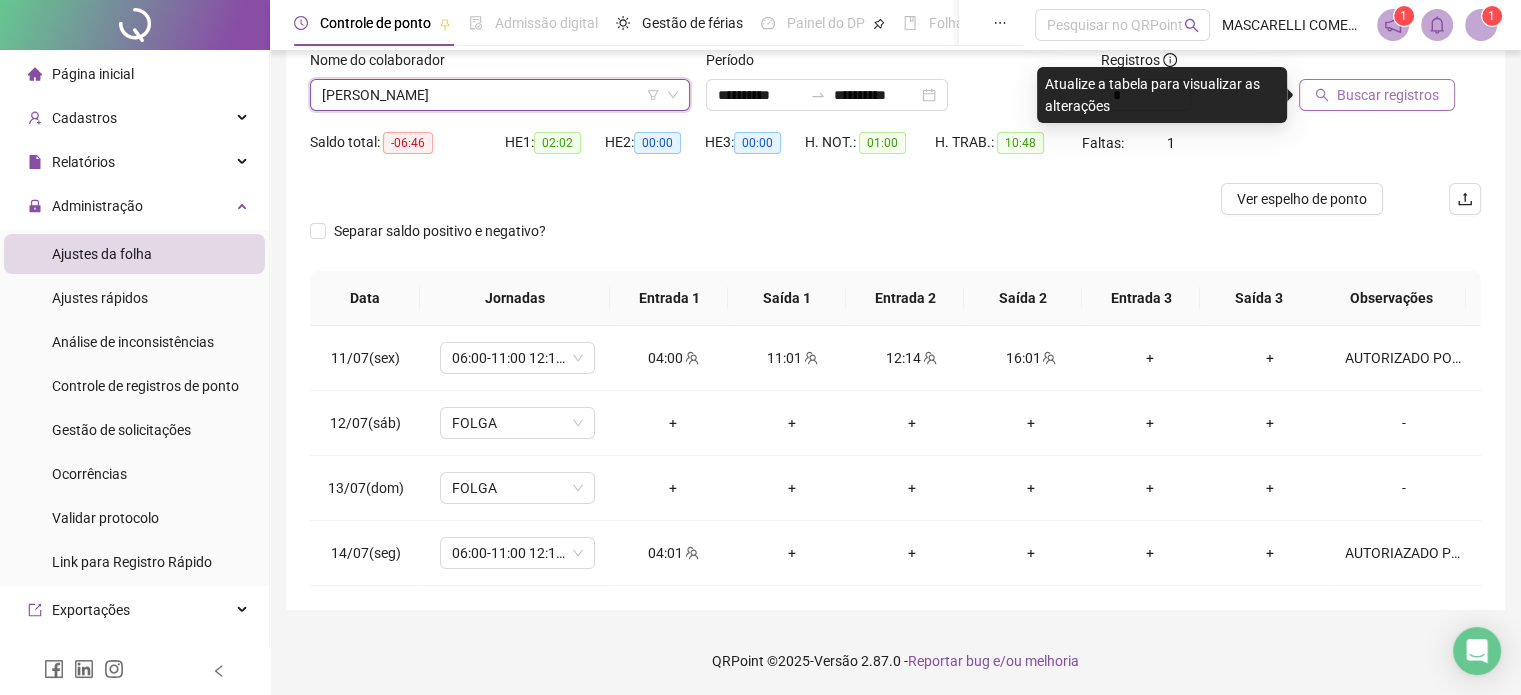 click on "Buscar registros" at bounding box center (1388, 95) 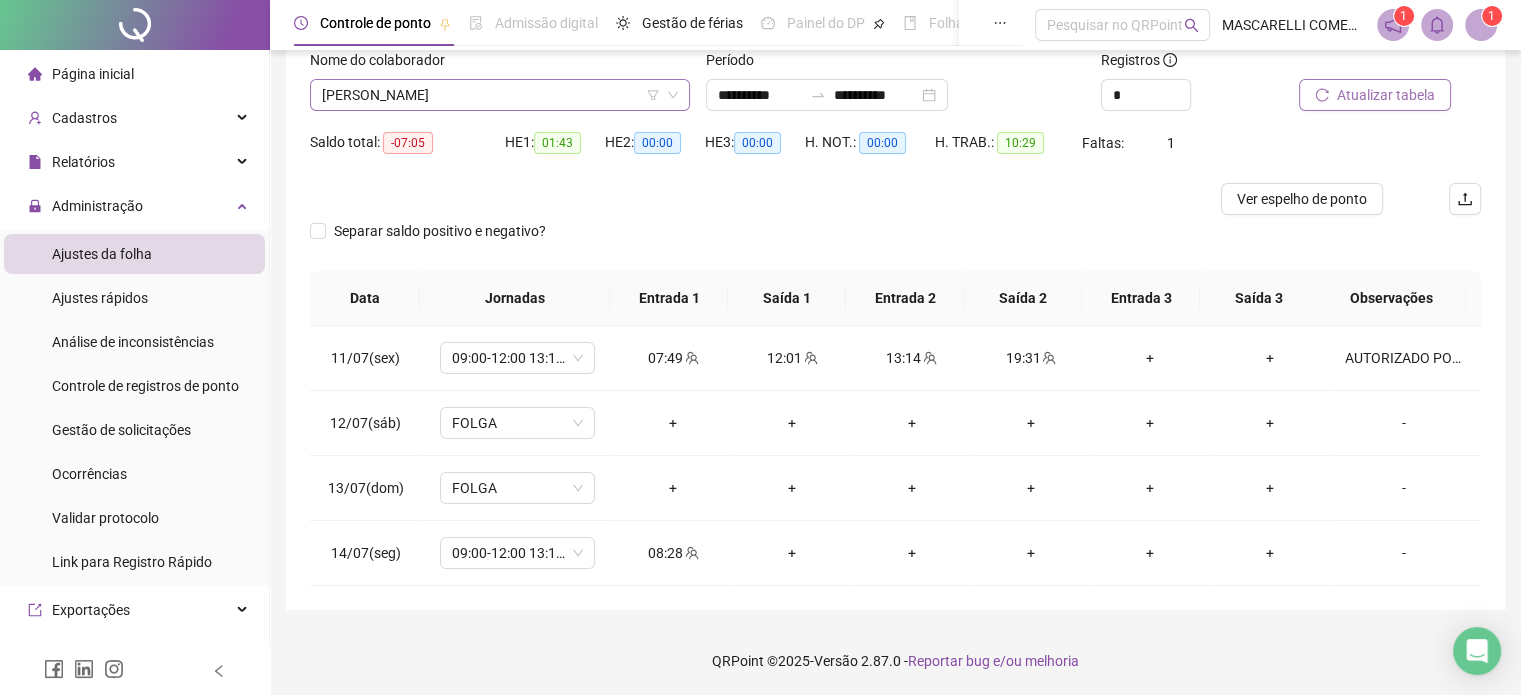 click on "[PERSON_NAME]" at bounding box center [500, 95] 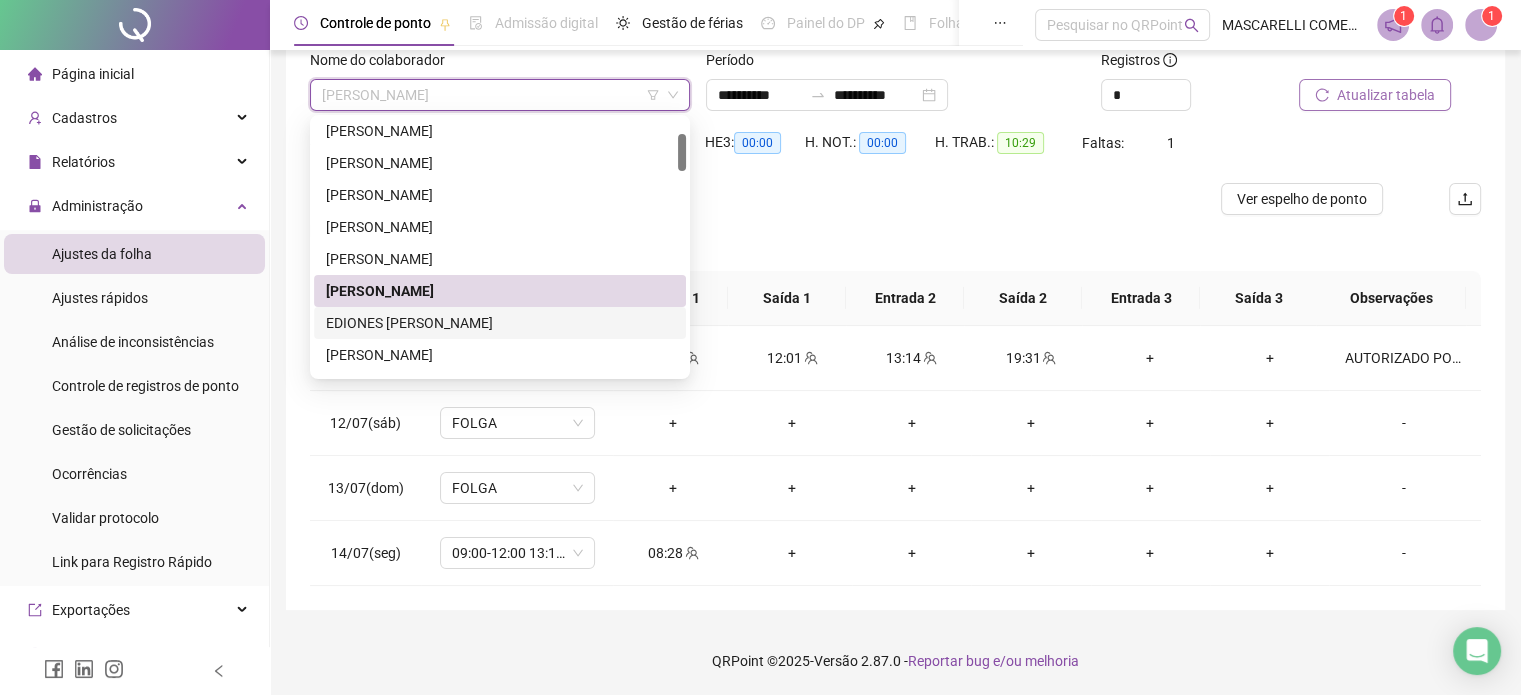 click on "EDIONES [PERSON_NAME]" at bounding box center (500, 323) 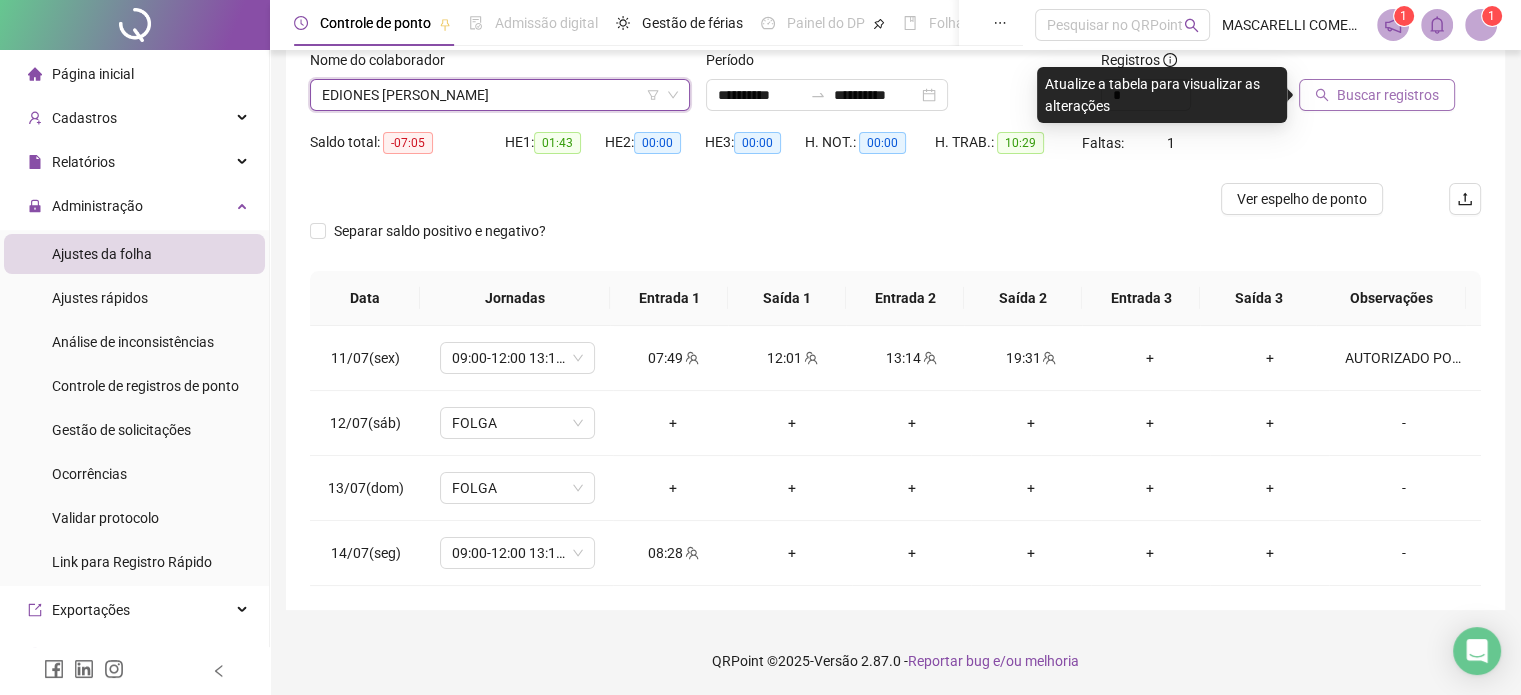 click on "Buscar registros" at bounding box center (1388, 95) 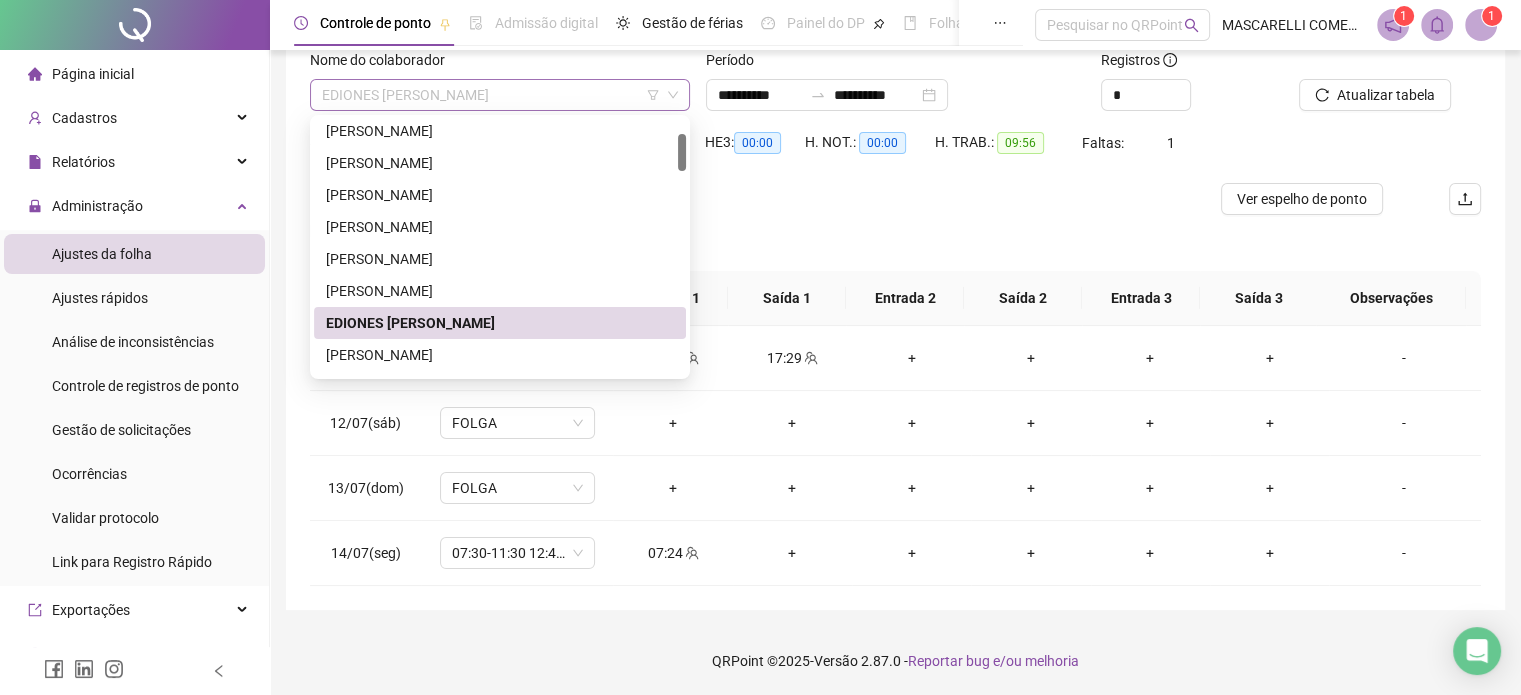 click on "EDIONES [PERSON_NAME]" at bounding box center (500, 95) 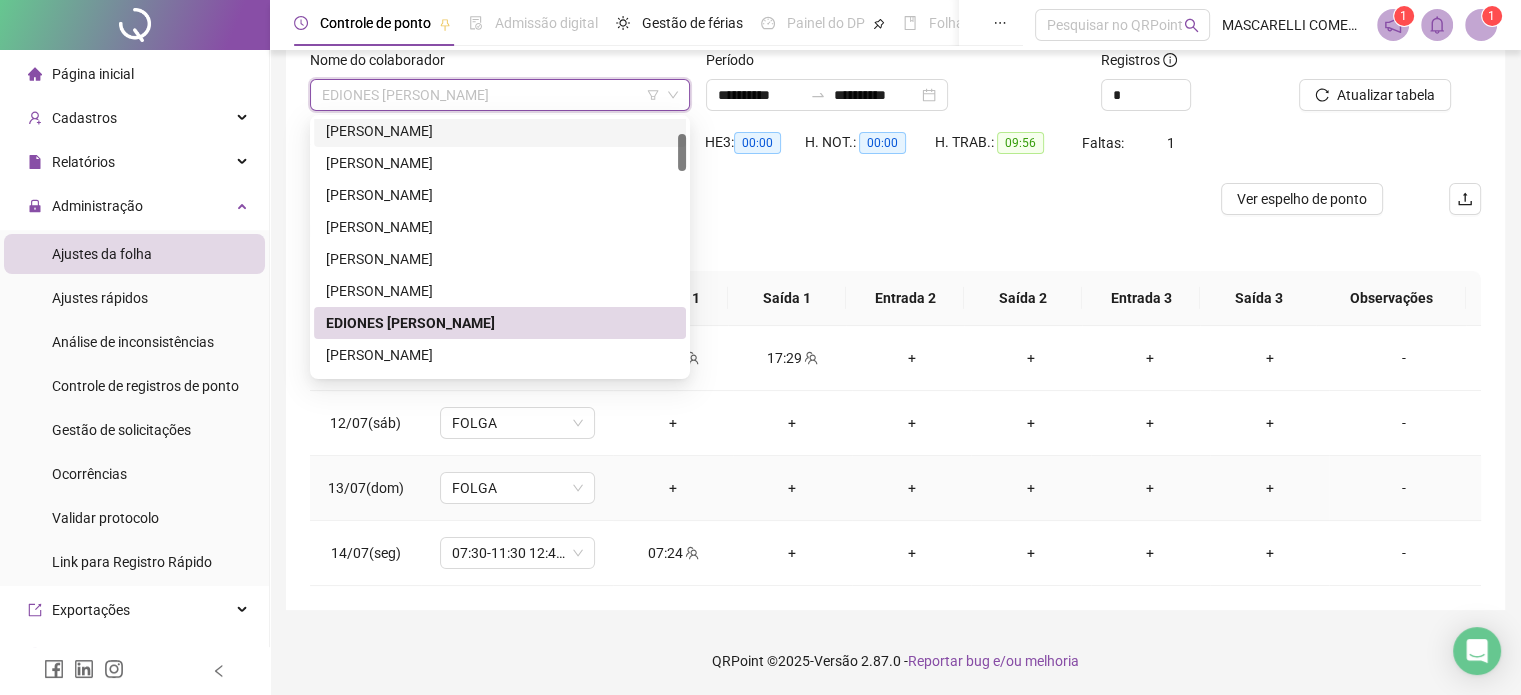 click on "+" at bounding box center (1030, 488) 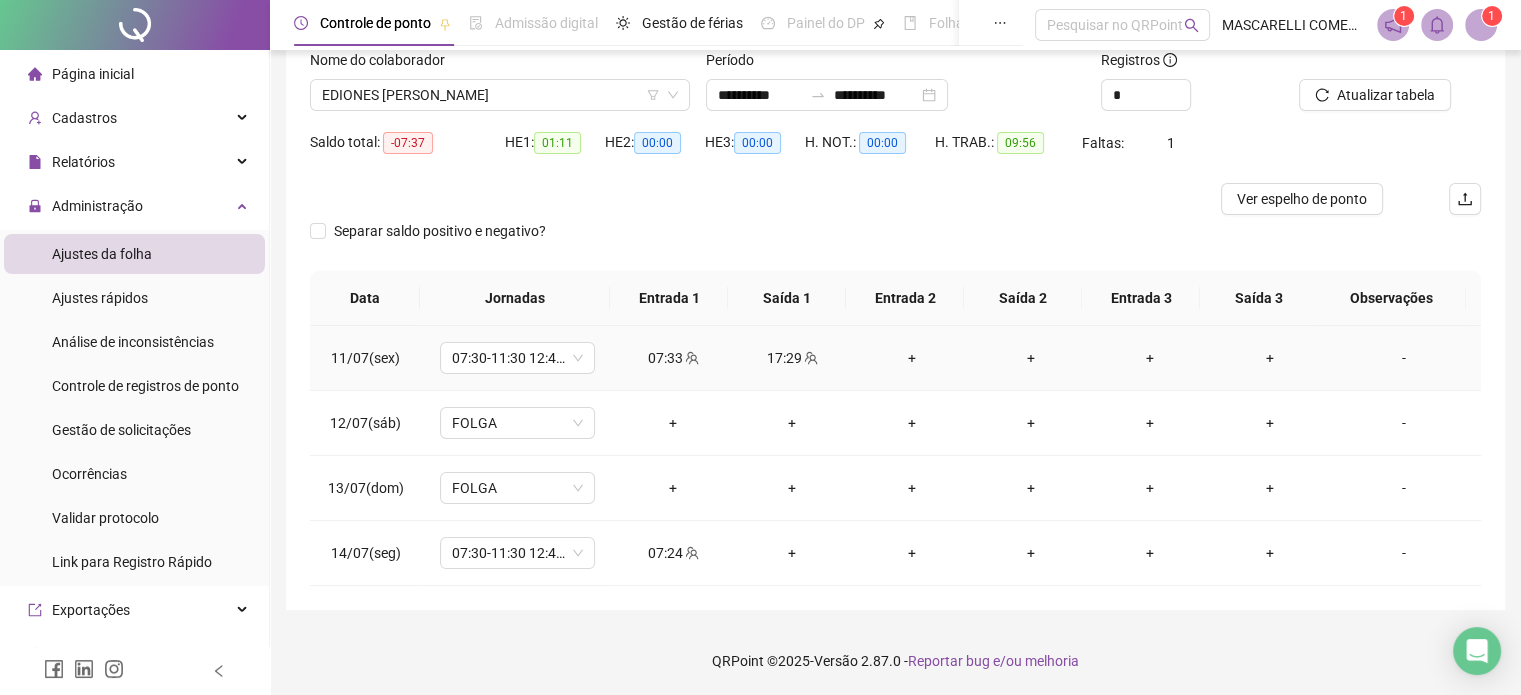 click on "+" at bounding box center (911, 358) 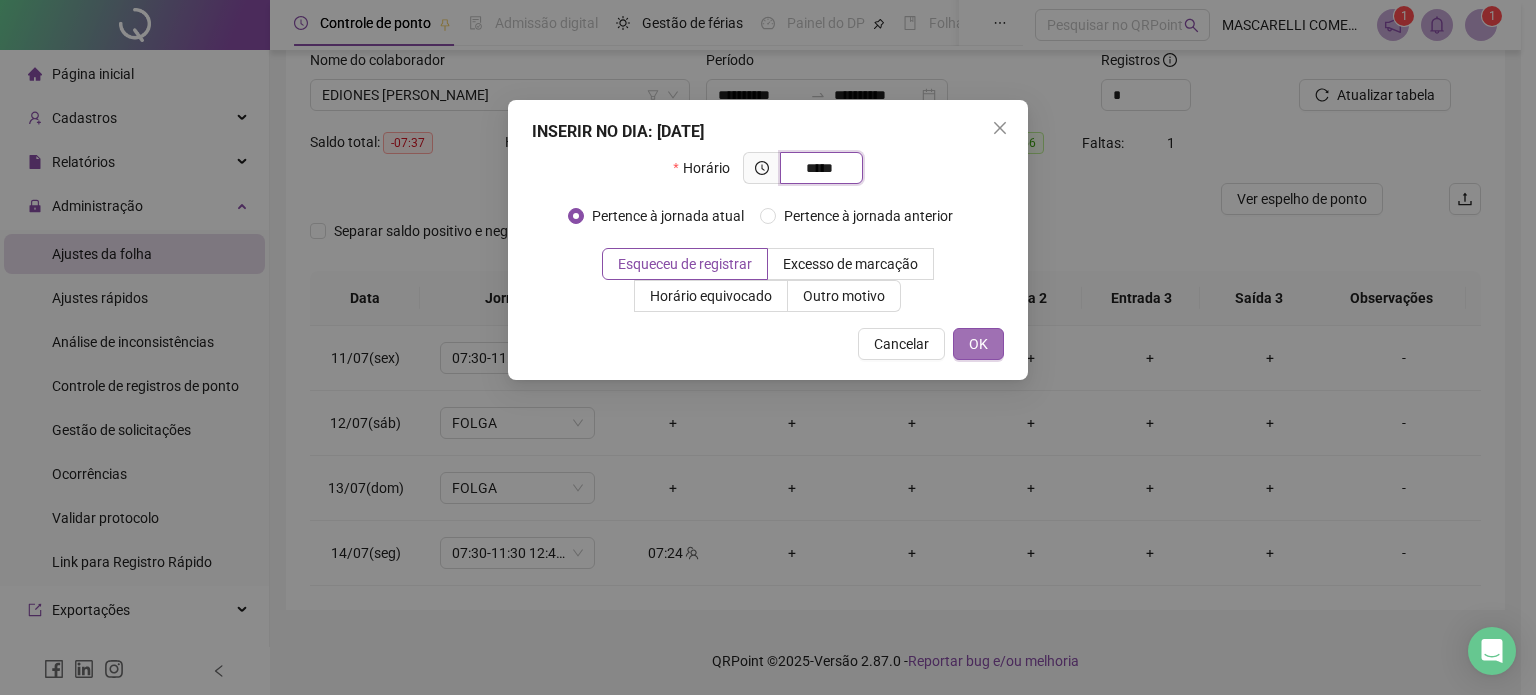 type on "*****" 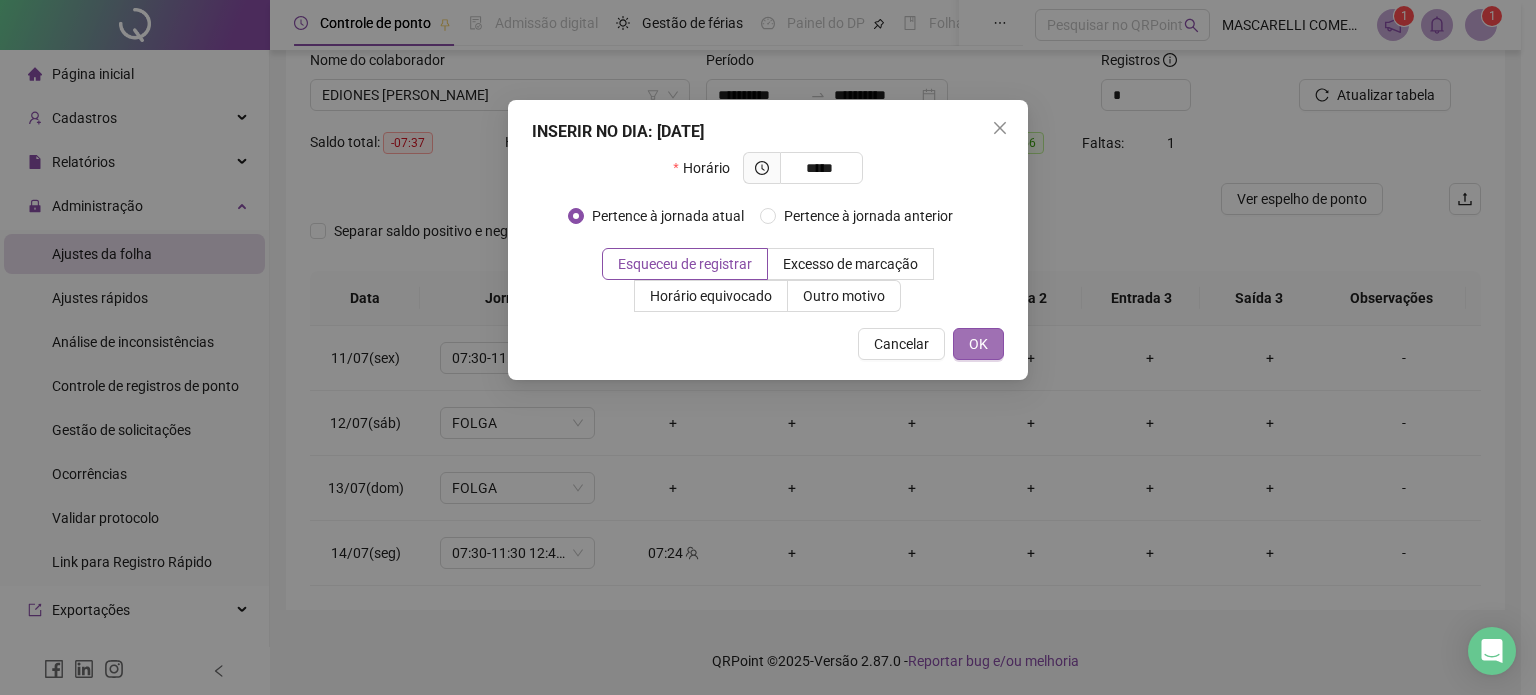 click on "OK" at bounding box center [978, 344] 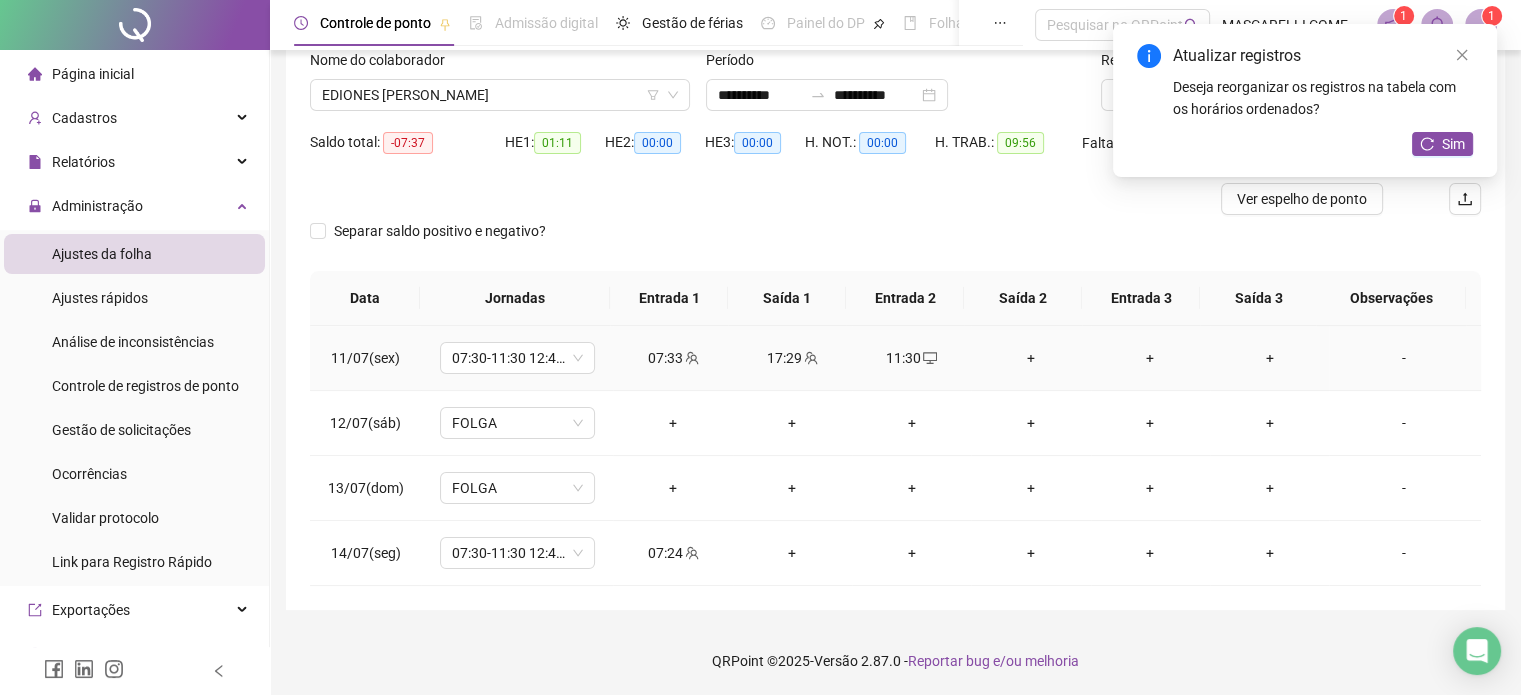 click on "+" at bounding box center (1030, 358) 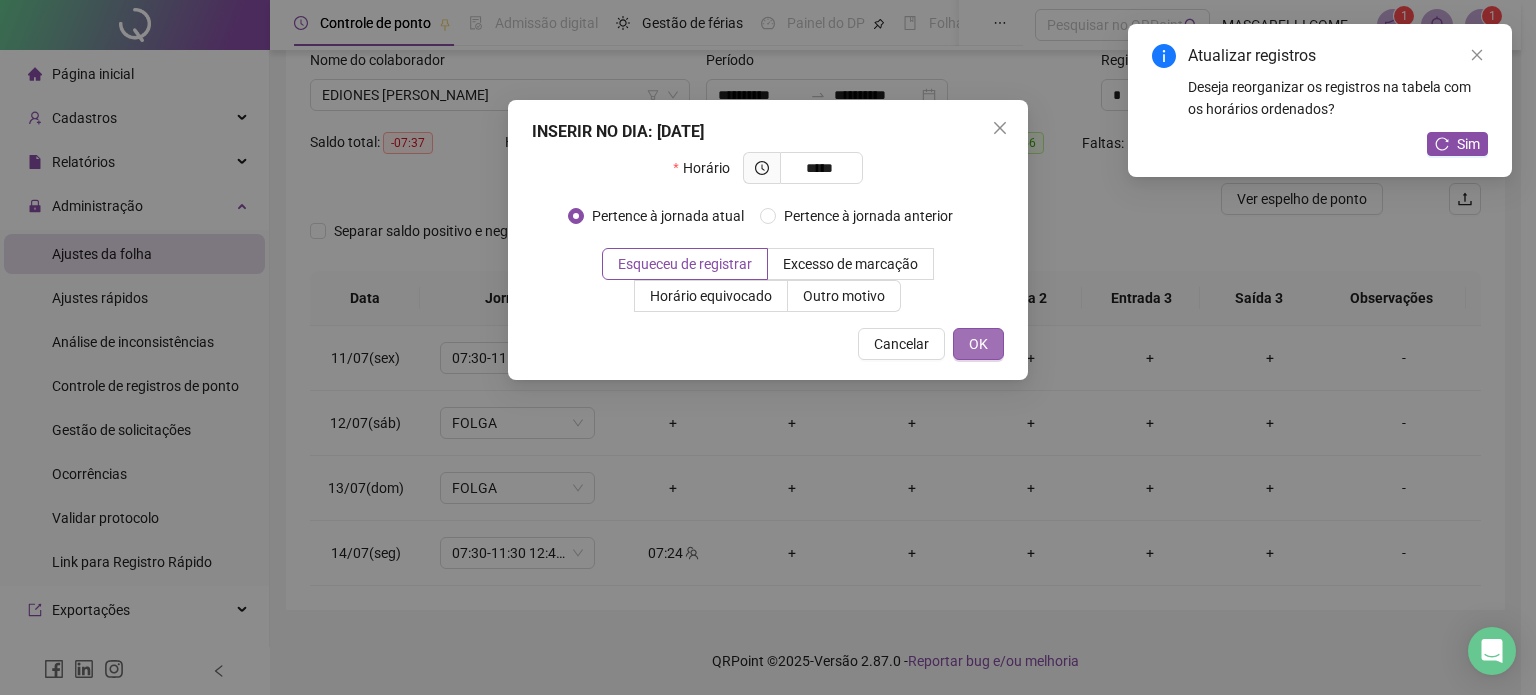 type on "*****" 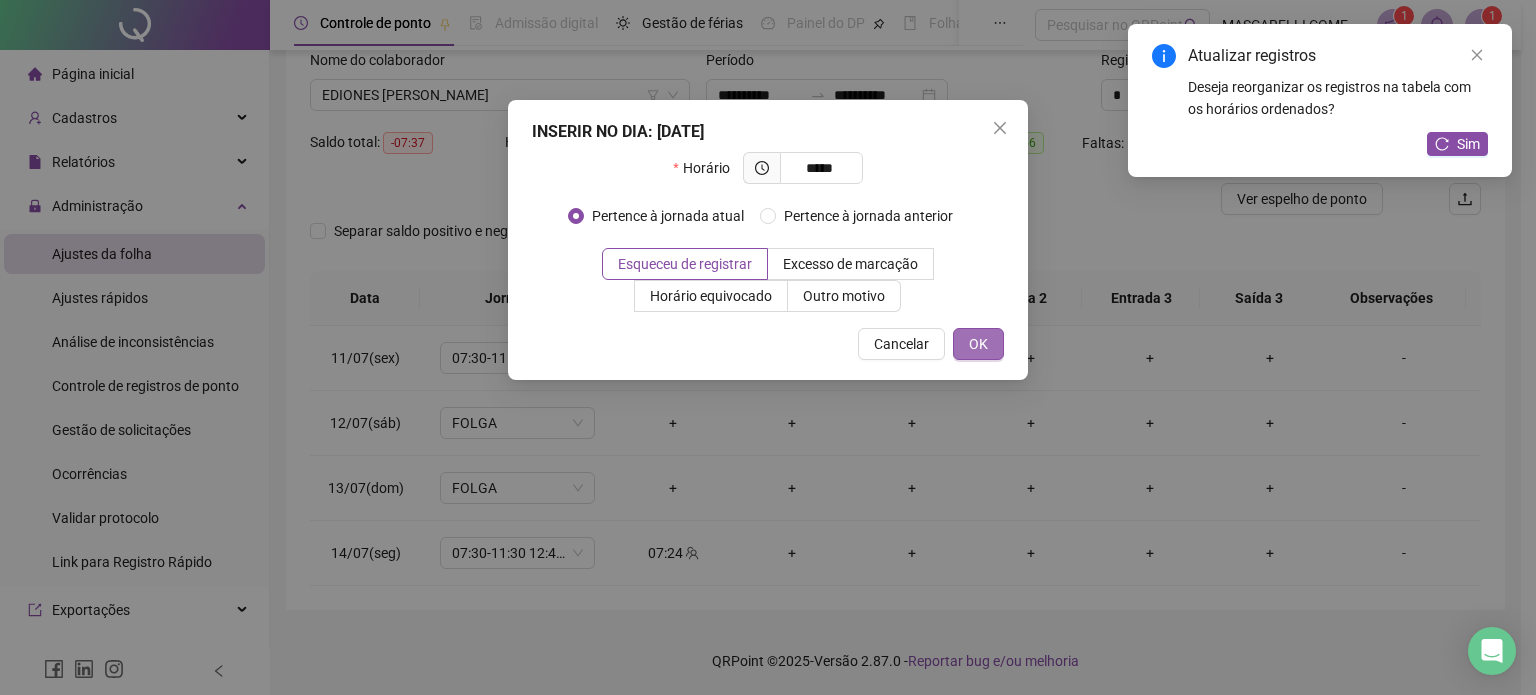click on "OK" at bounding box center [978, 344] 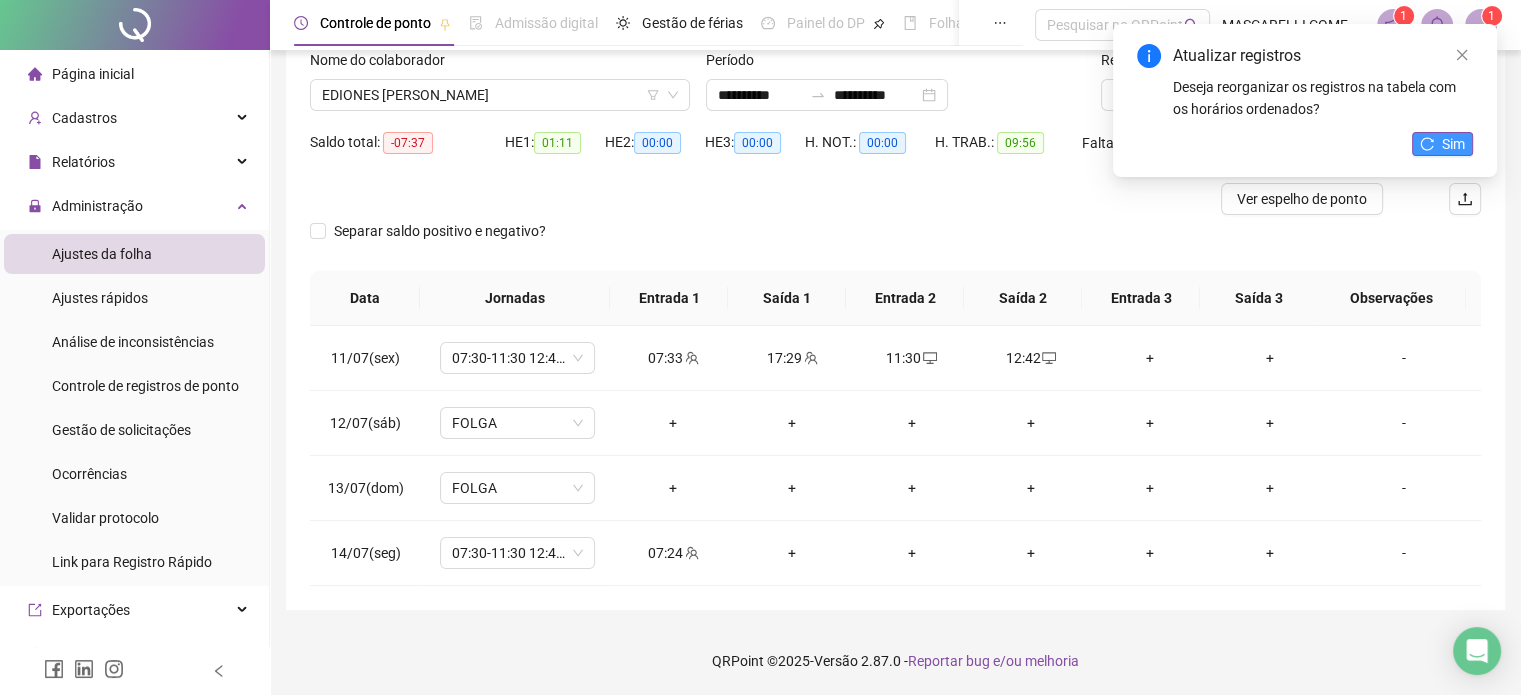 click 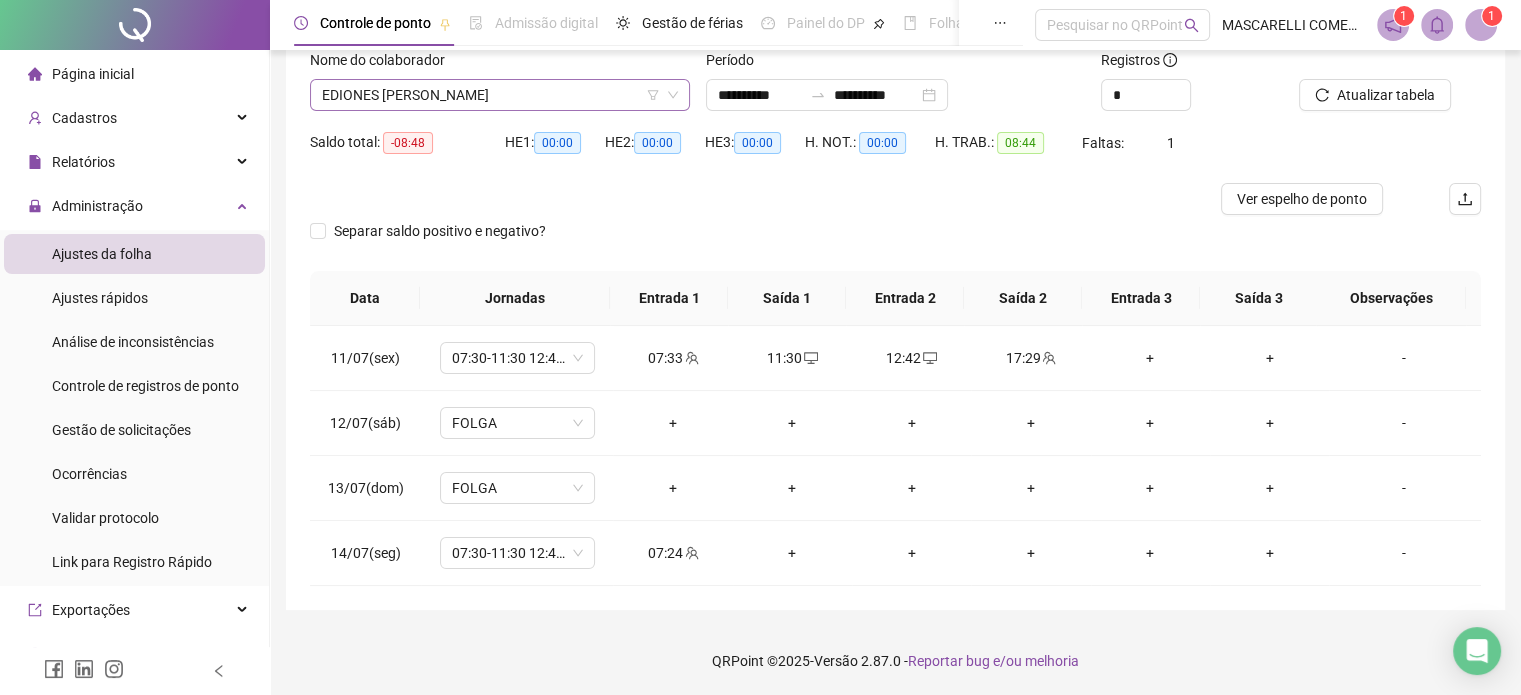 click on "EDIONES [PERSON_NAME]" at bounding box center [500, 95] 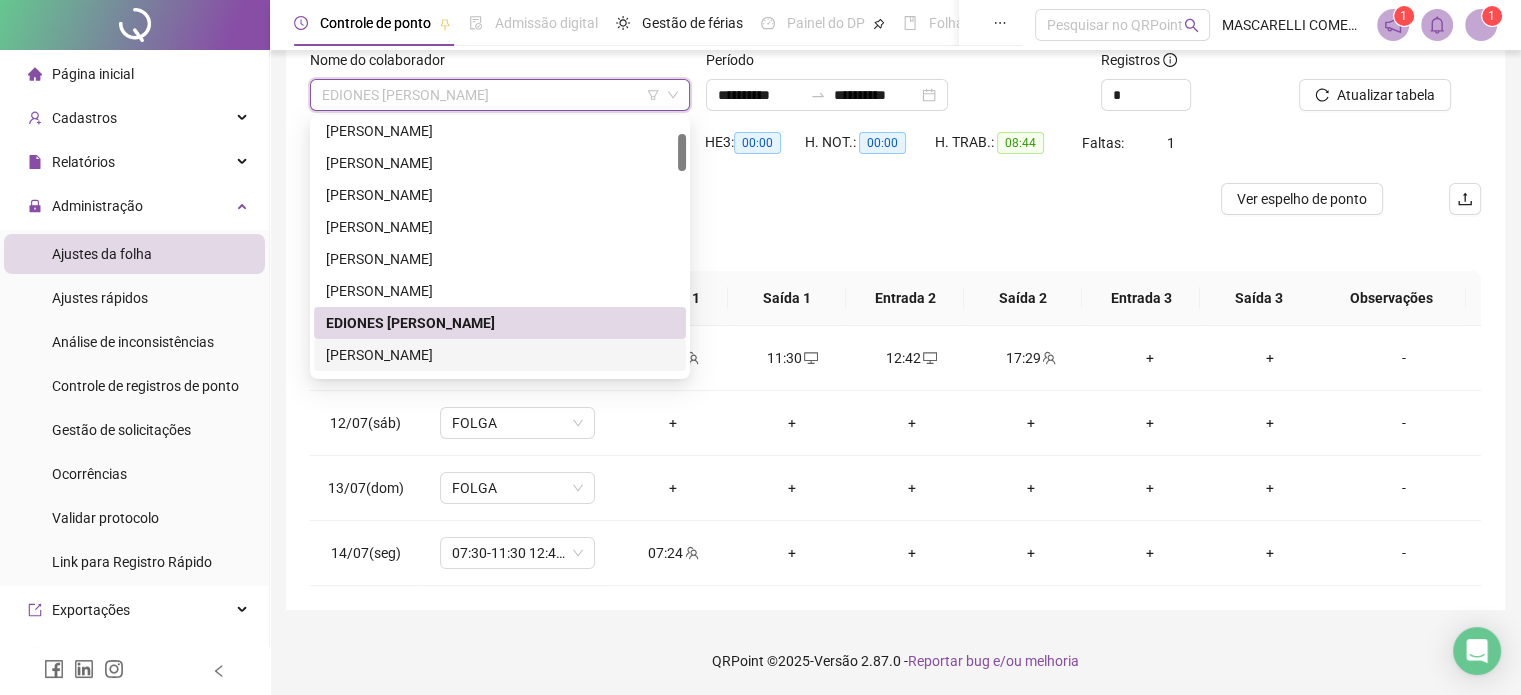 click on "[PERSON_NAME]" at bounding box center (500, 355) 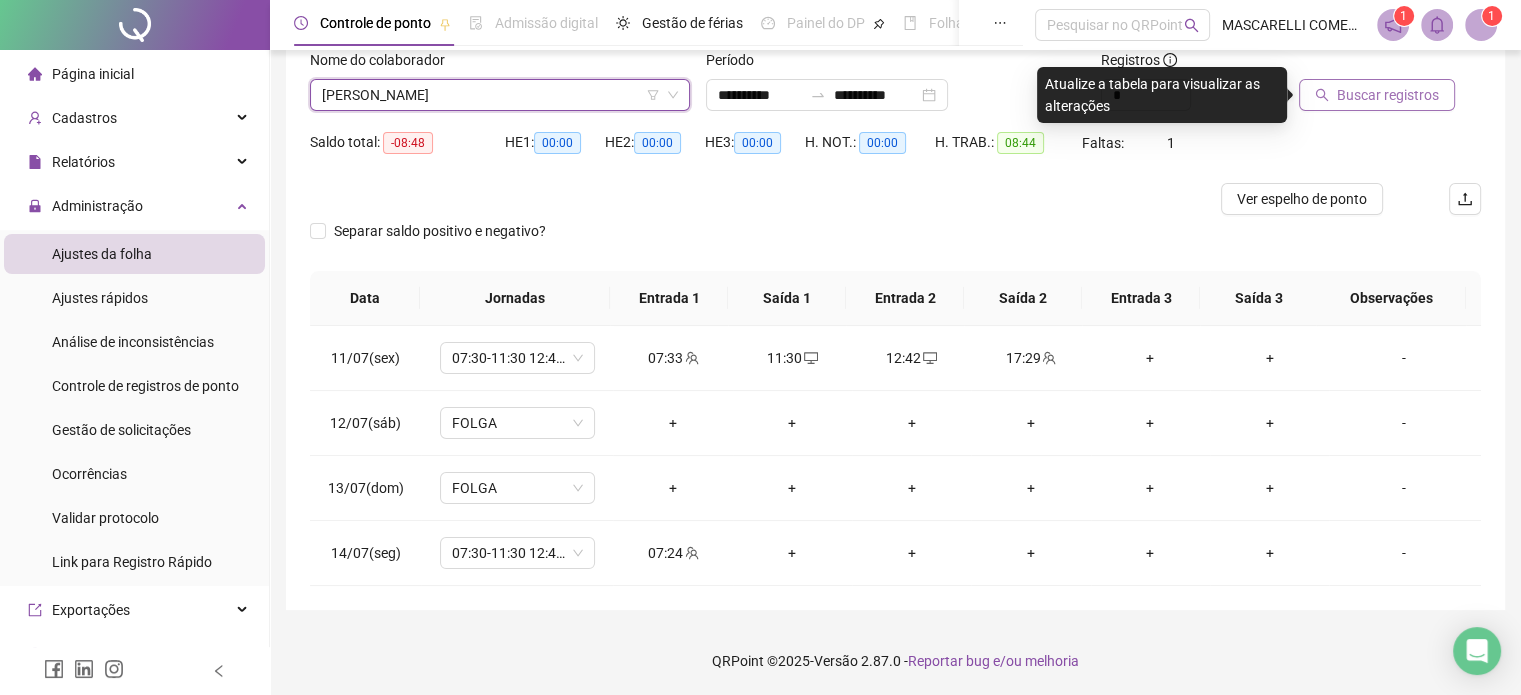 click on "Buscar registros" at bounding box center [1388, 95] 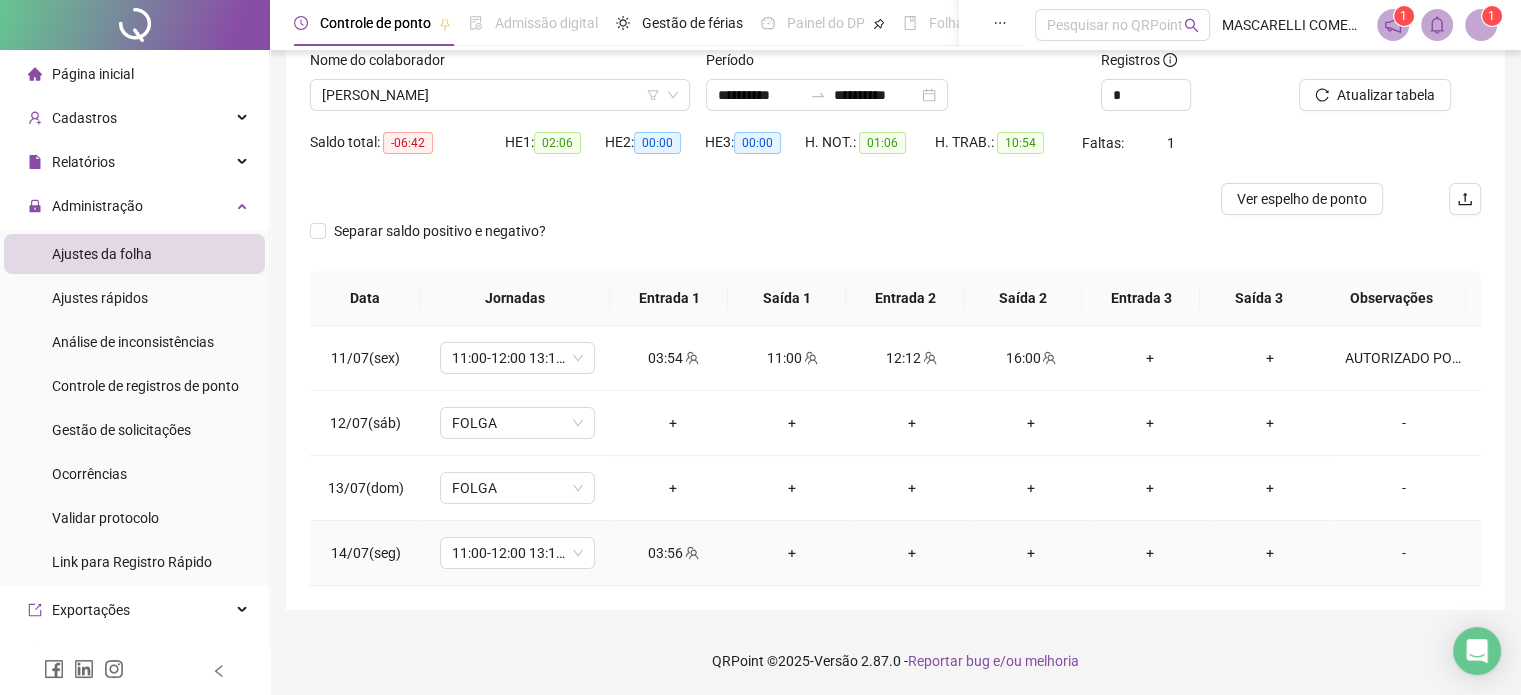click on "-" at bounding box center [1404, 553] 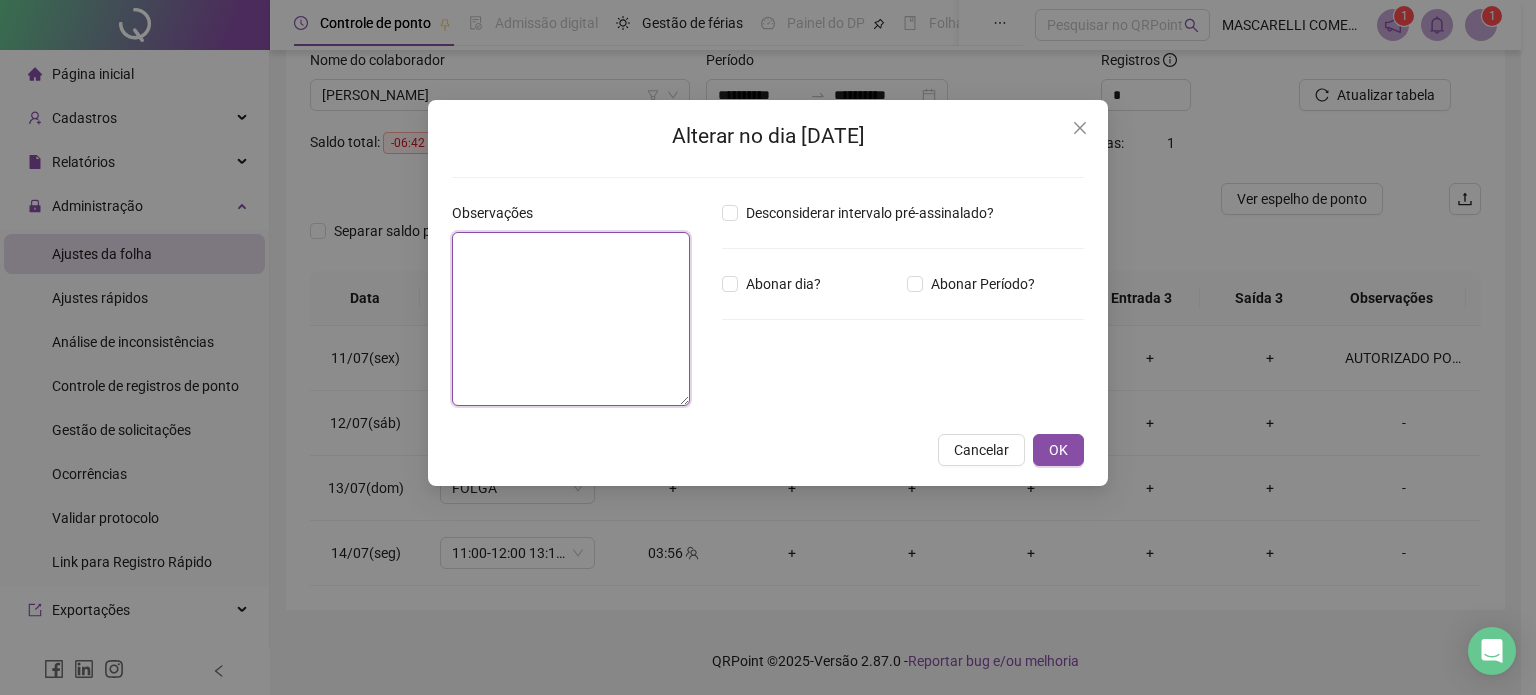 click at bounding box center (571, 319) 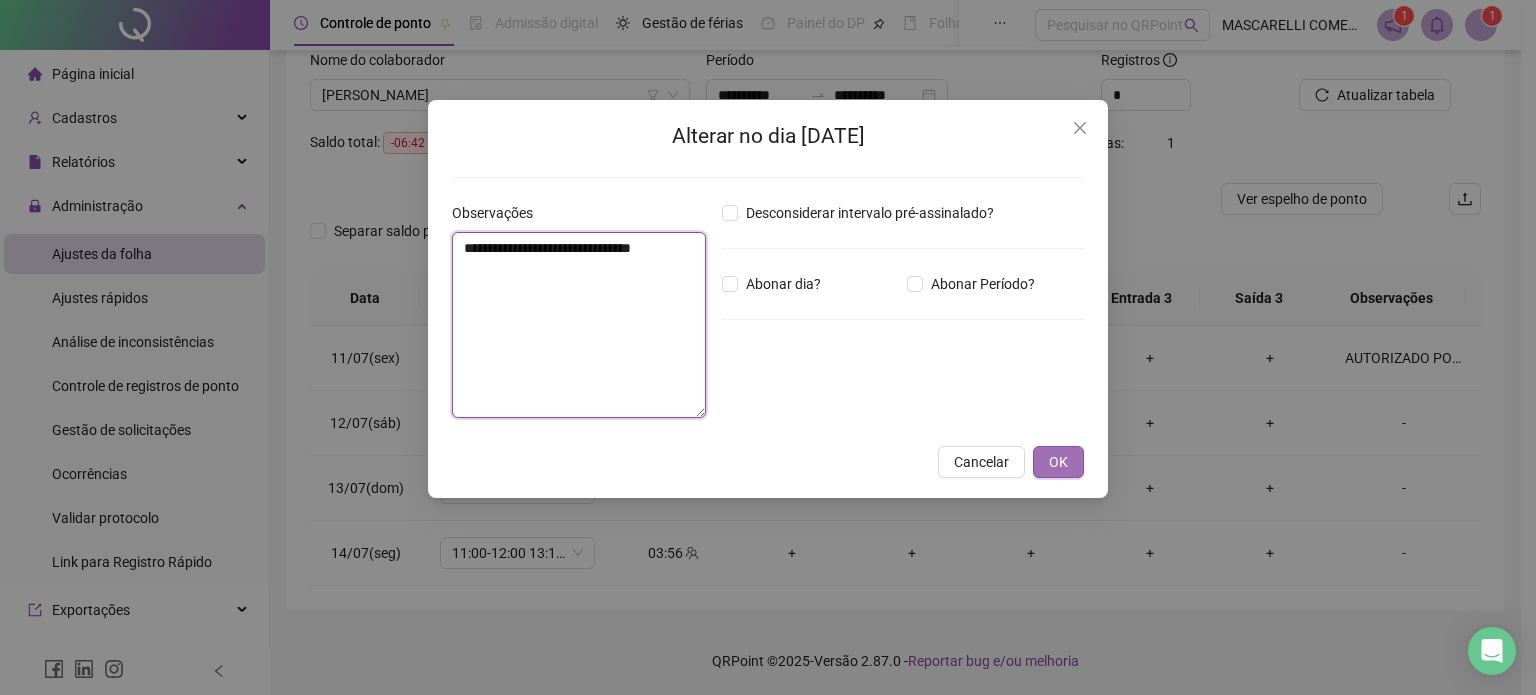 type on "**********" 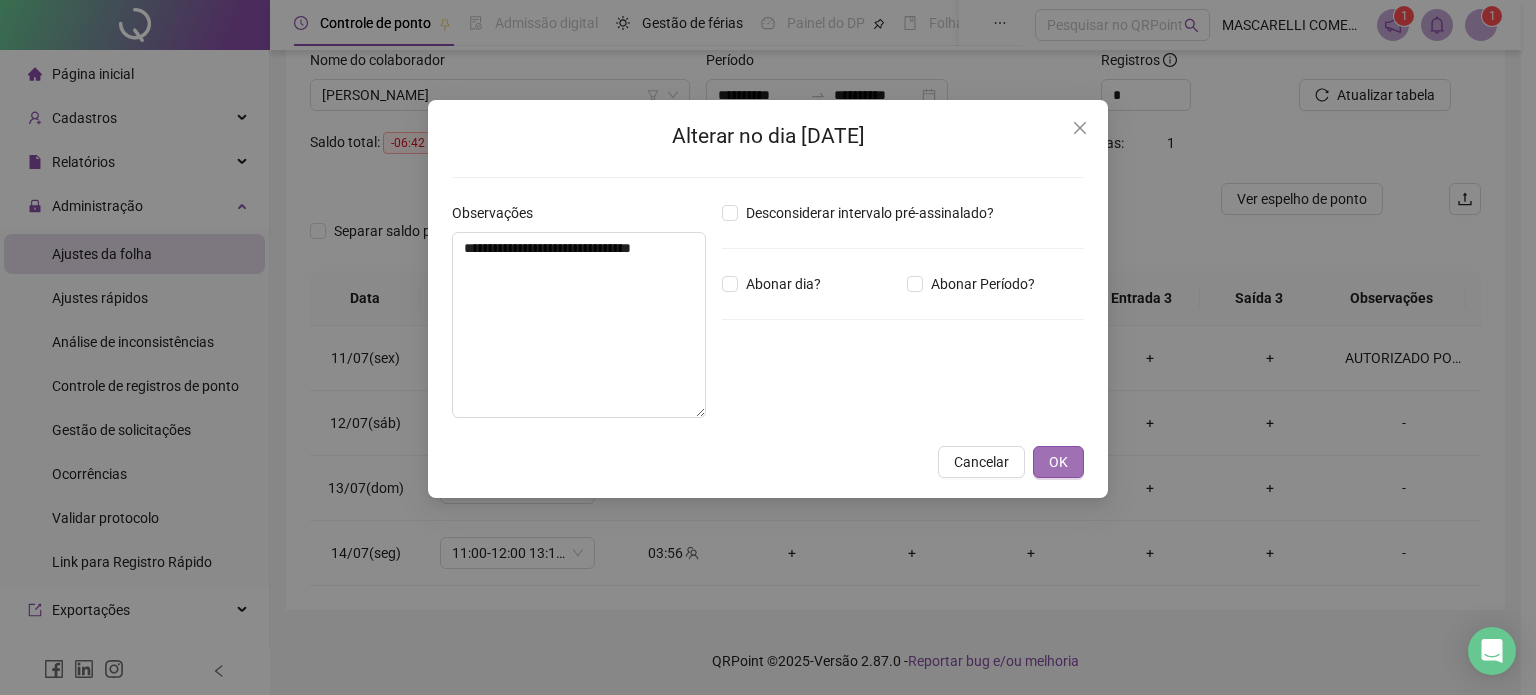drag, startPoint x: 1061, startPoint y: 471, endPoint x: 1042, endPoint y: 461, distance: 21.470911 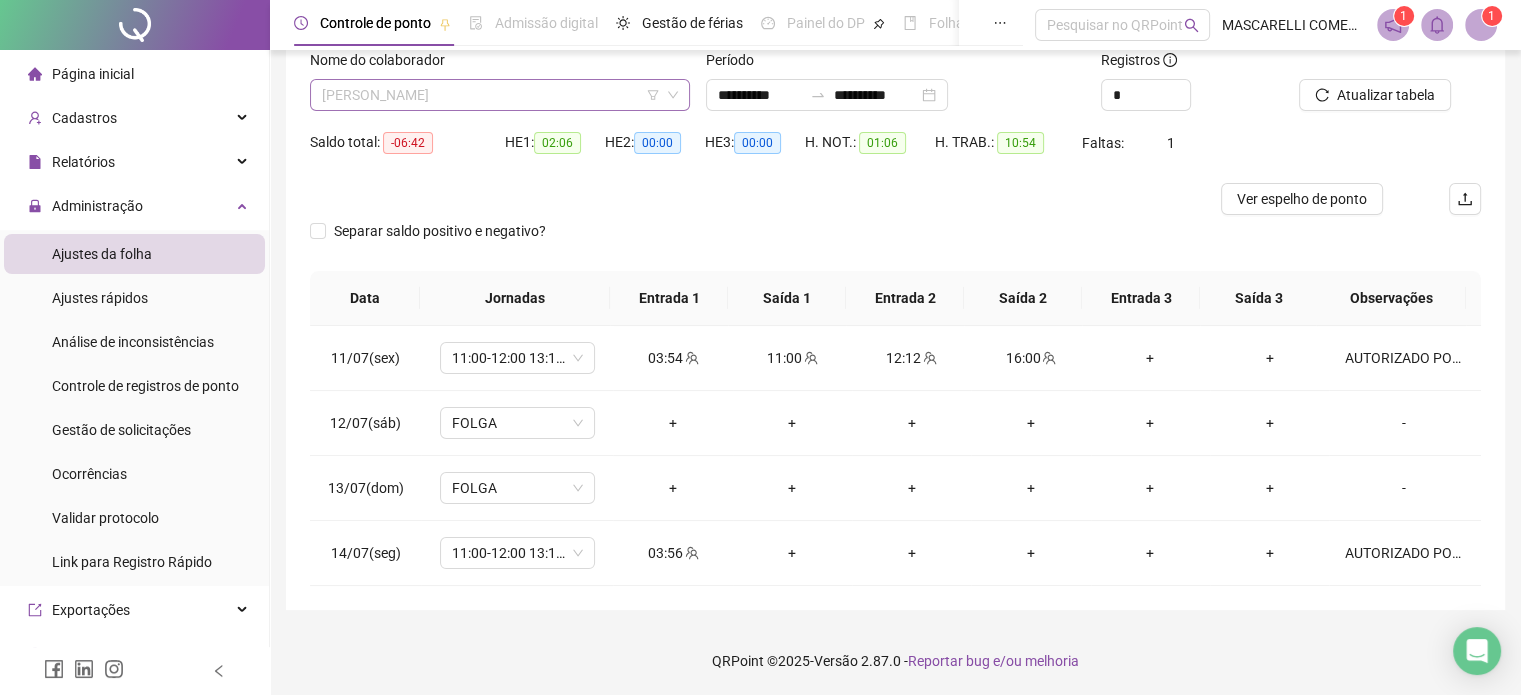 click on "[PERSON_NAME]" at bounding box center (500, 95) 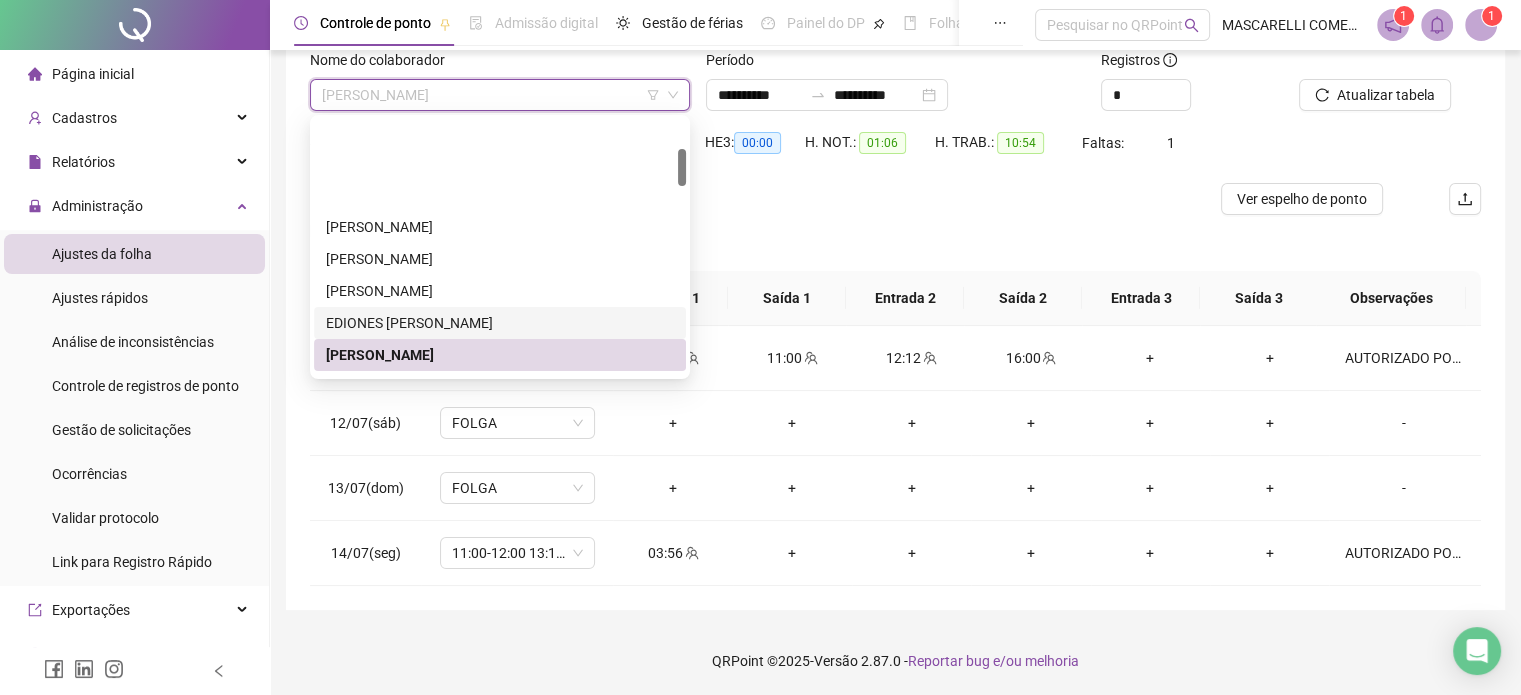 scroll, scrollTop: 200, scrollLeft: 0, axis: vertical 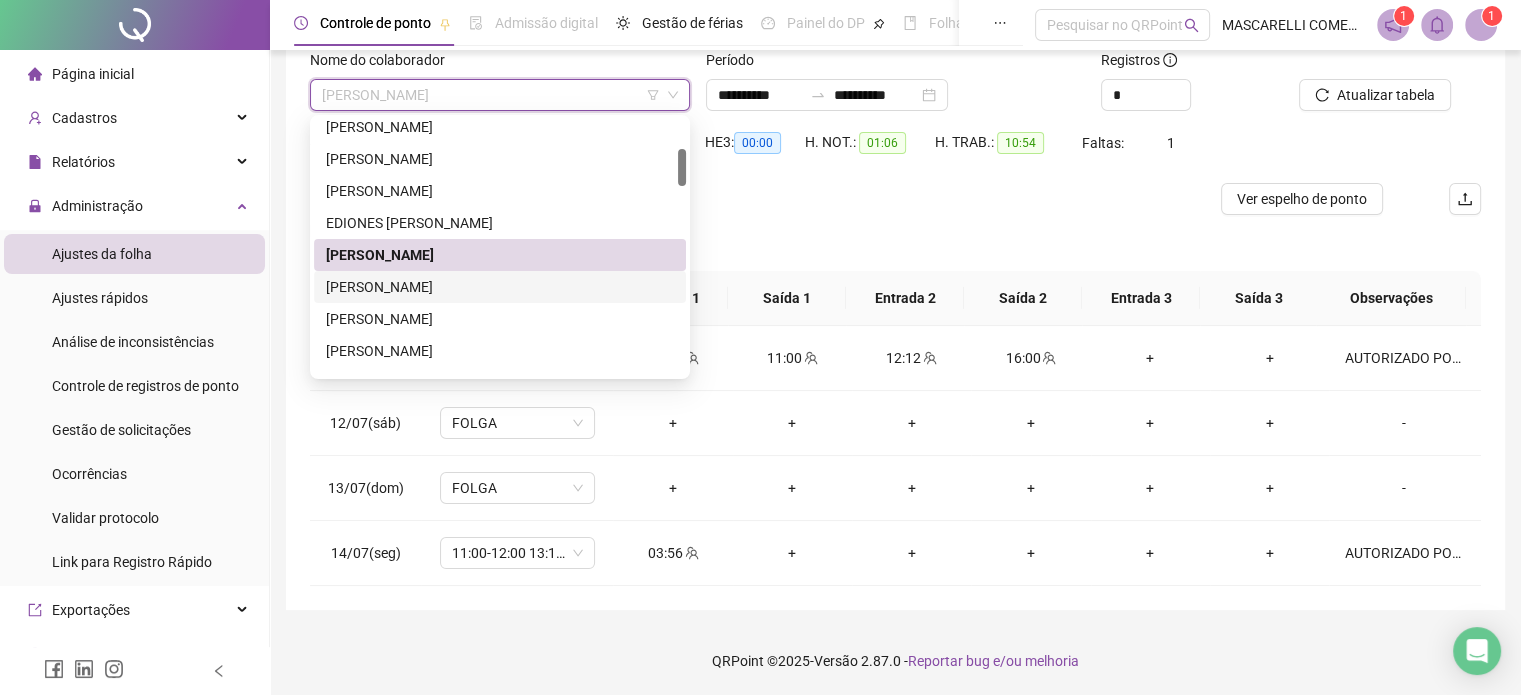 click on "[PERSON_NAME]" at bounding box center [500, 287] 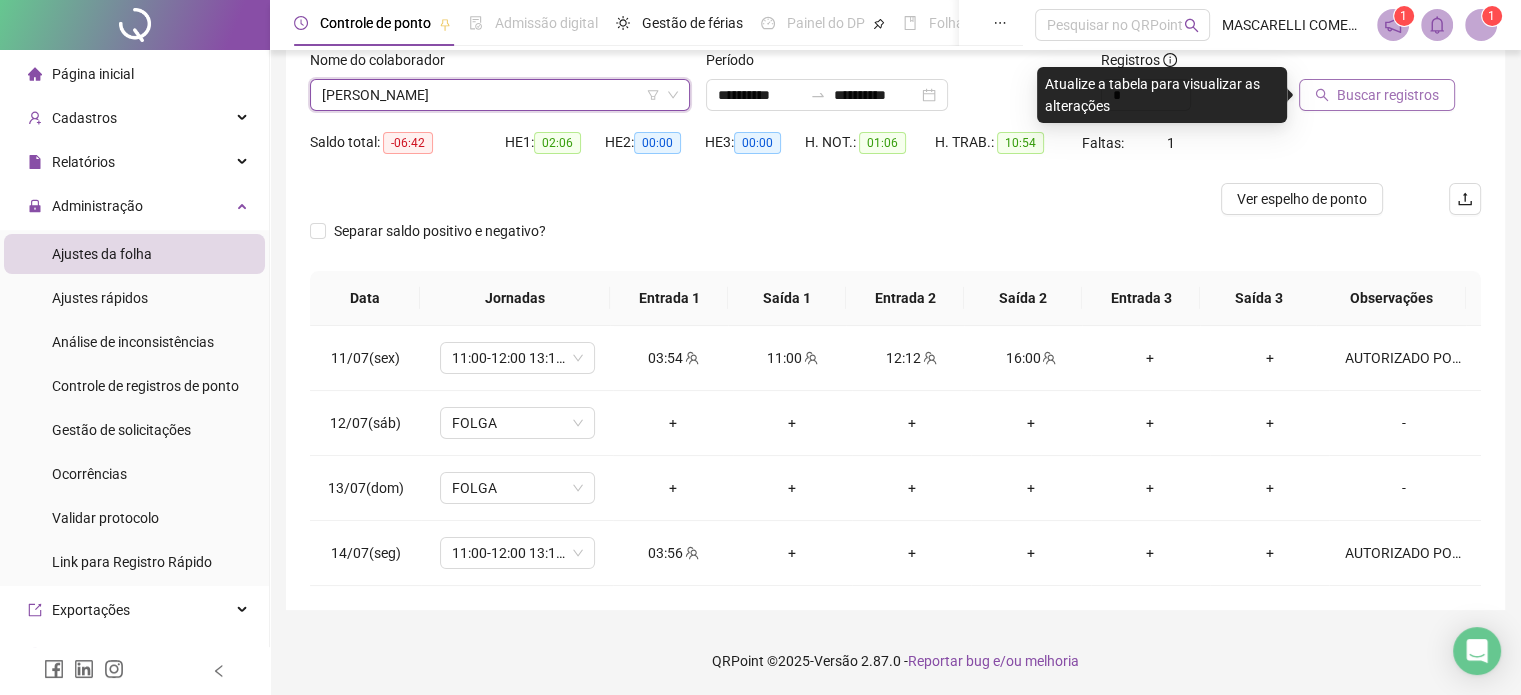 click on "Buscar registros" at bounding box center (1388, 95) 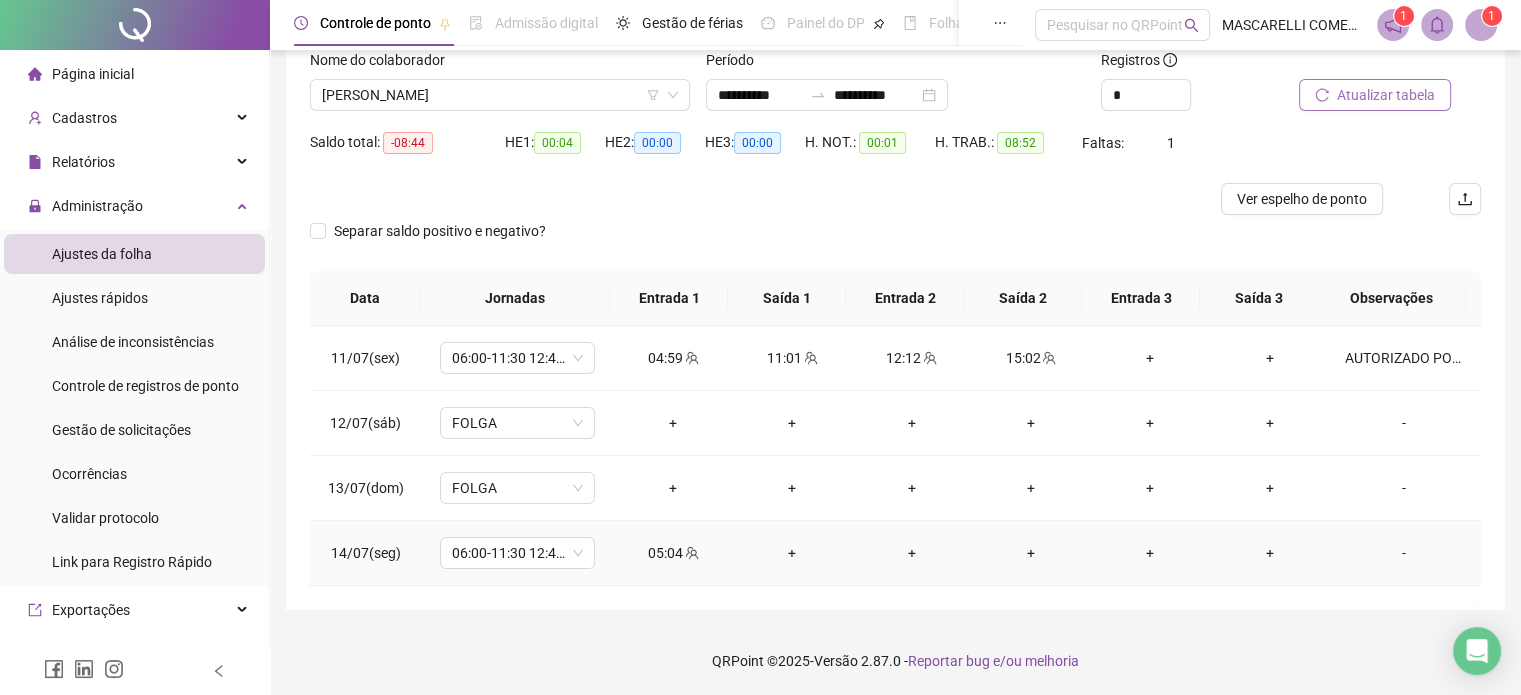 click on "-" at bounding box center [1404, 553] 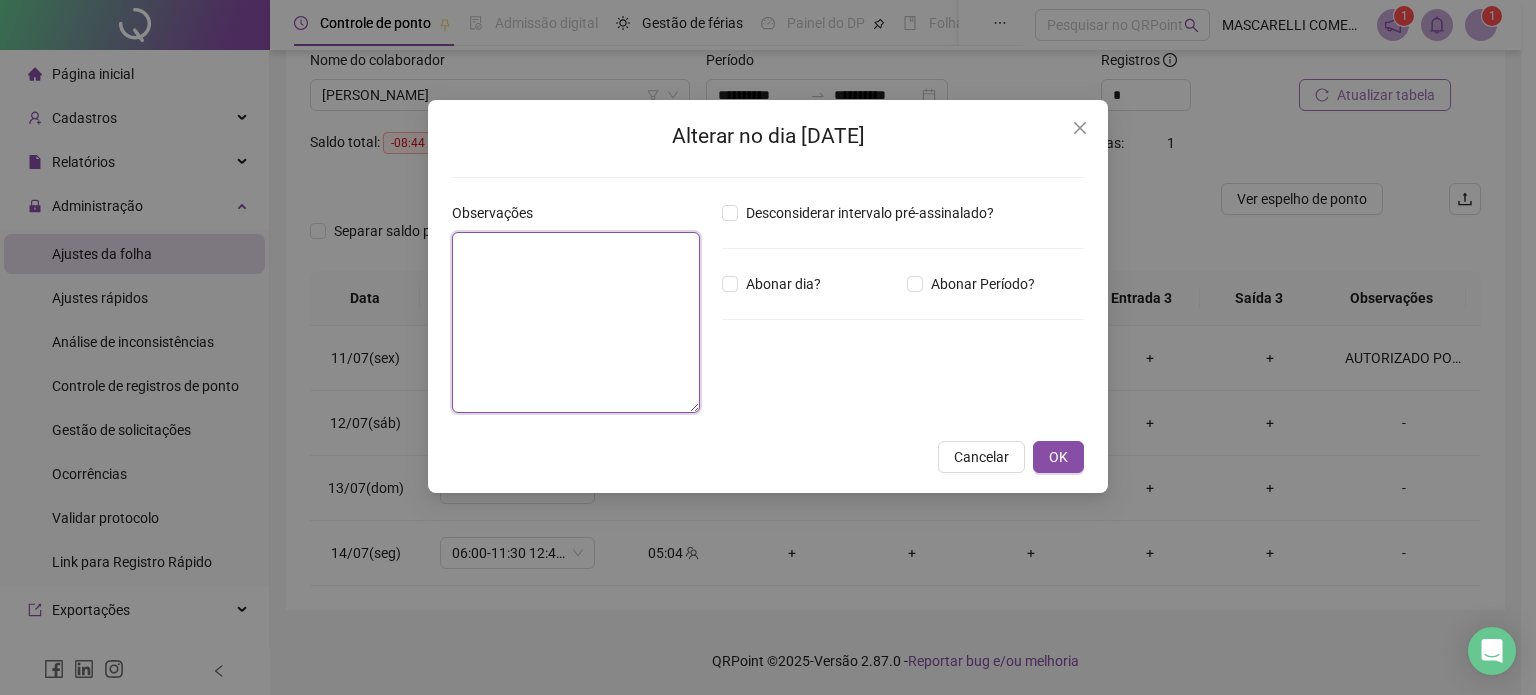 click at bounding box center (576, 322) 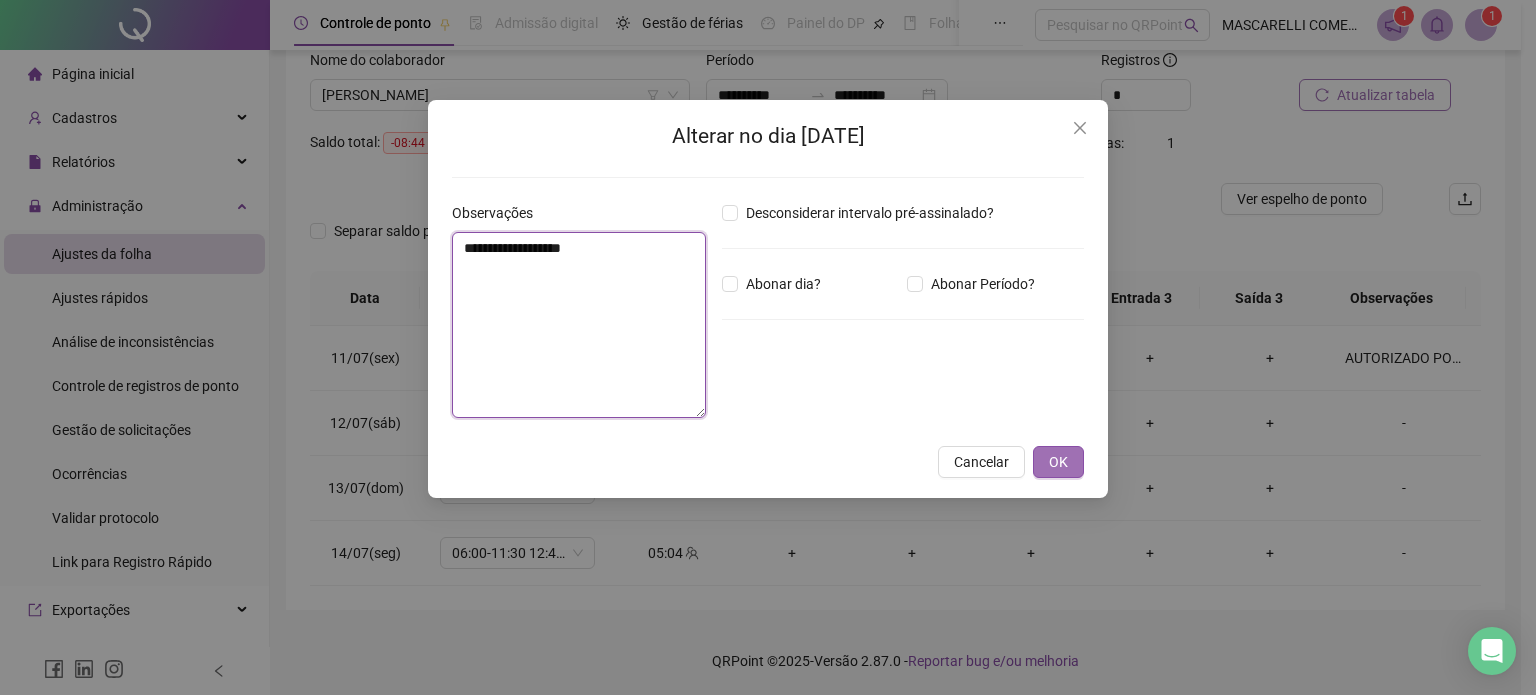 type on "**********" 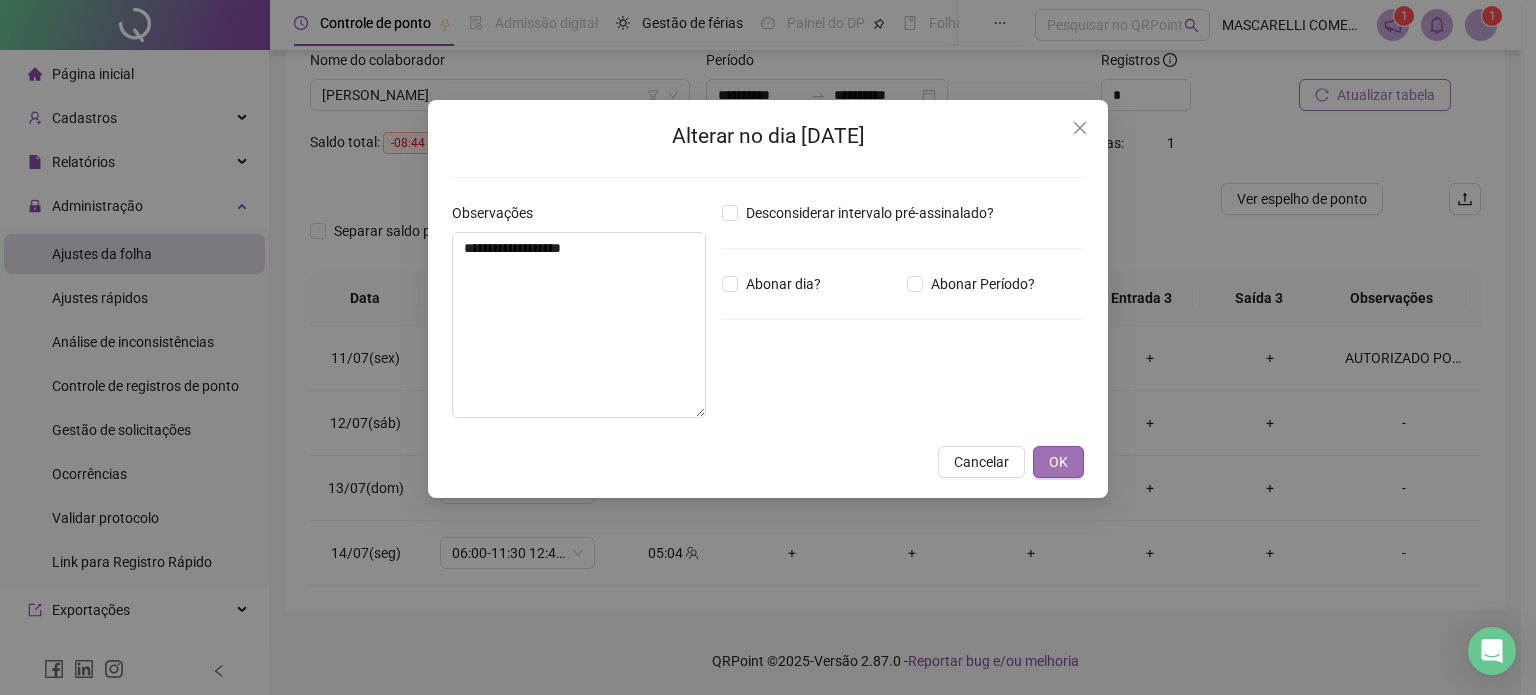 click on "OK" at bounding box center (1058, 462) 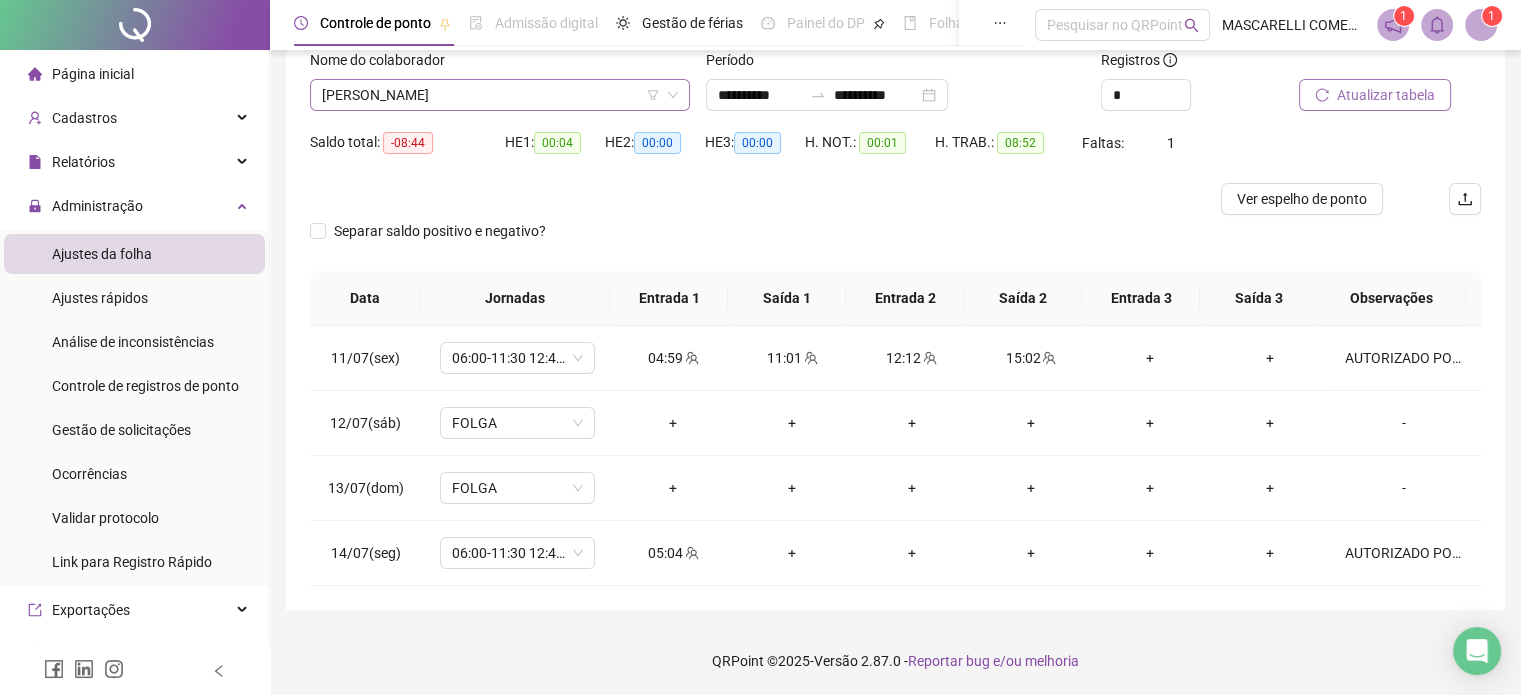 click on "[PERSON_NAME]" at bounding box center (500, 95) 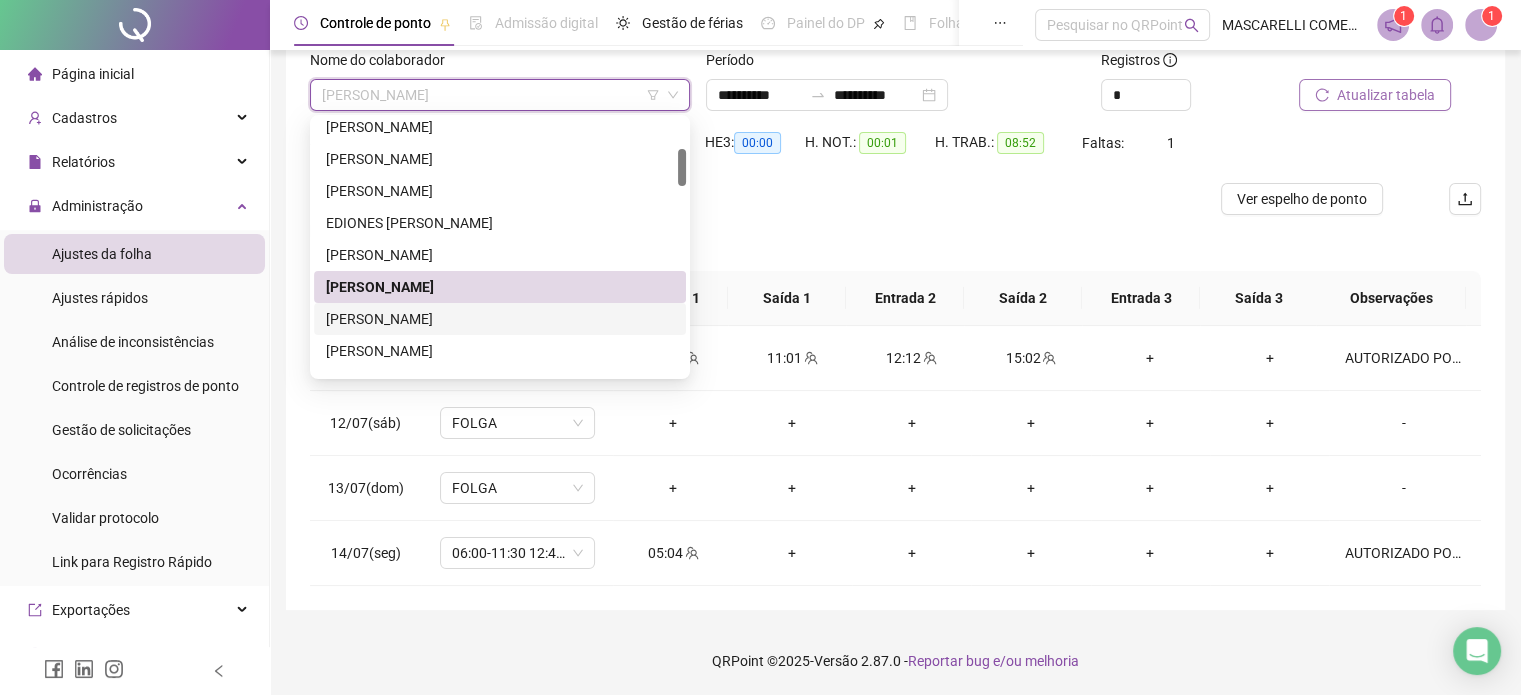 click on "[PERSON_NAME]" at bounding box center [500, 319] 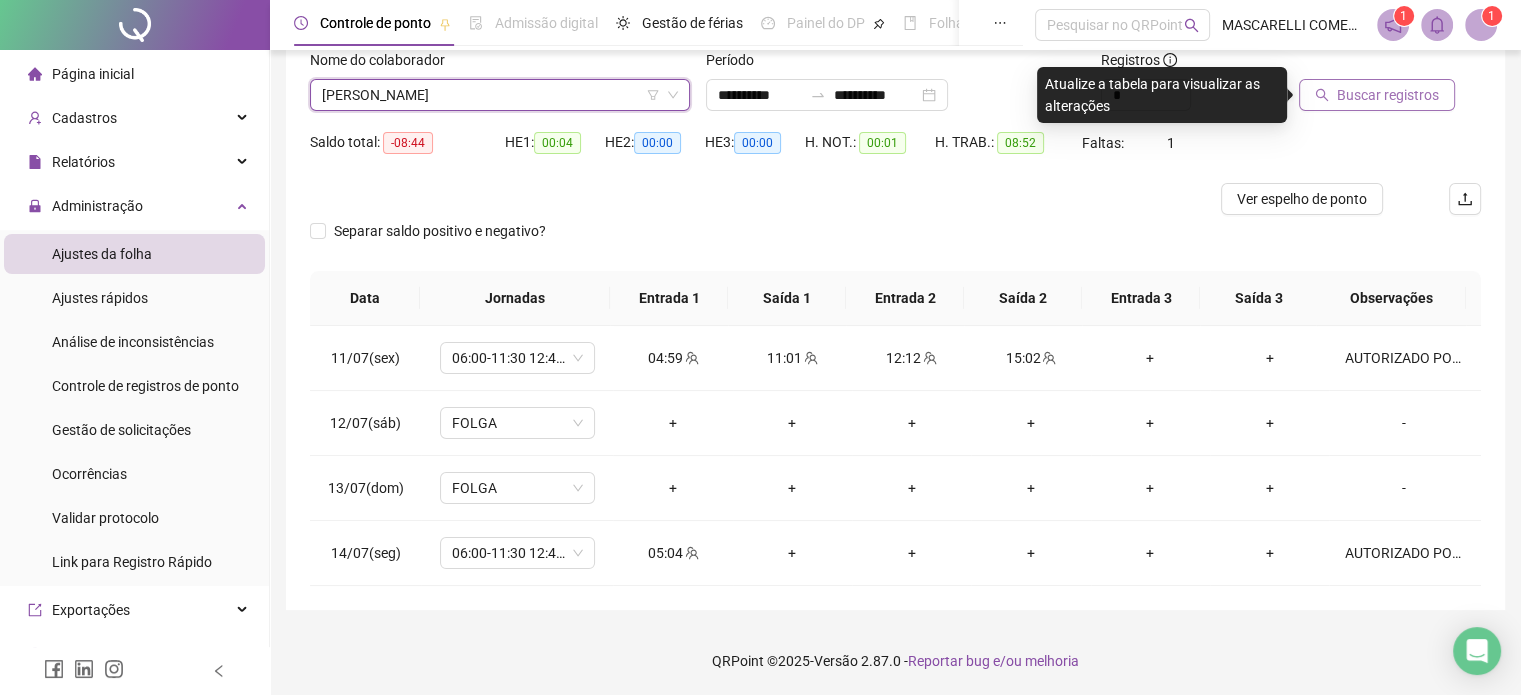 click on "Buscar registros" at bounding box center (1388, 95) 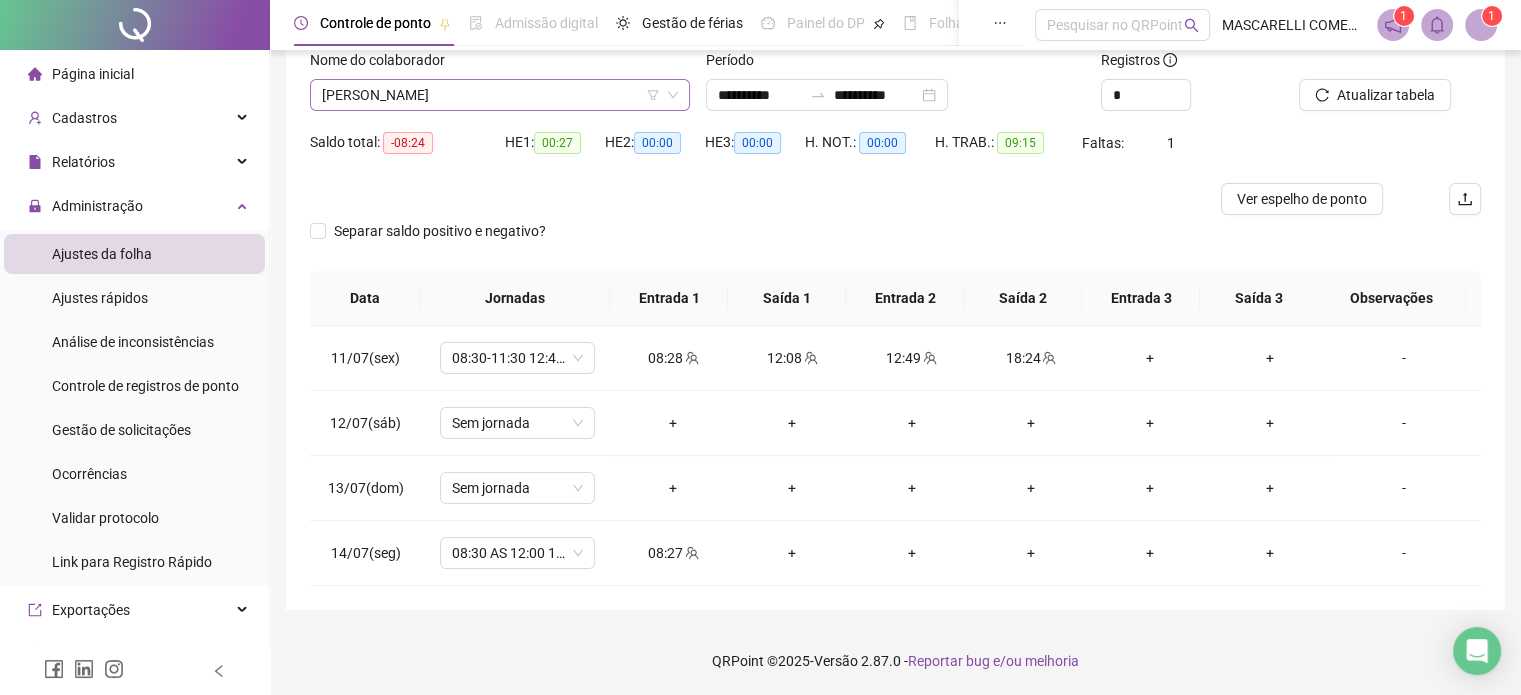 click on "[PERSON_NAME]" at bounding box center [500, 95] 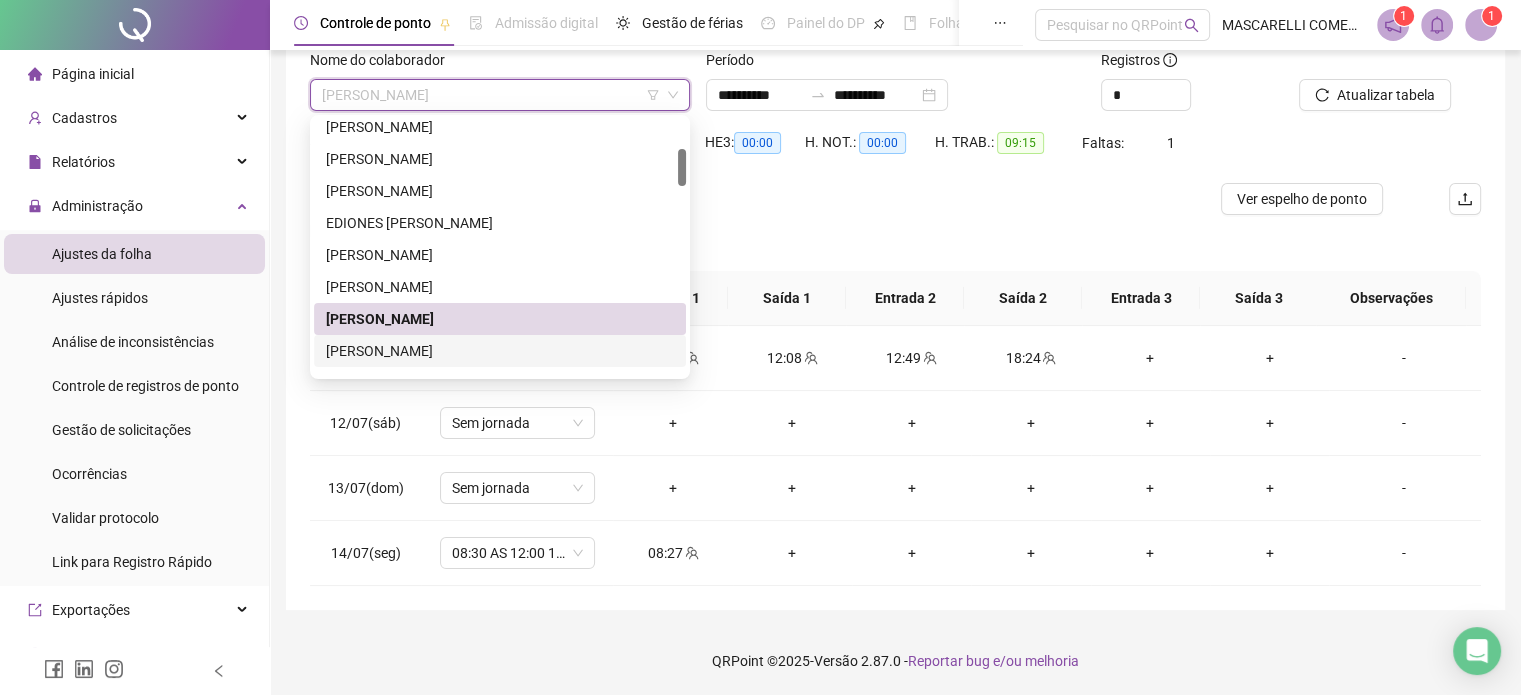 click on "[PERSON_NAME]" at bounding box center [500, 351] 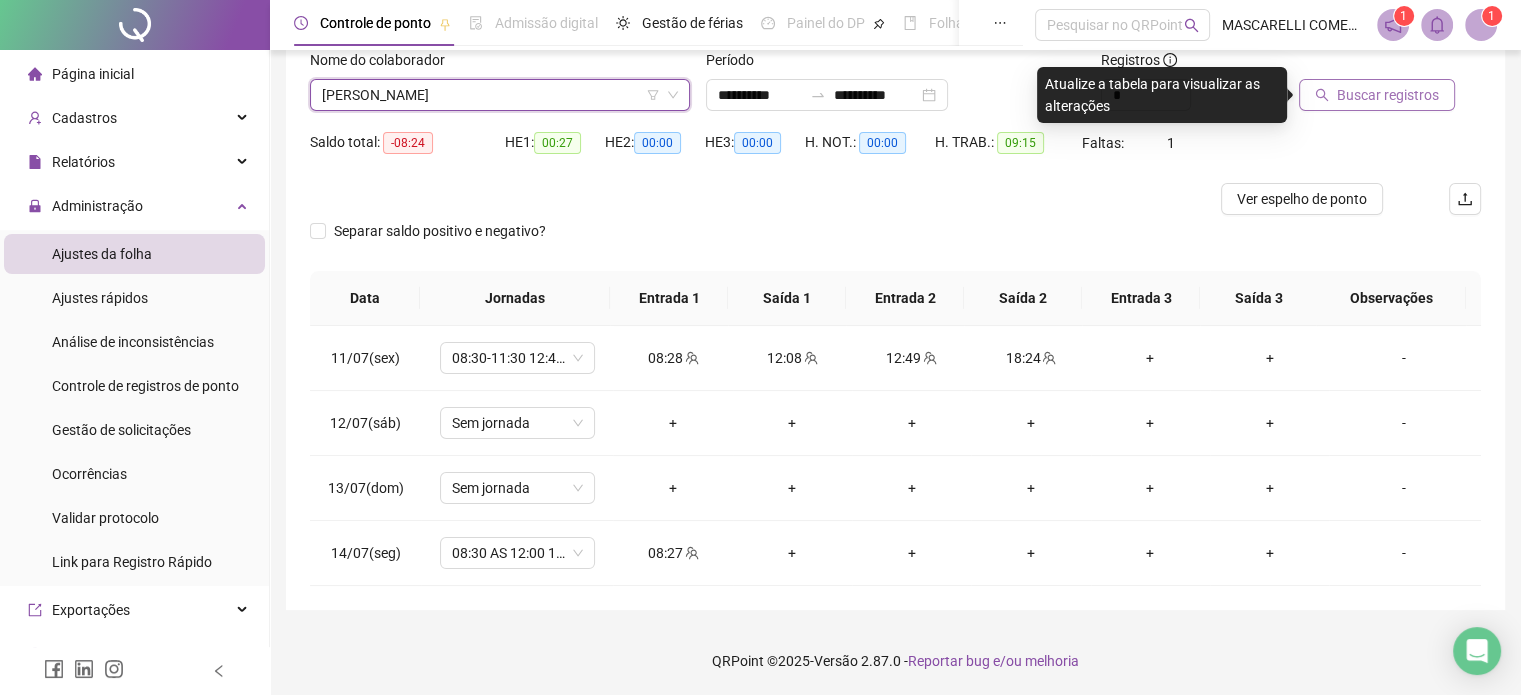 click on "Buscar registros" at bounding box center [1388, 95] 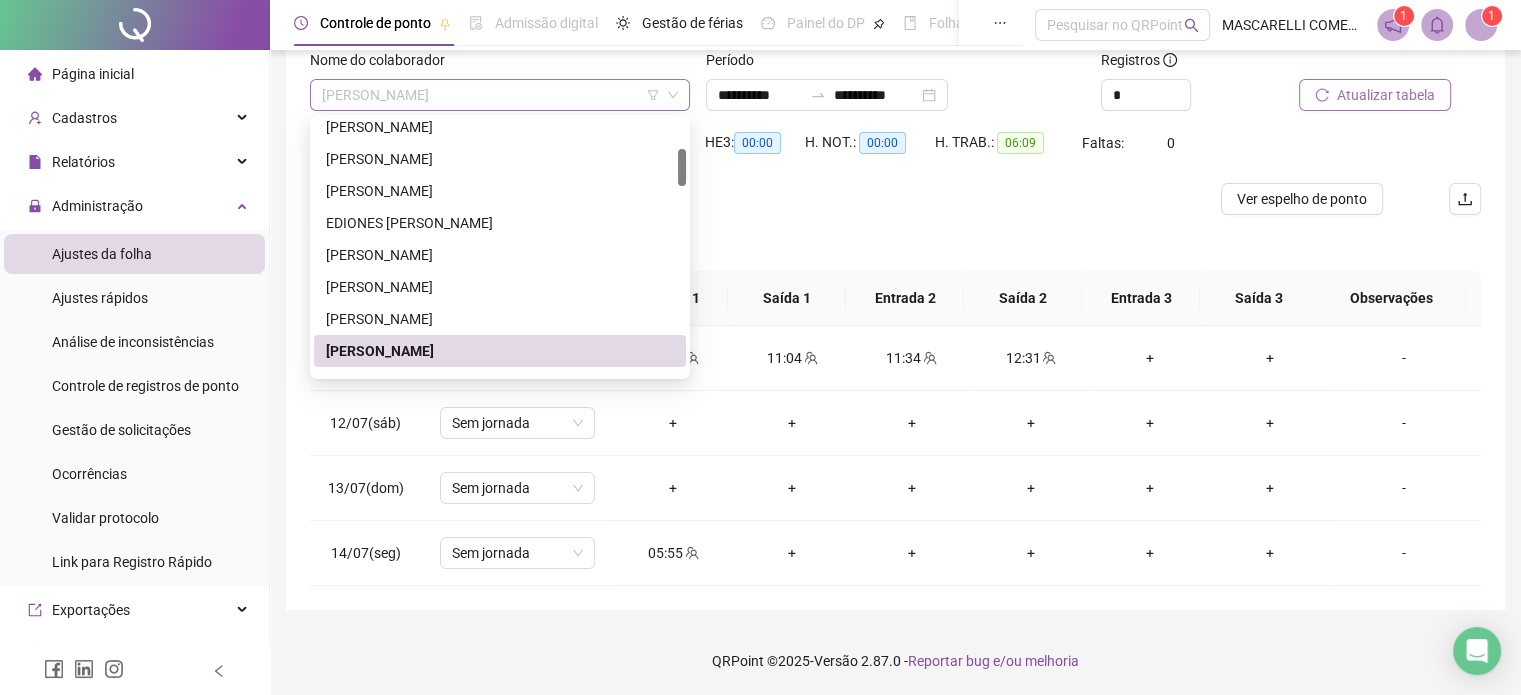 click on "[PERSON_NAME]" at bounding box center (500, 95) 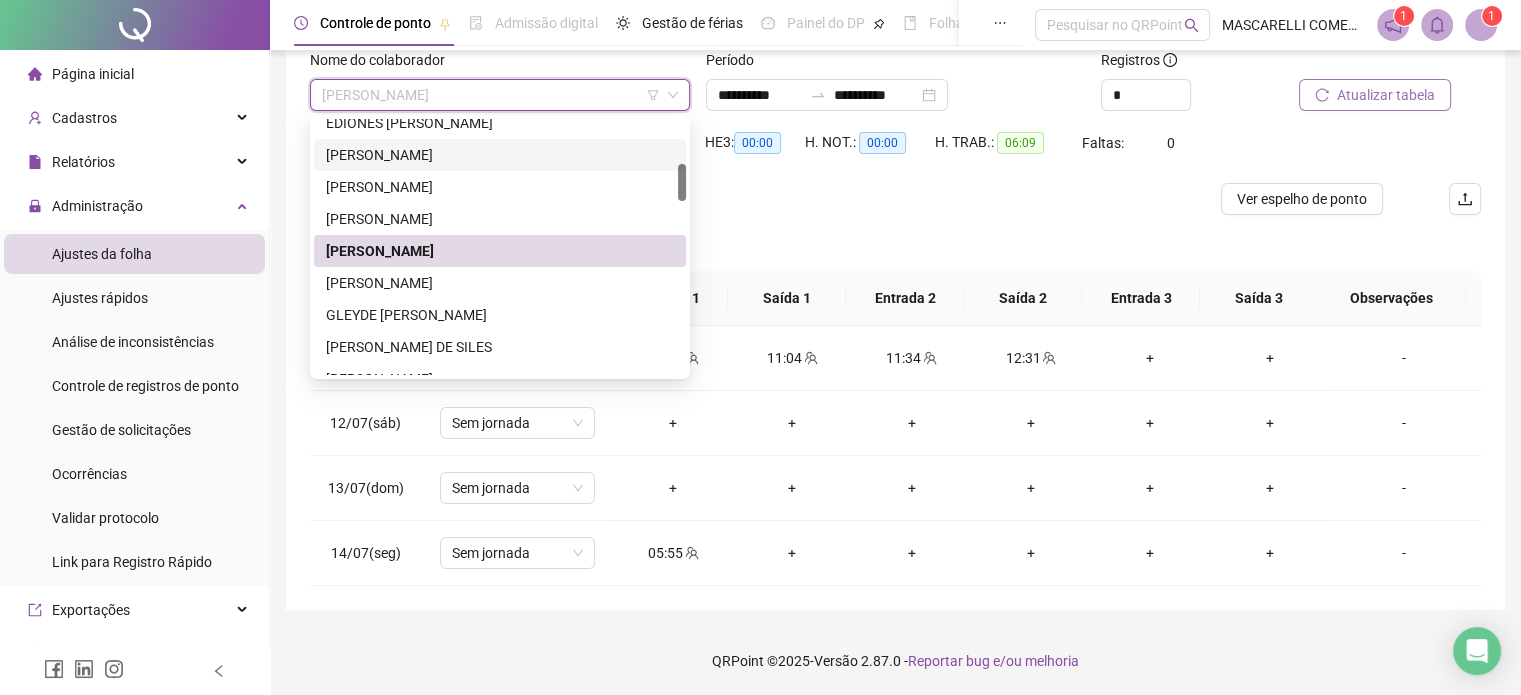 scroll, scrollTop: 400, scrollLeft: 0, axis: vertical 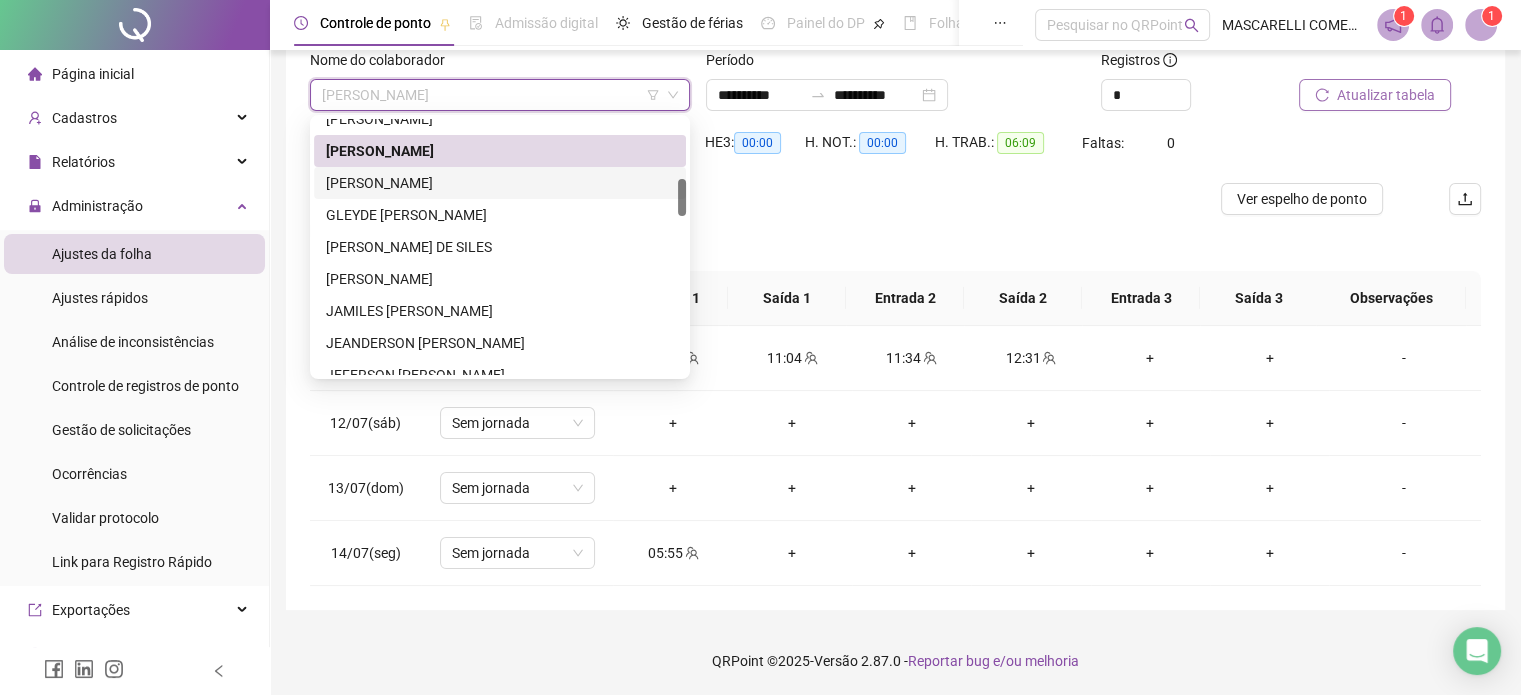 click on "[PERSON_NAME]" at bounding box center (500, 183) 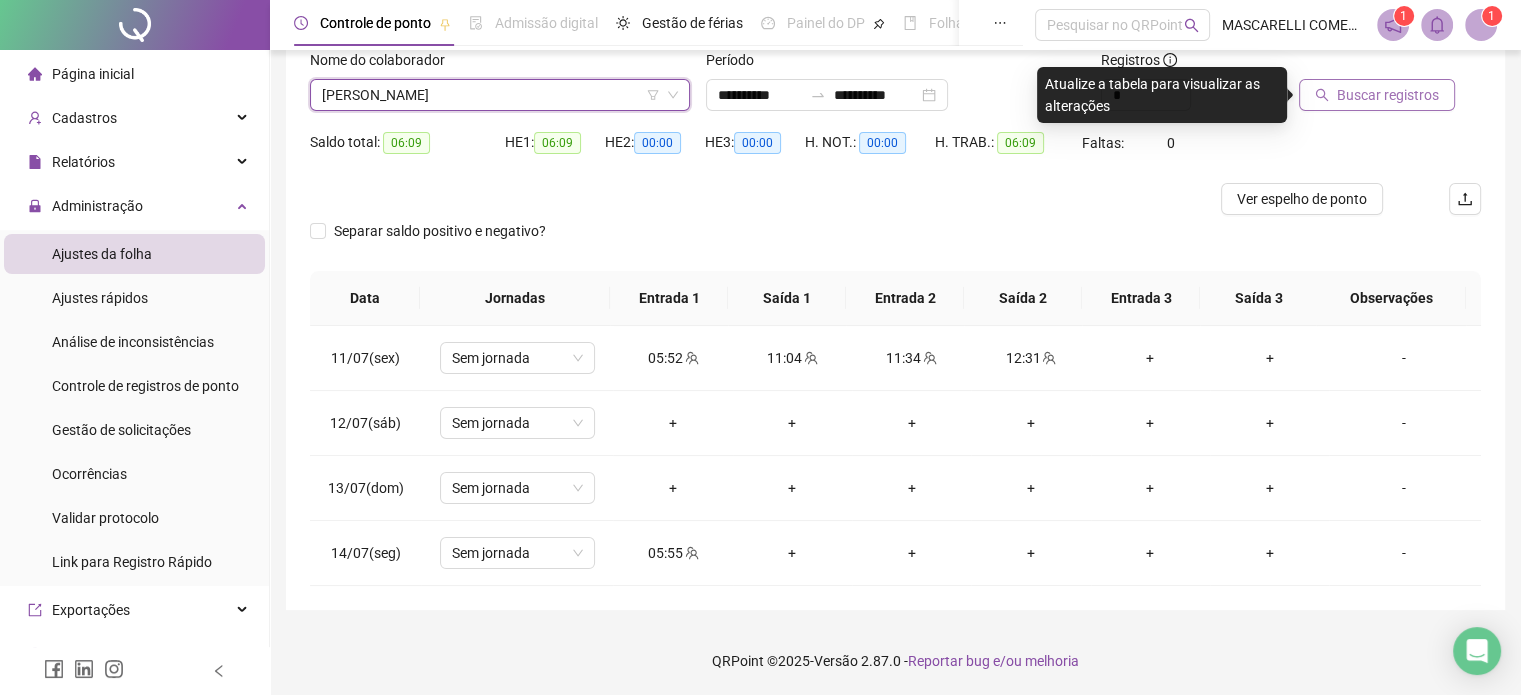 click on "Buscar registros" at bounding box center (1388, 95) 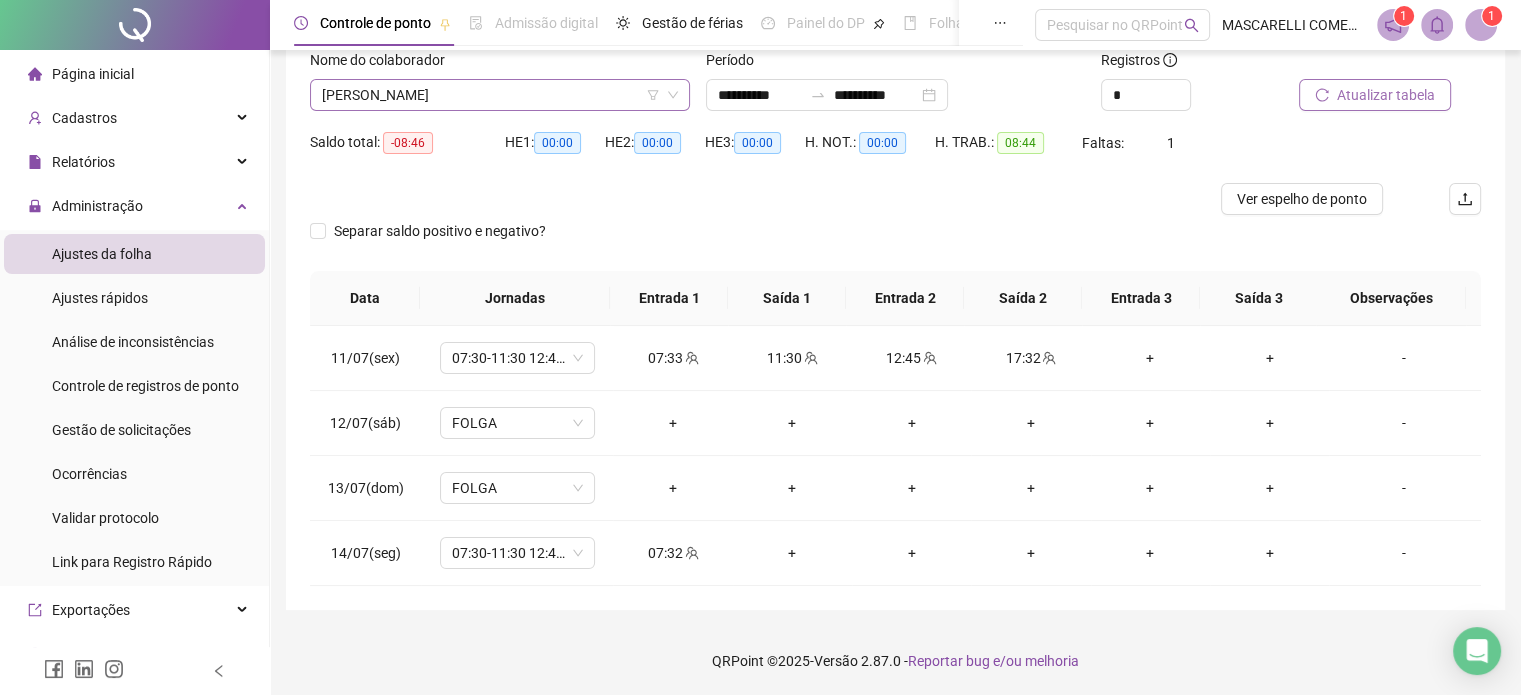 click on "[PERSON_NAME]" at bounding box center [500, 95] 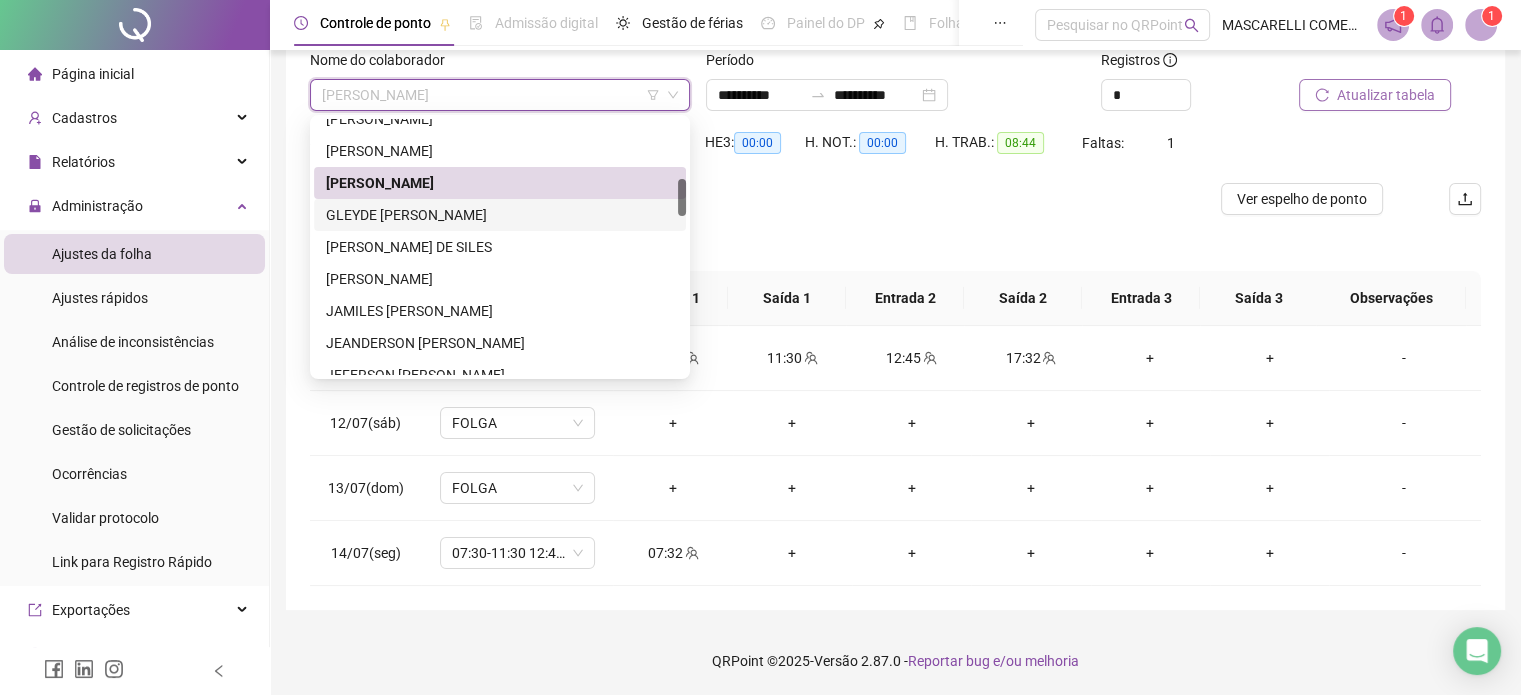 click on "GLEYDE [PERSON_NAME]" at bounding box center [500, 215] 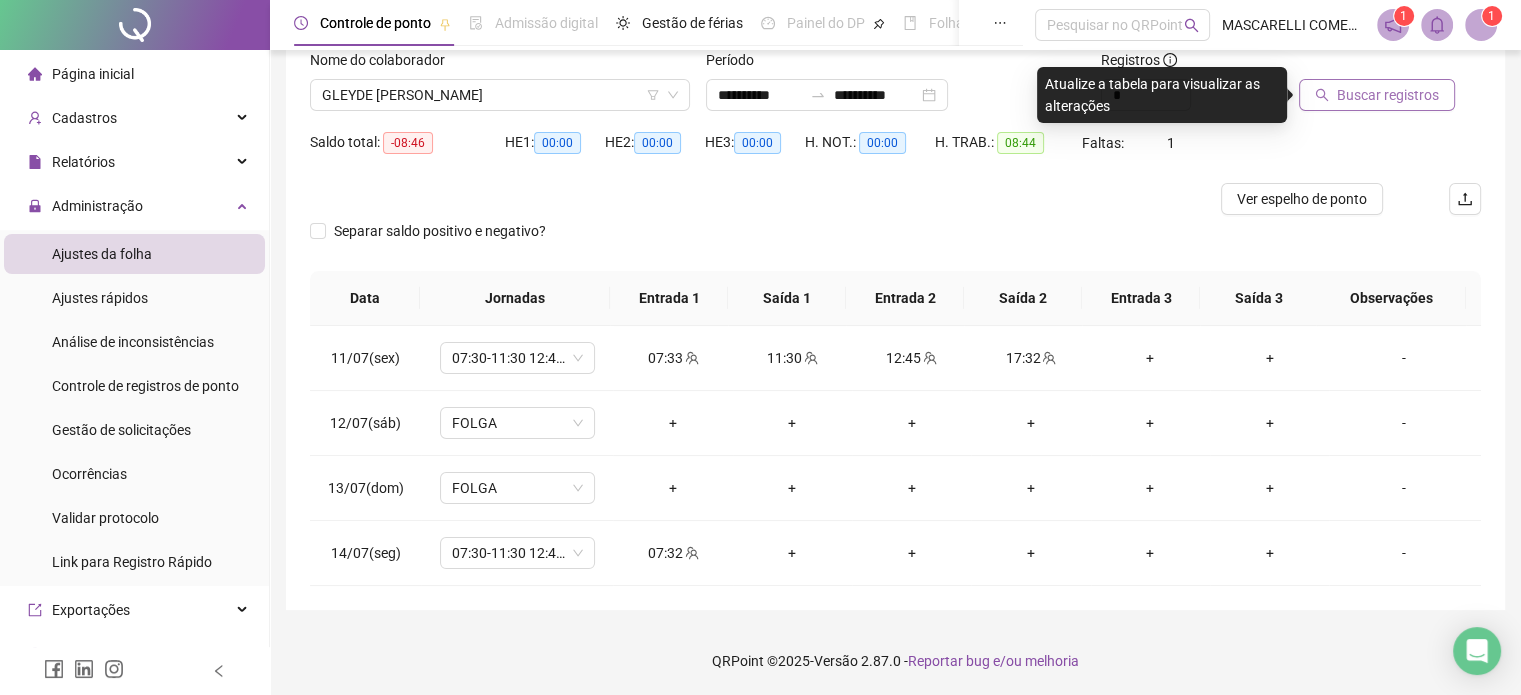 click on "Buscar registros" at bounding box center [1388, 95] 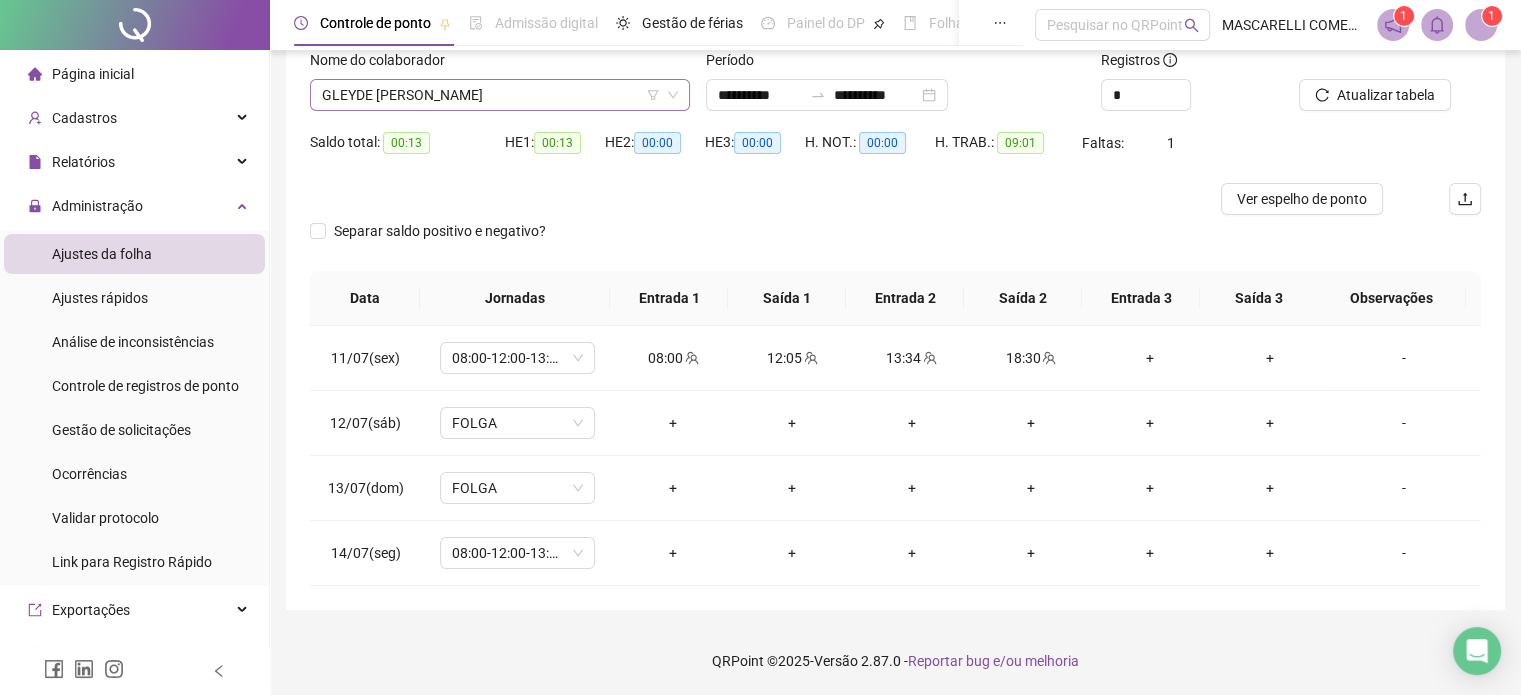click on "GLEYDE [PERSON_NAME]" at bounding box center [500, 95] 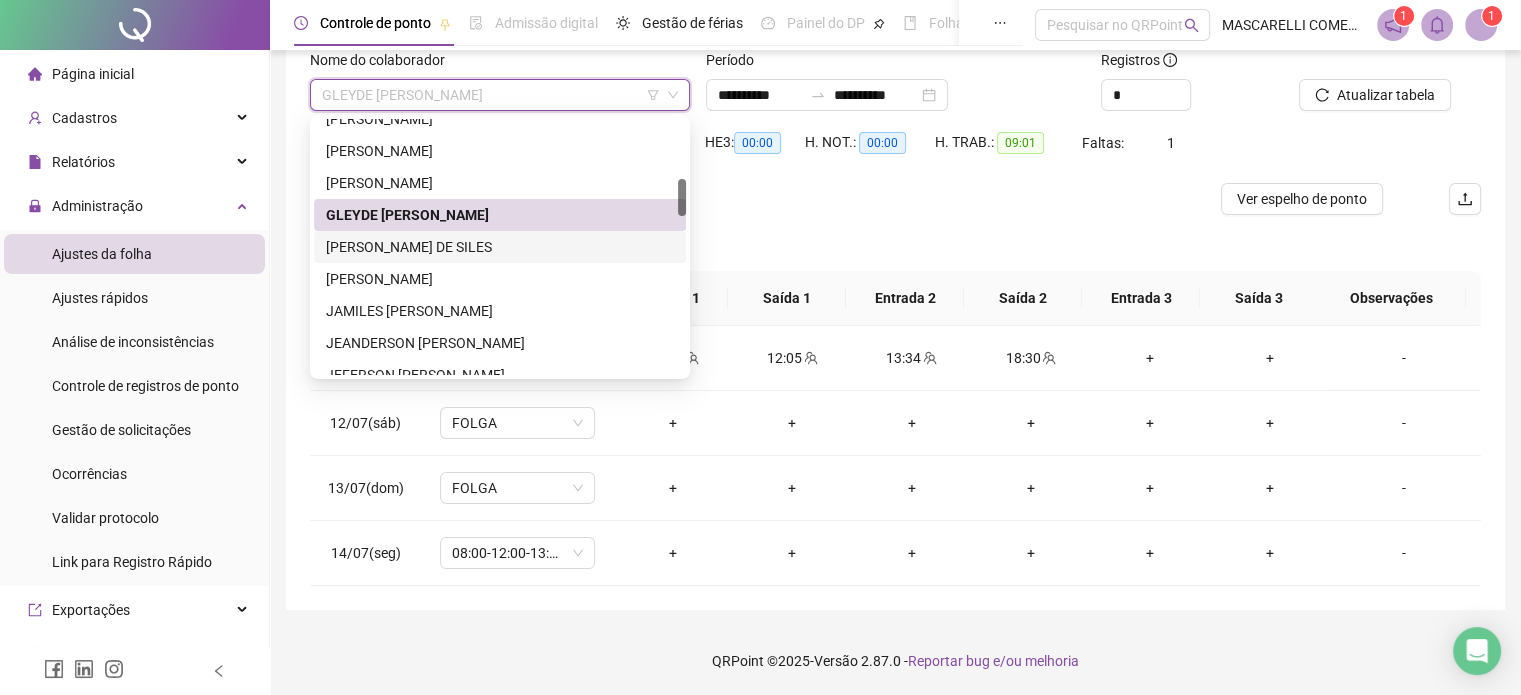 click on "[PERSON_NAME] DE SILES" at bounding box center [500, 247] 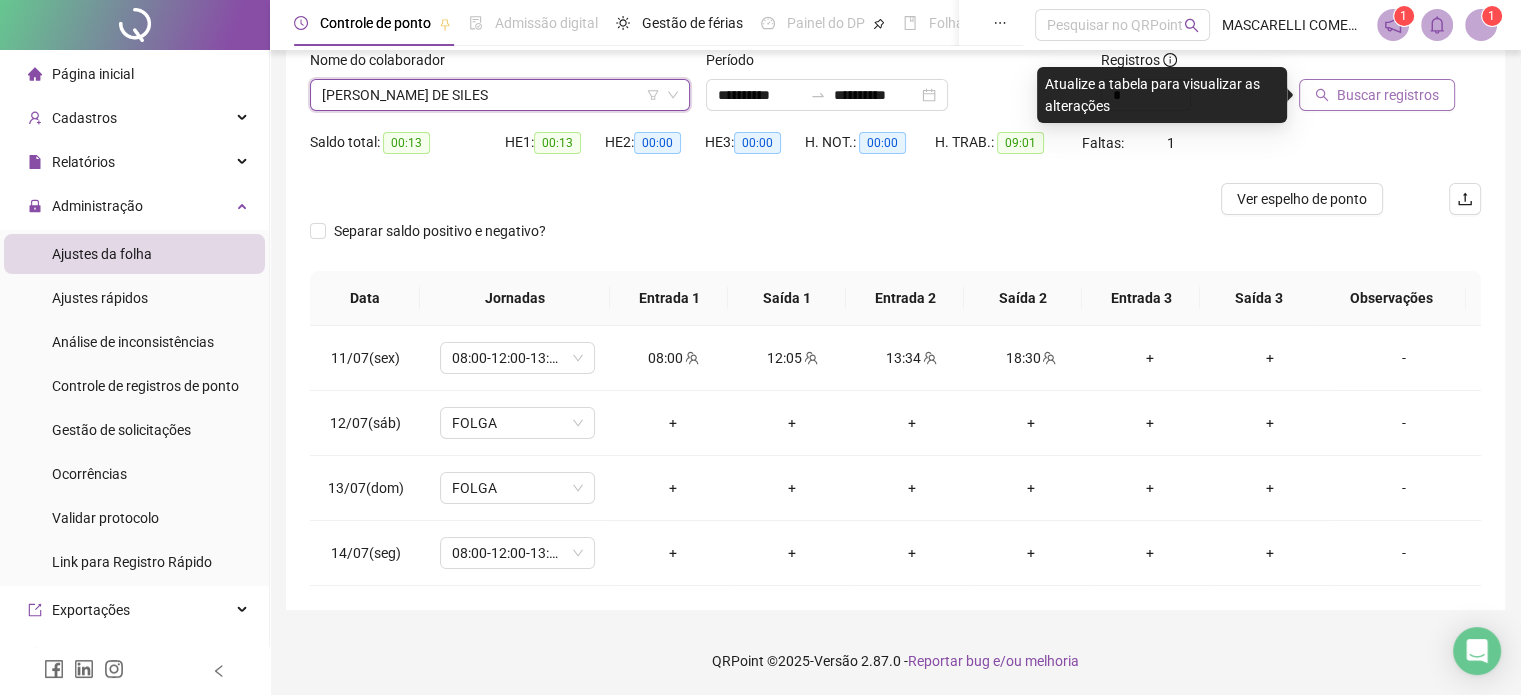 click on "Buscar registros" at bounding box center (1388, 95) 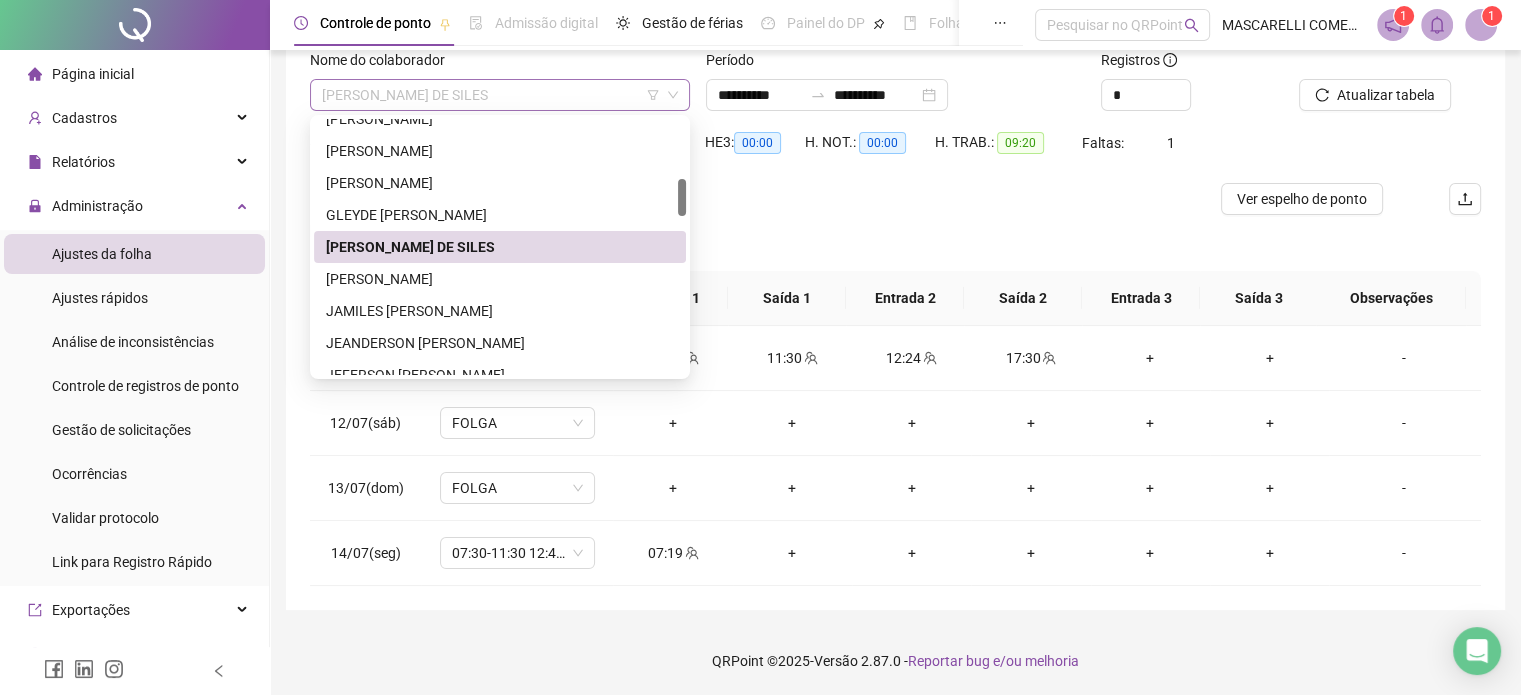 click on "[PERSON_NAME] DE SILES" at bounding box center (500, 95) 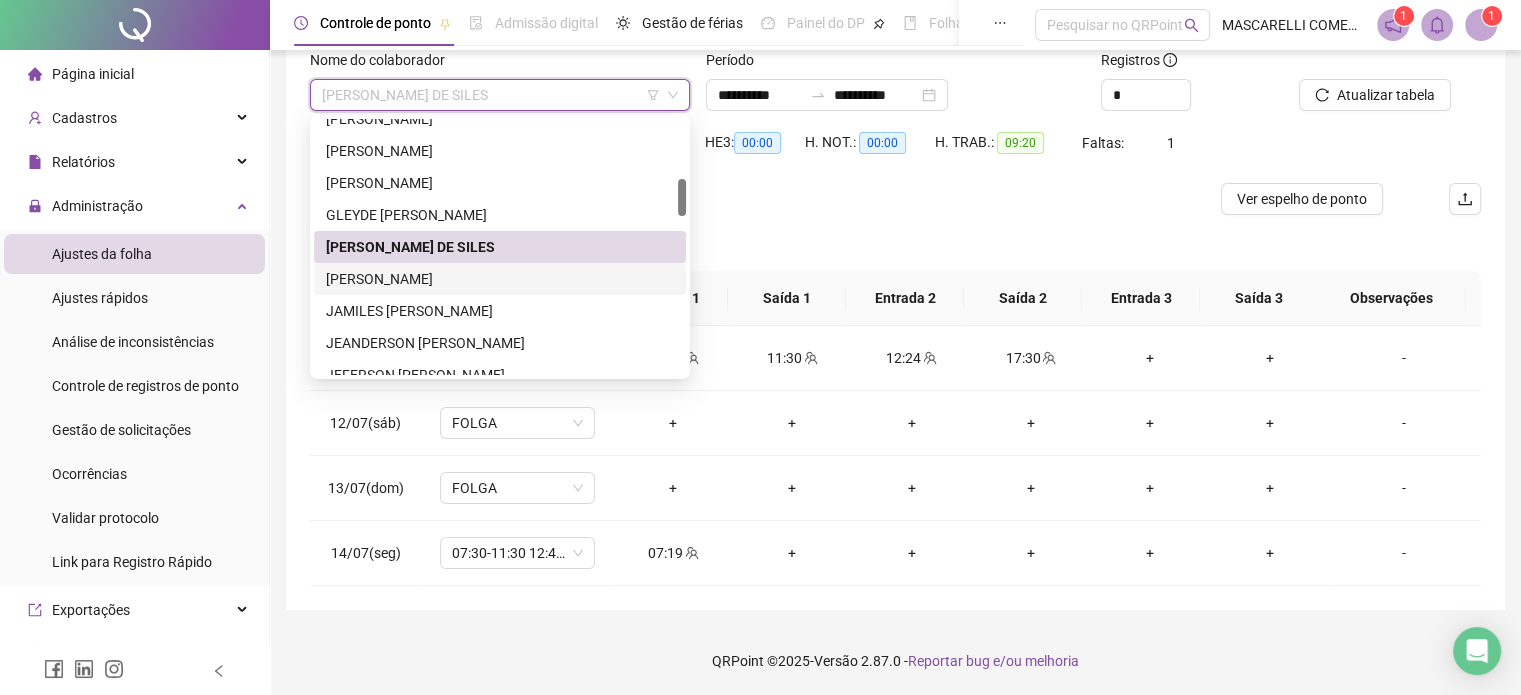 click on "[PERSON_NAME]" at bounding box center (500, 279) 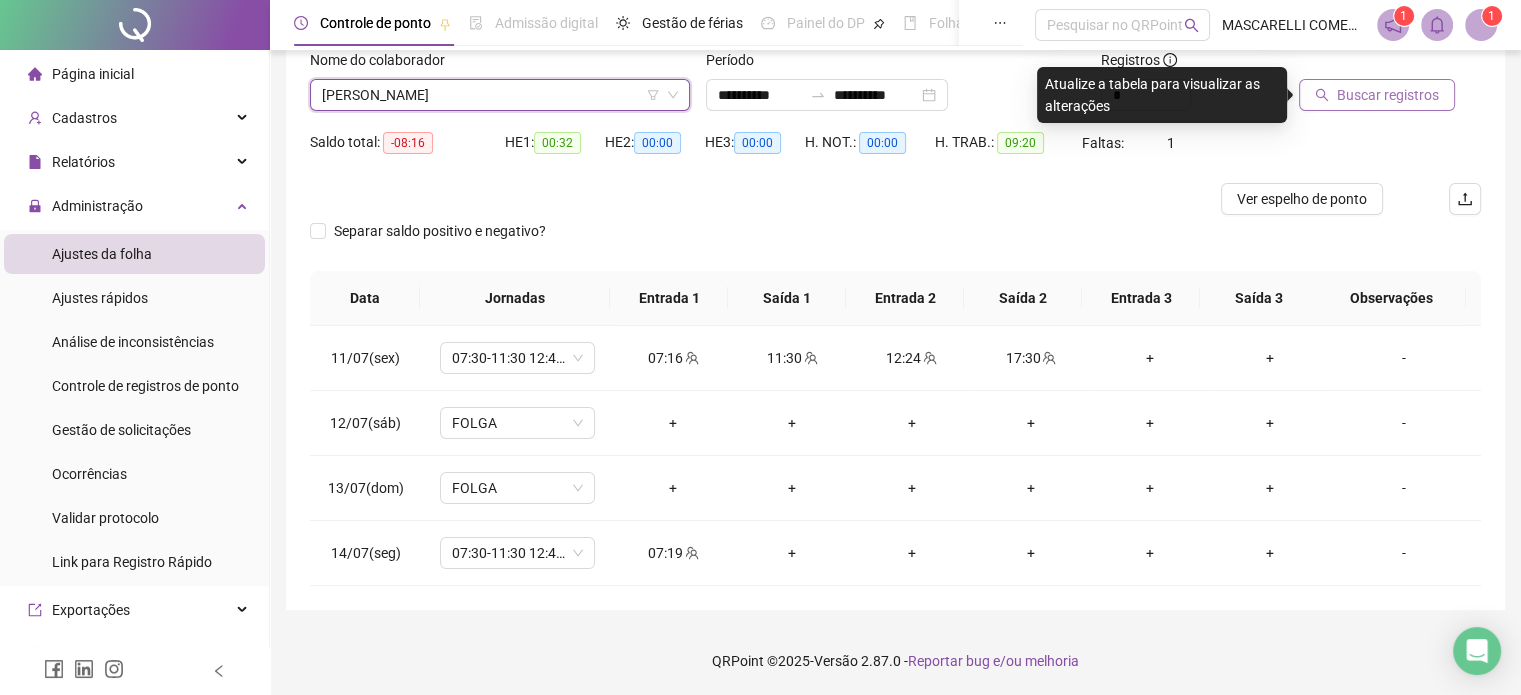 click on "Buscar registros" at bounding box center (1388, 95) 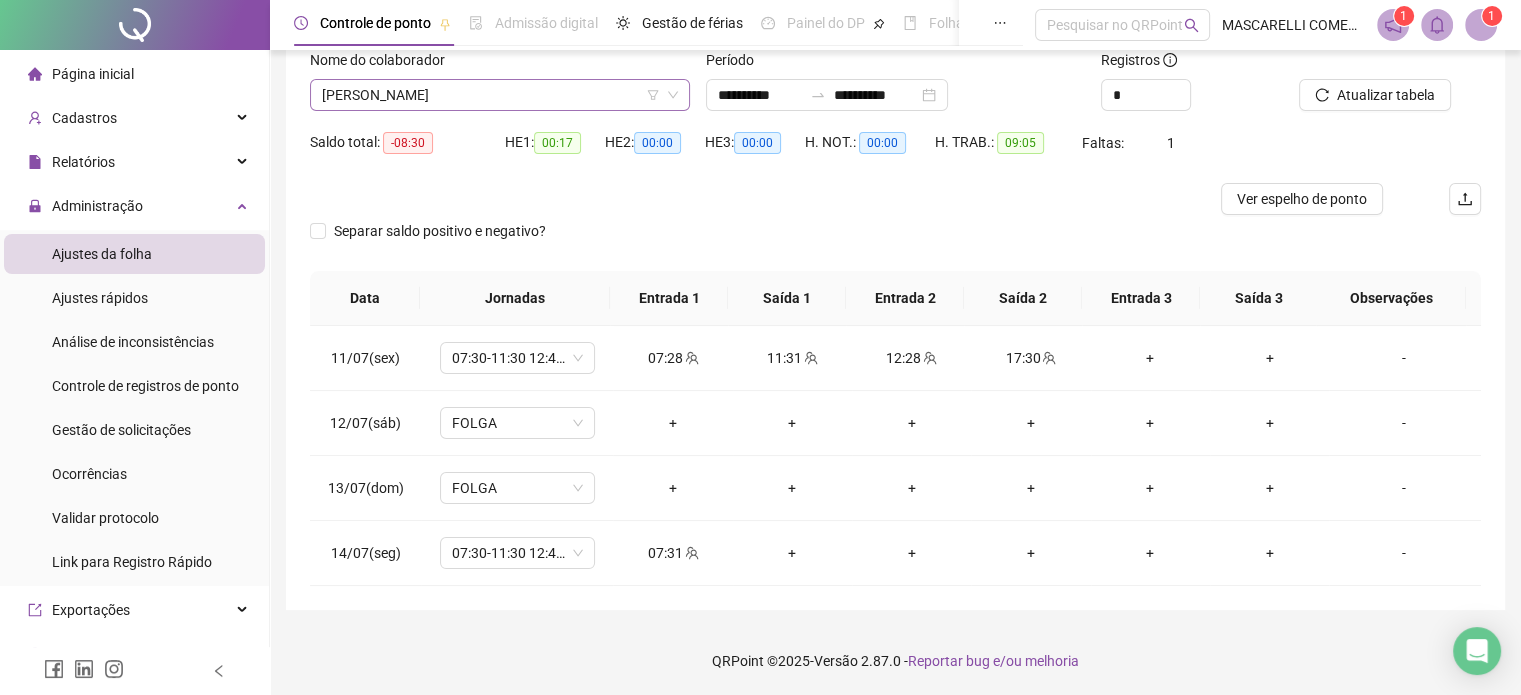click on "[PERSON_NAME]" at bounding box center (500, 95) 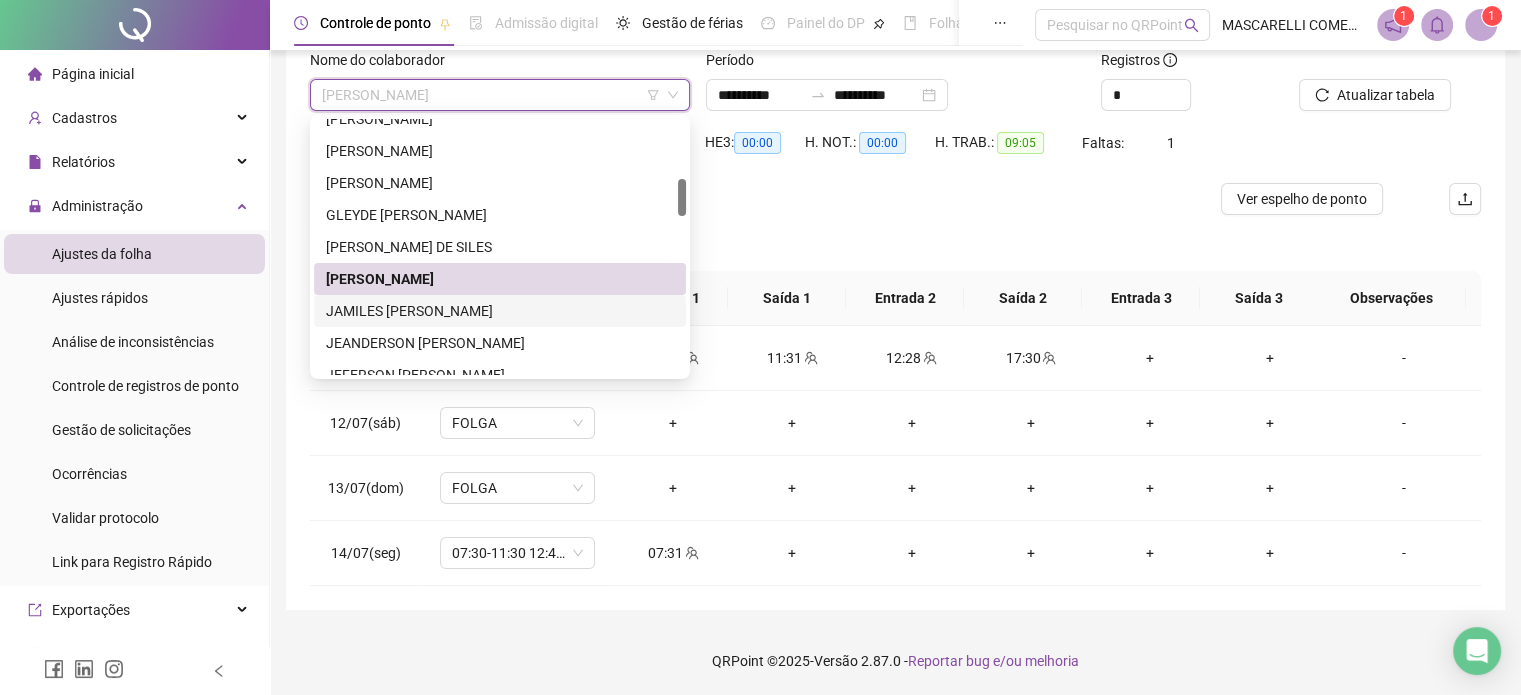 click on "JAMILES [PERSON_NAME]" at bounding box center [500, 311] 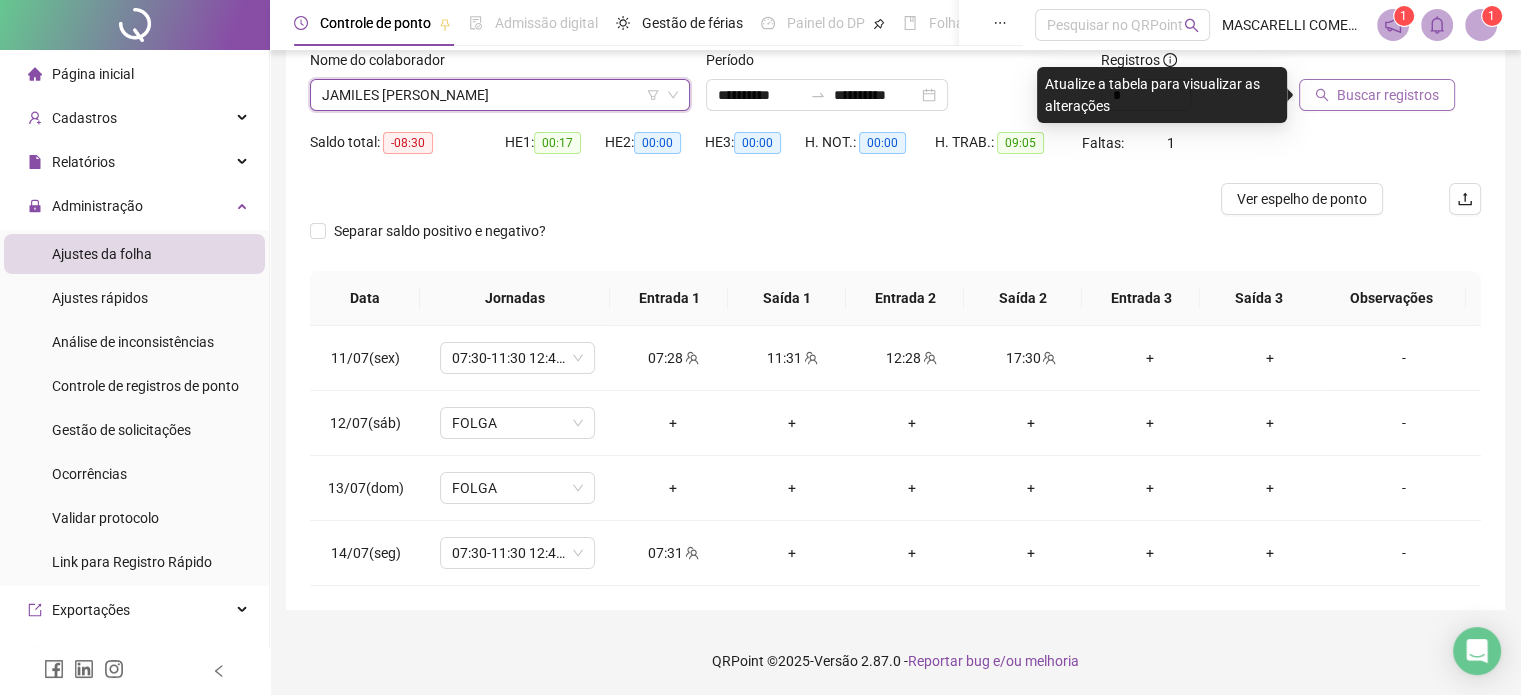 click on "Buscar registros" at bounding box center [1388, 95] 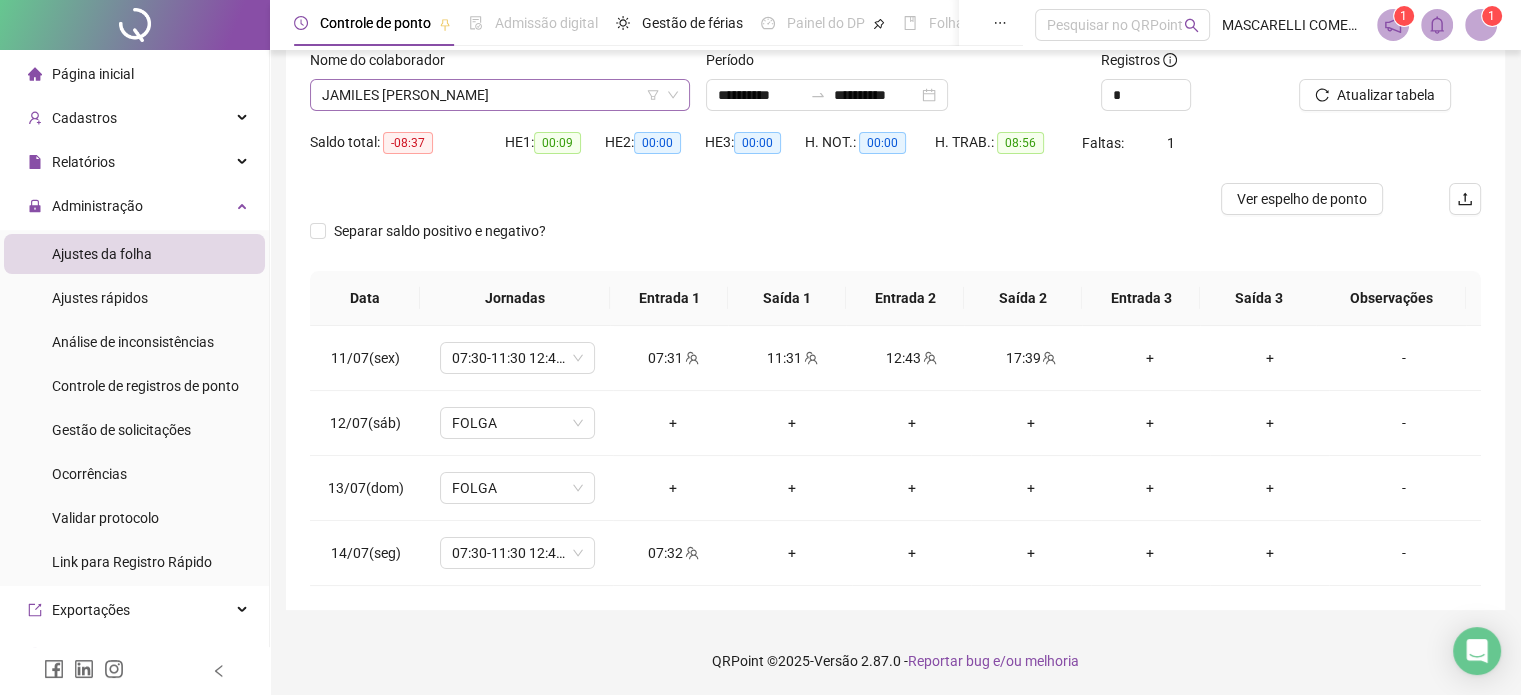 click on "JAMILES [PERSON_NAME]" at bounding box center [500, 95] 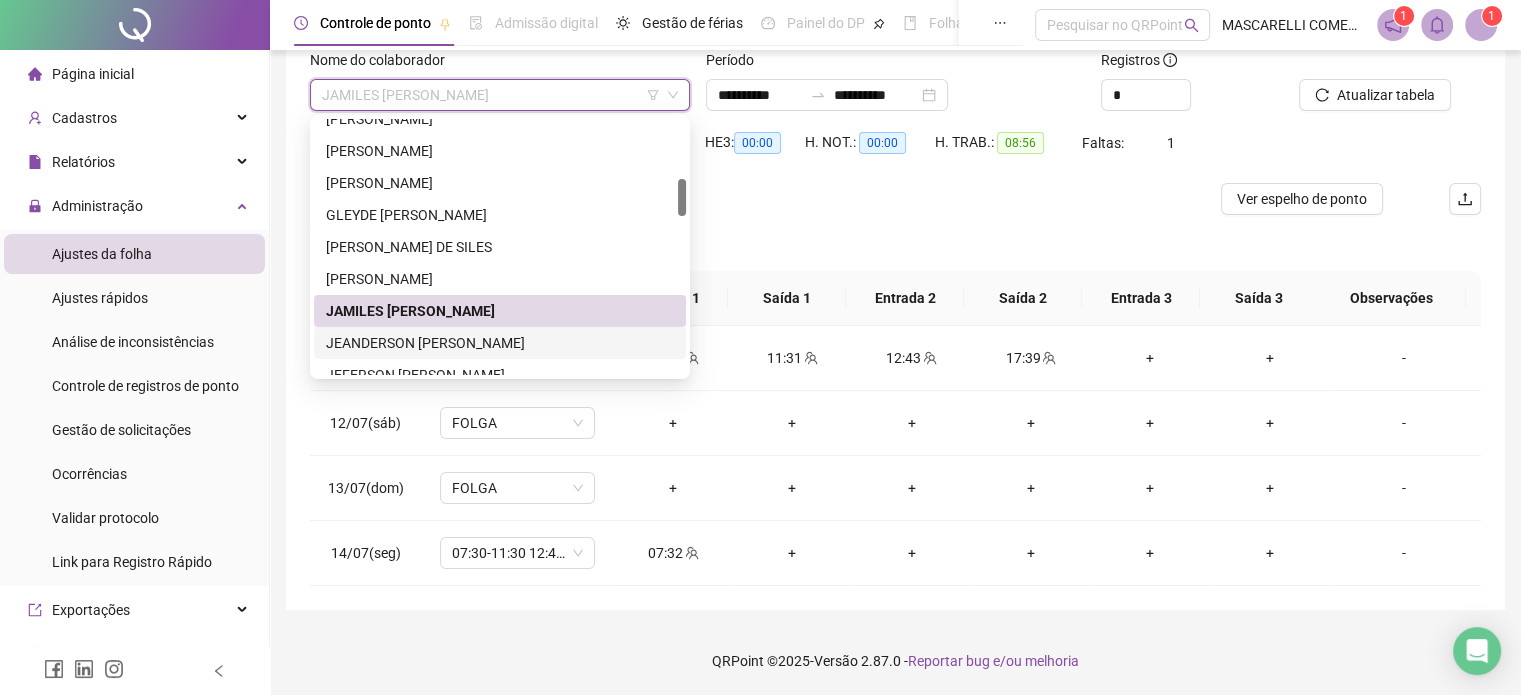 click on "JEANDERSON [PERSON_NAME]" at bounding box center (500, 343) 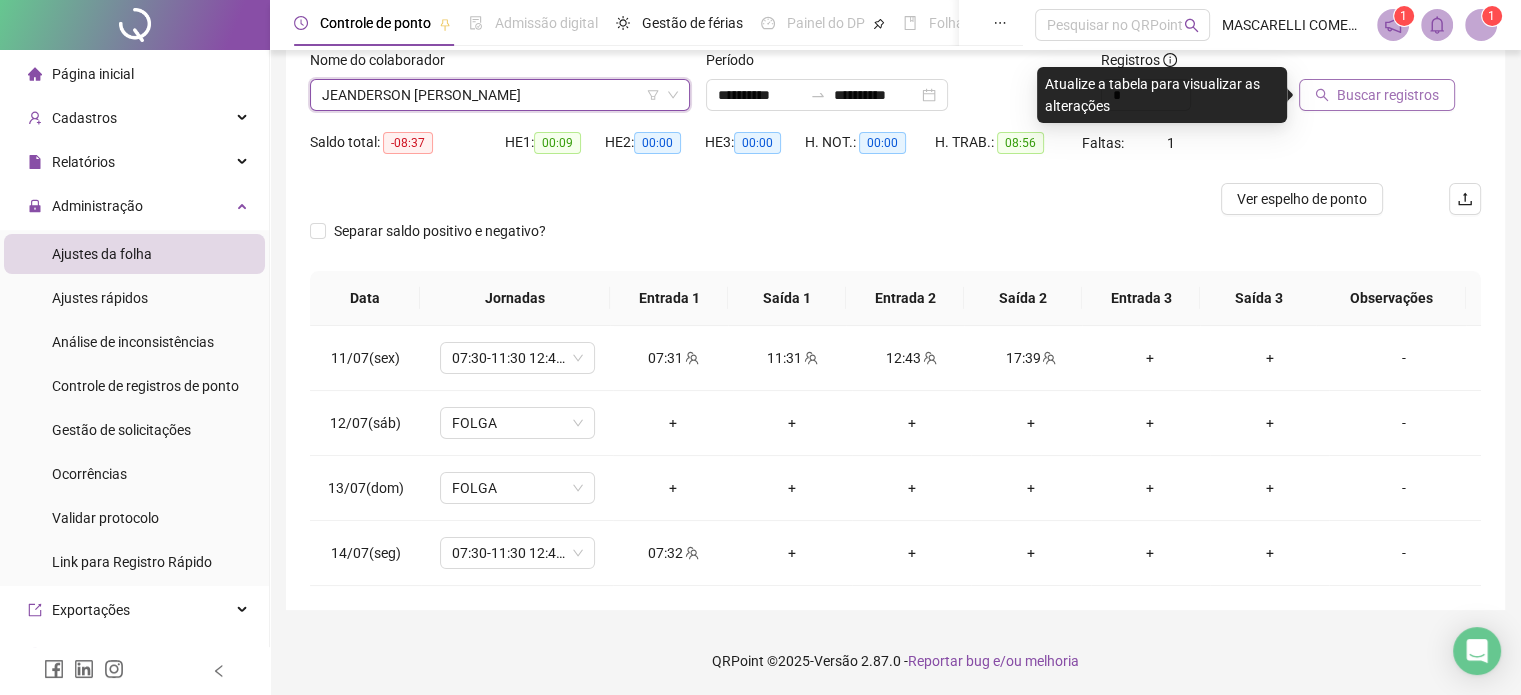 click on "Buscar registros" at bounding box center [1388, 95] 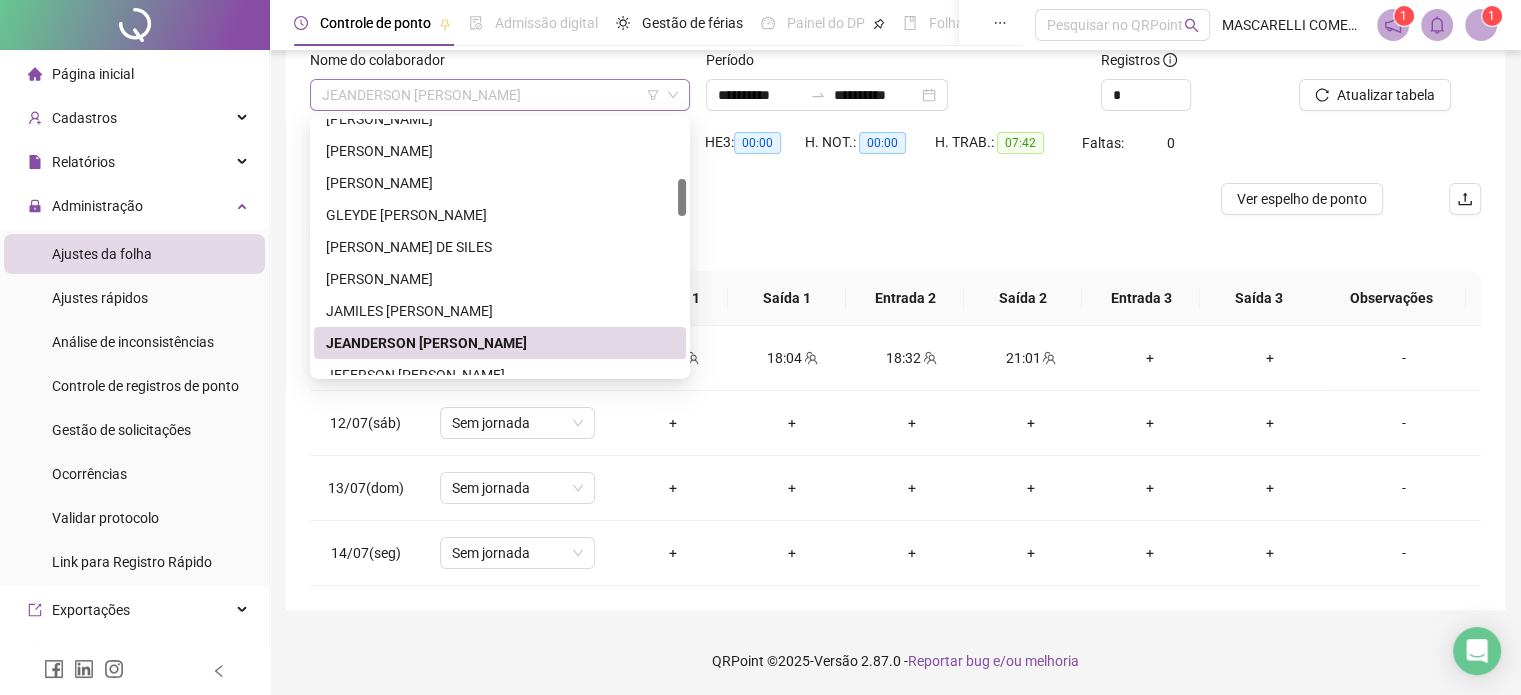 click on "JEANDERSON [PERSON_NAME]" at bounding box center (500, 95) 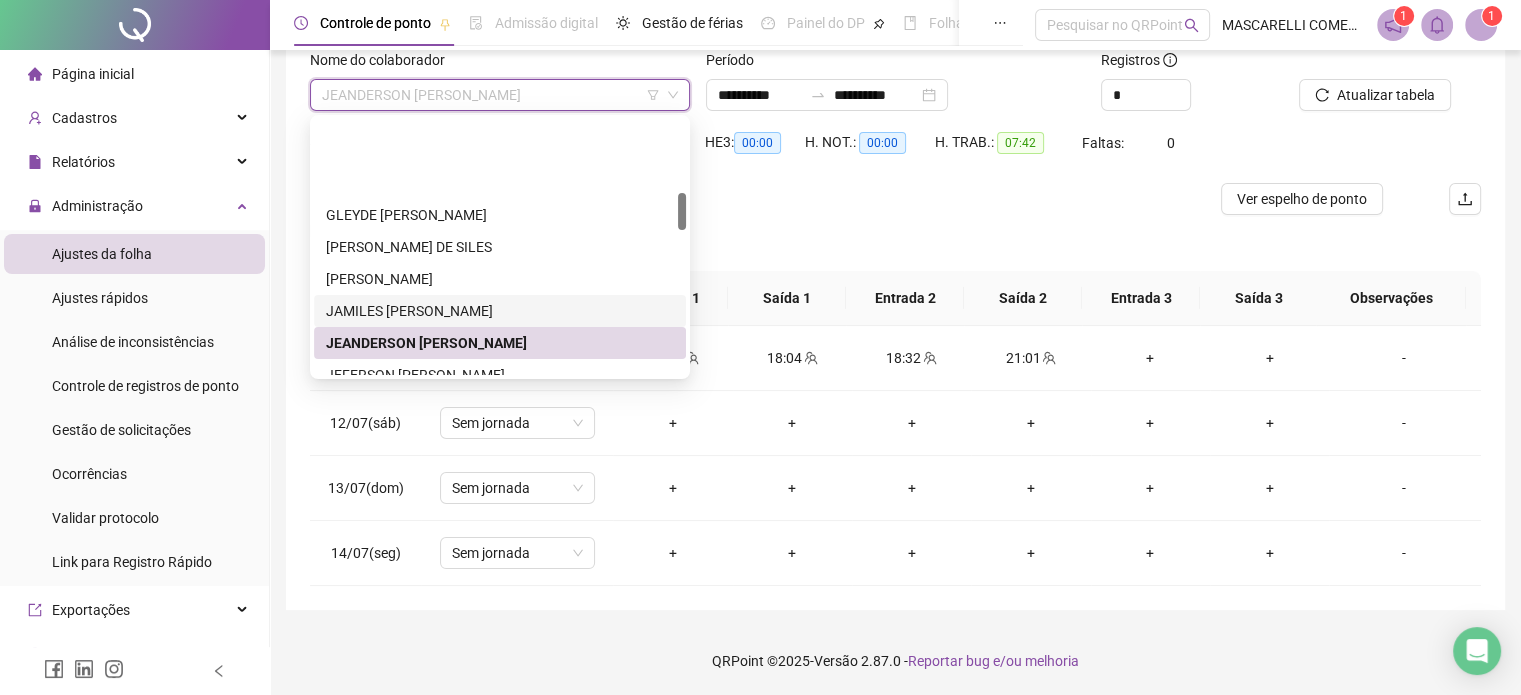 scroll, scrollTop: 500, scrollLeft: 0, axis: vertical 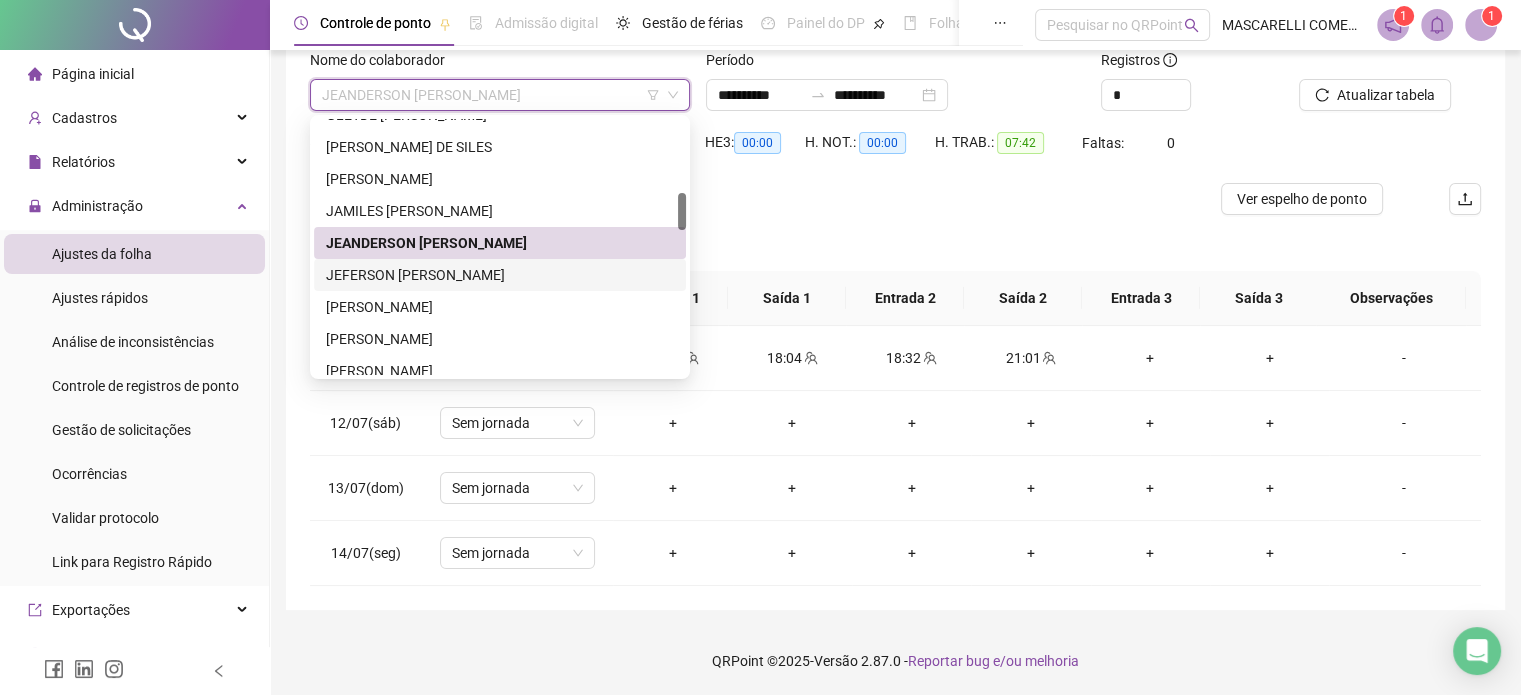 drag, startPoint x: 410, startPoint y: 268, endPoint x: 635, endPoint y: 217, distance: 230.70761 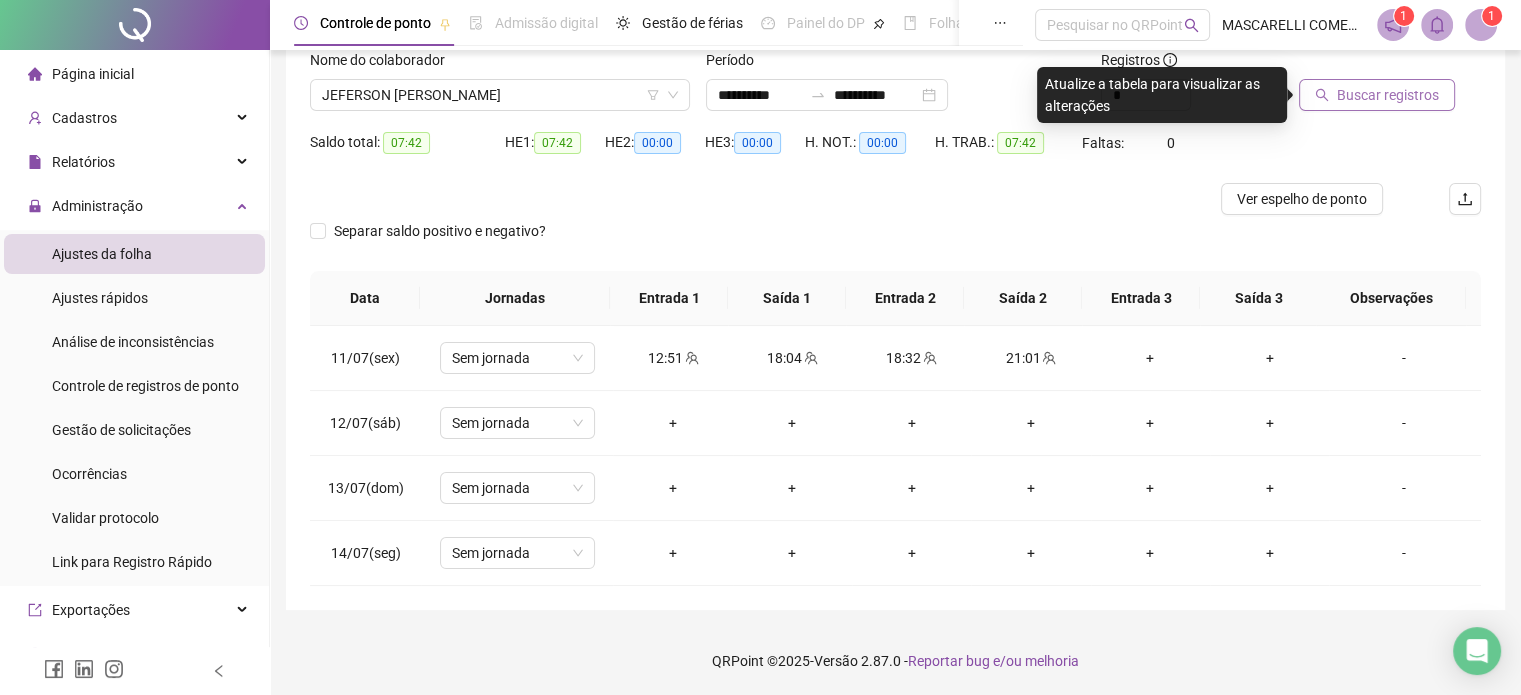 click on "Buscar registros" at bounding box center (1388, 95) 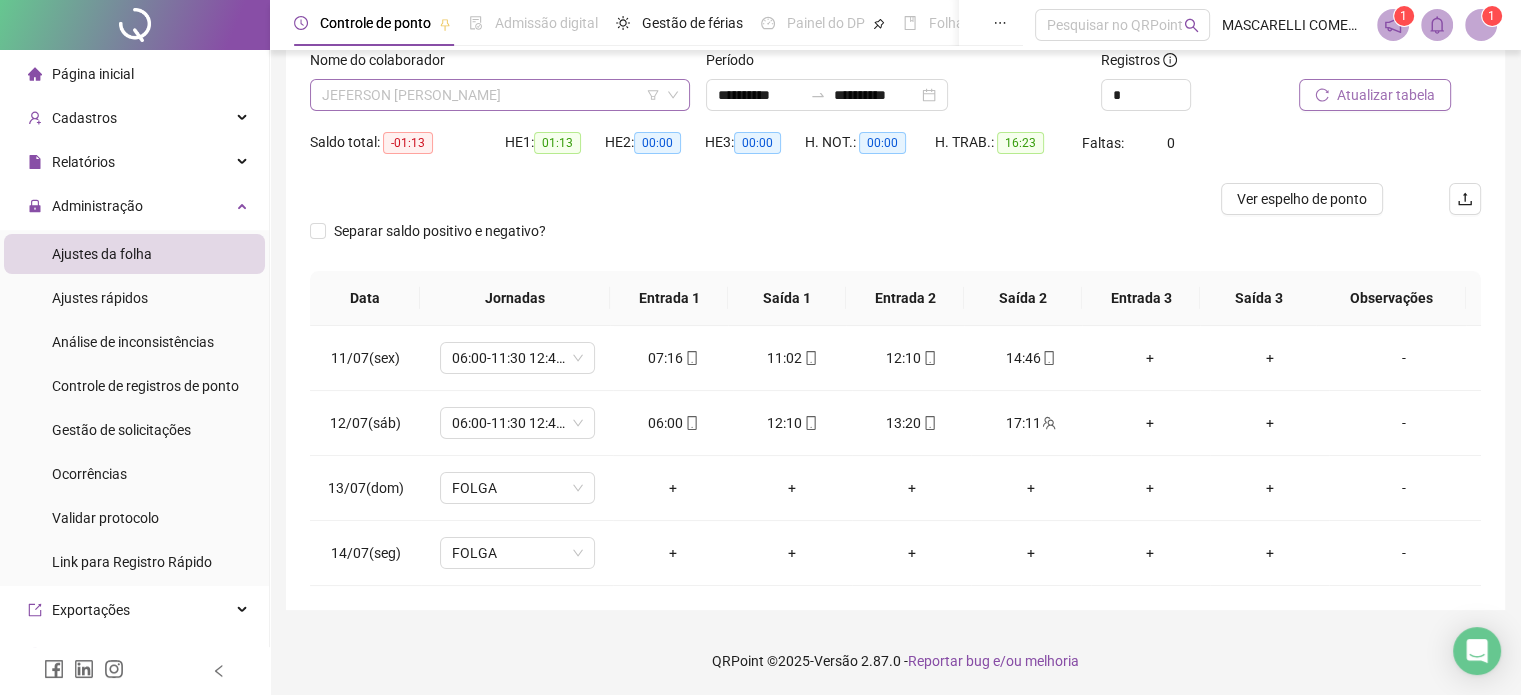 click on "JEFERSON [PERSON_NAME]" at bounding box center [500, 95] 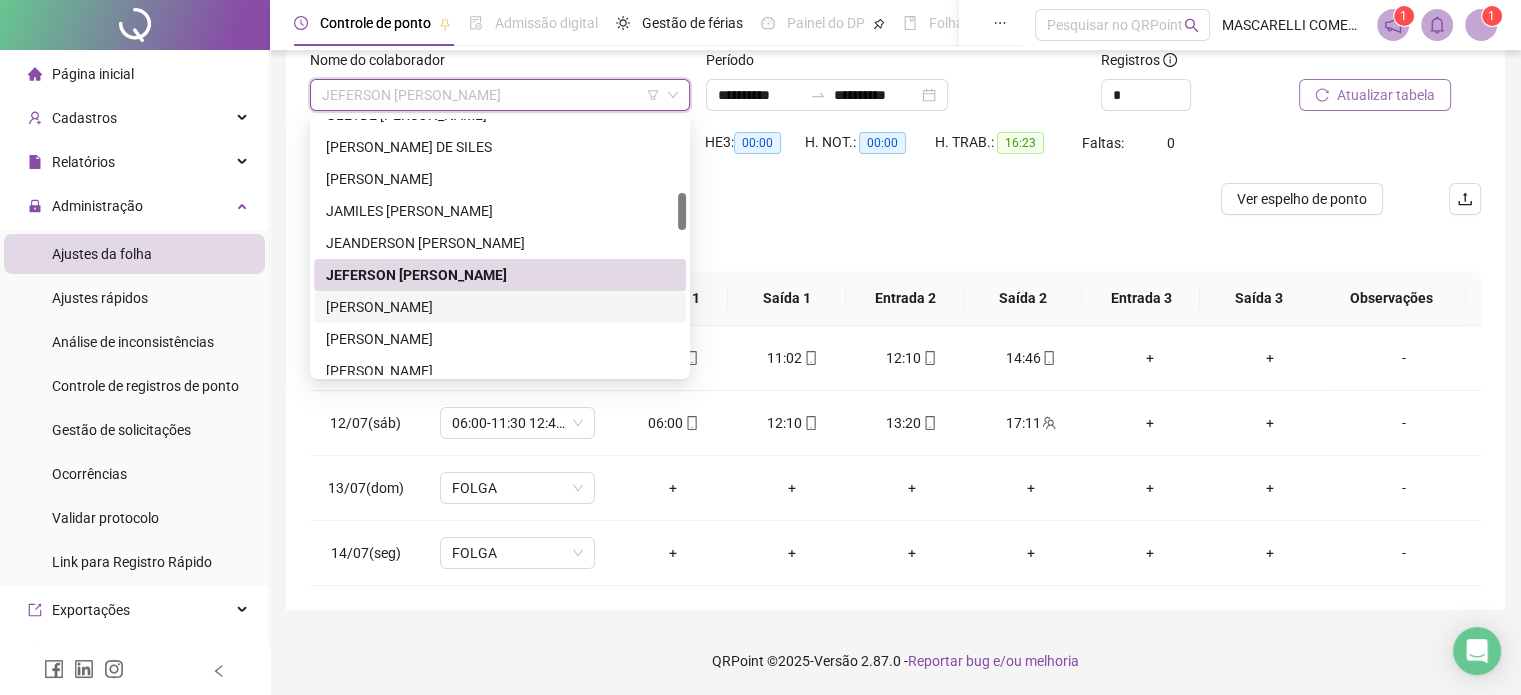 click on "[PERSON_NAME]" at bounding box center (500, 307) 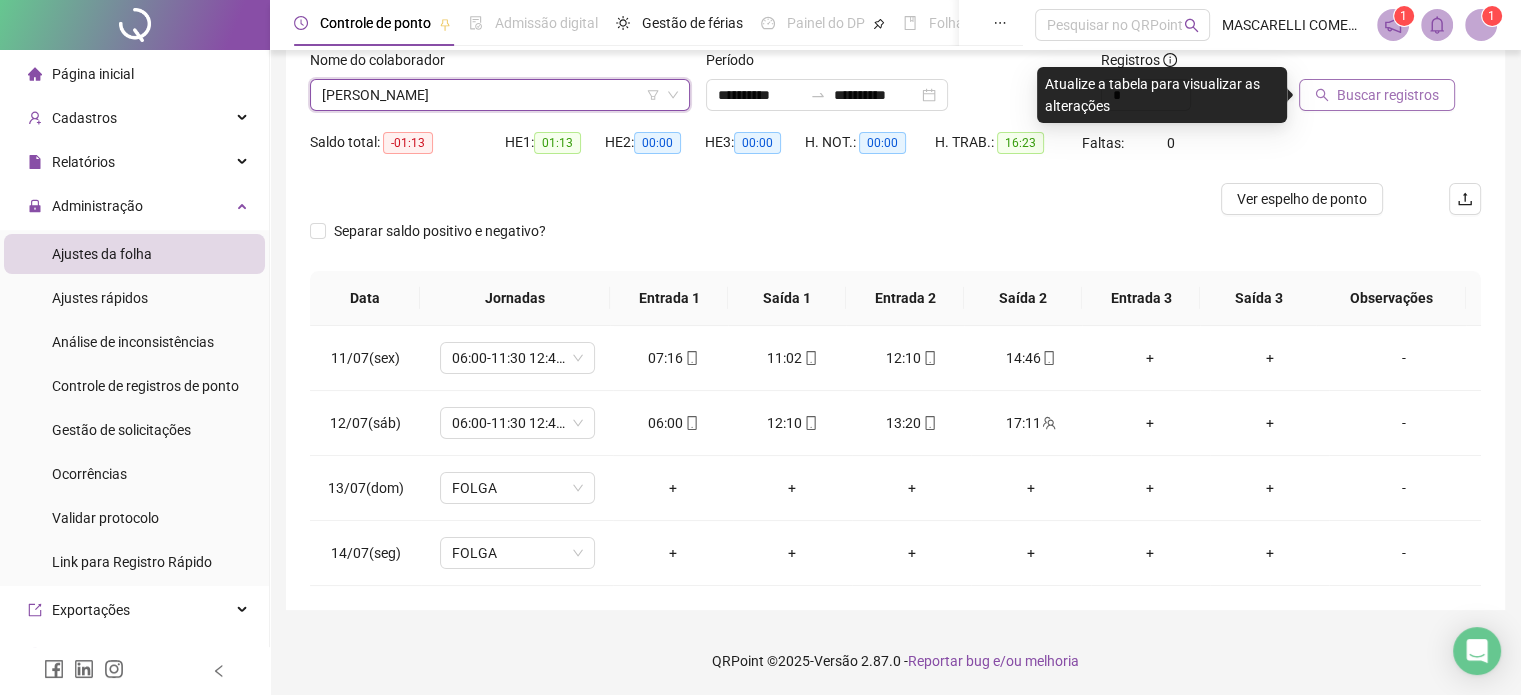 click on "Buscar registros" at bounding box center (1388, 95) 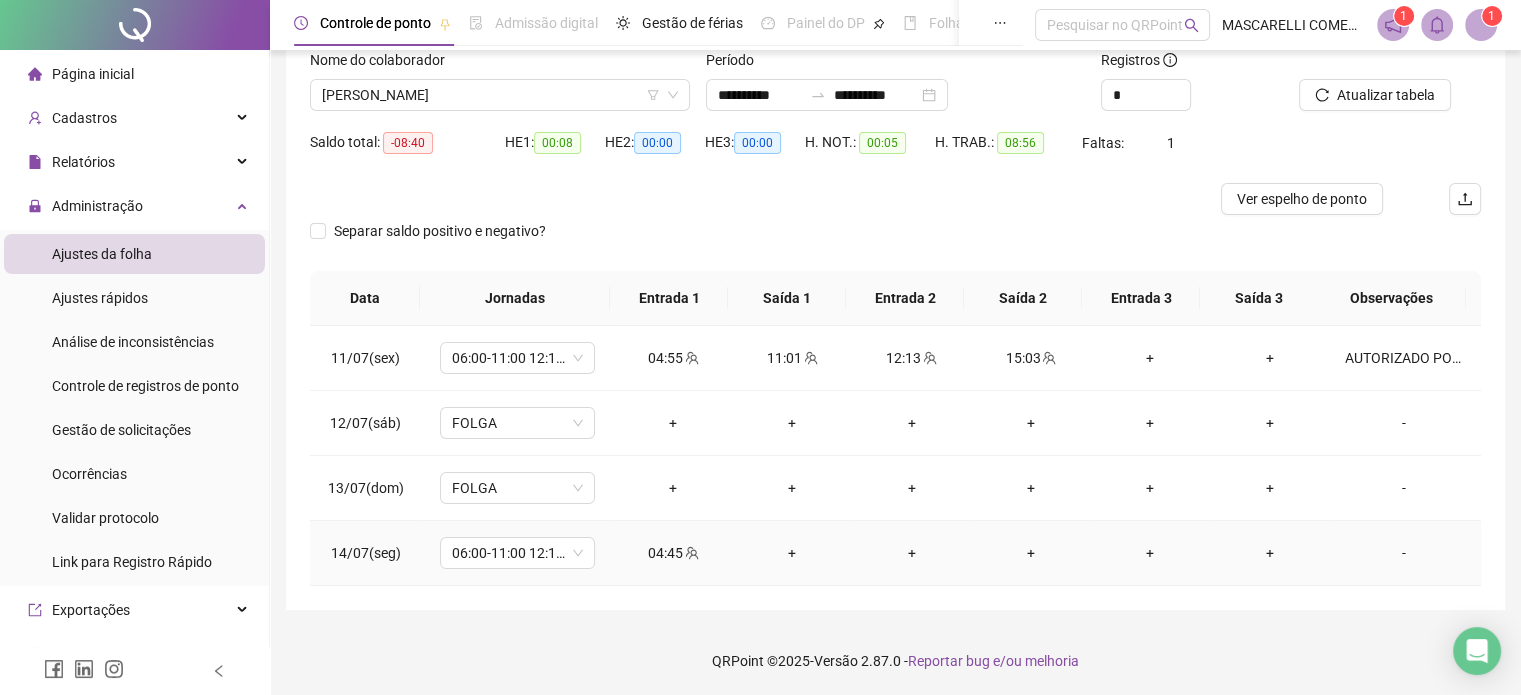 click on "-" at bounding box center (1404, 553) 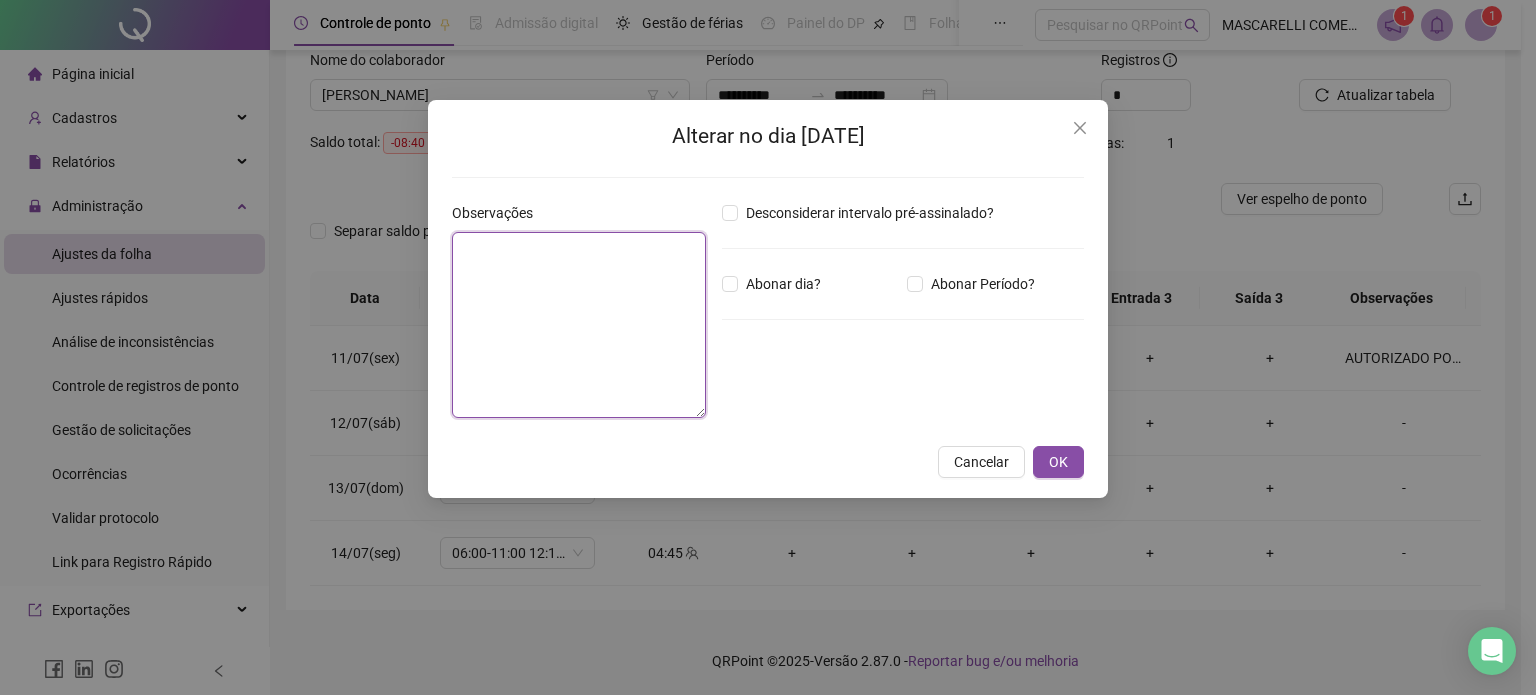 click at bounding box center [579, 325] 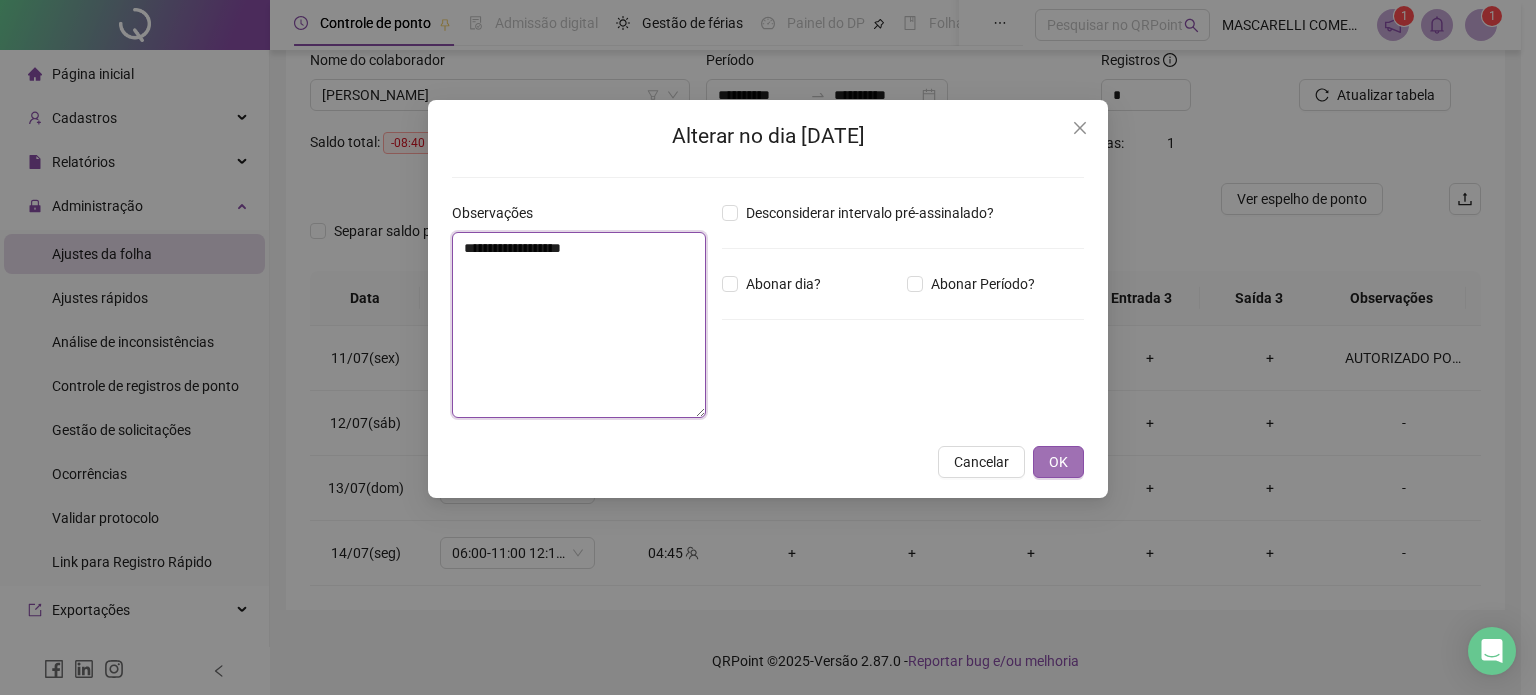 type on "**********" 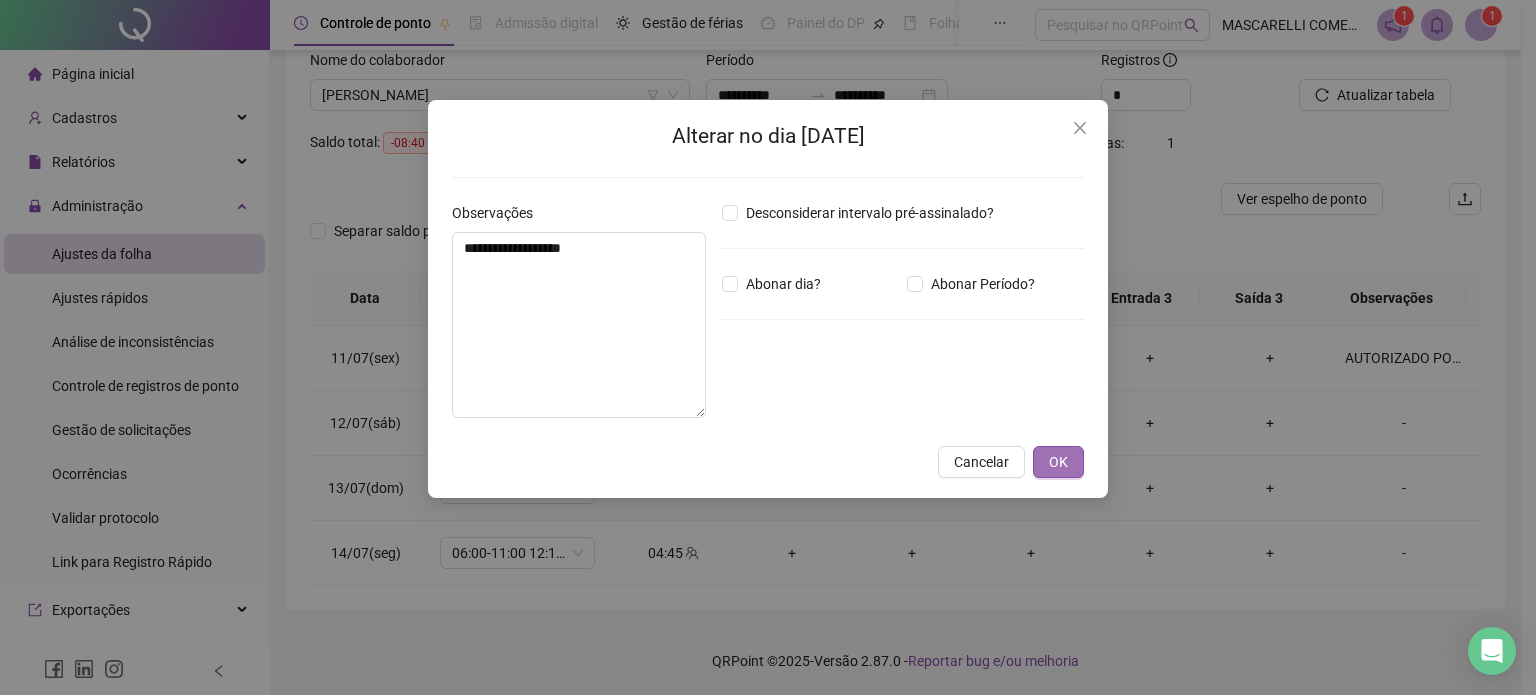 click on "OK" at bounding box center (1058, 462) 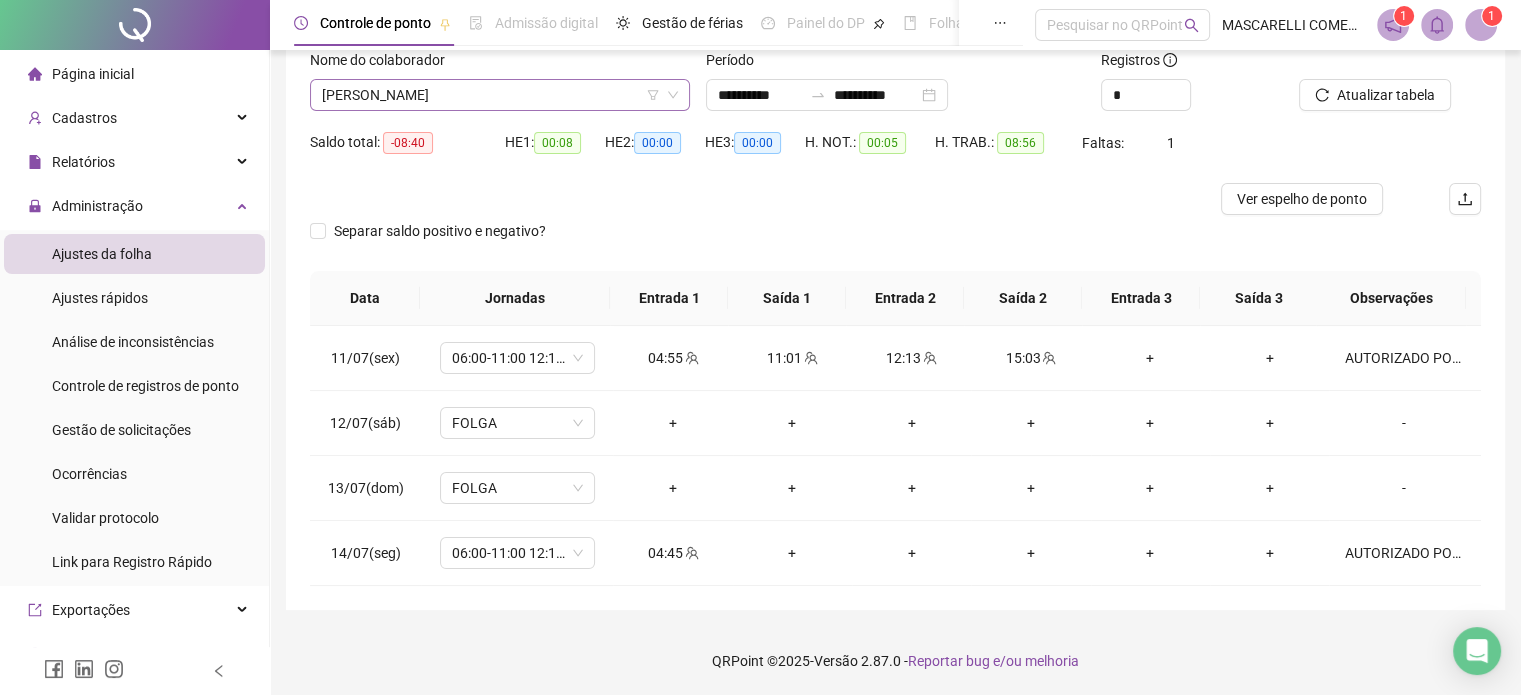 click on "[PERSON_NAME]" at bounding box center (500, 95) 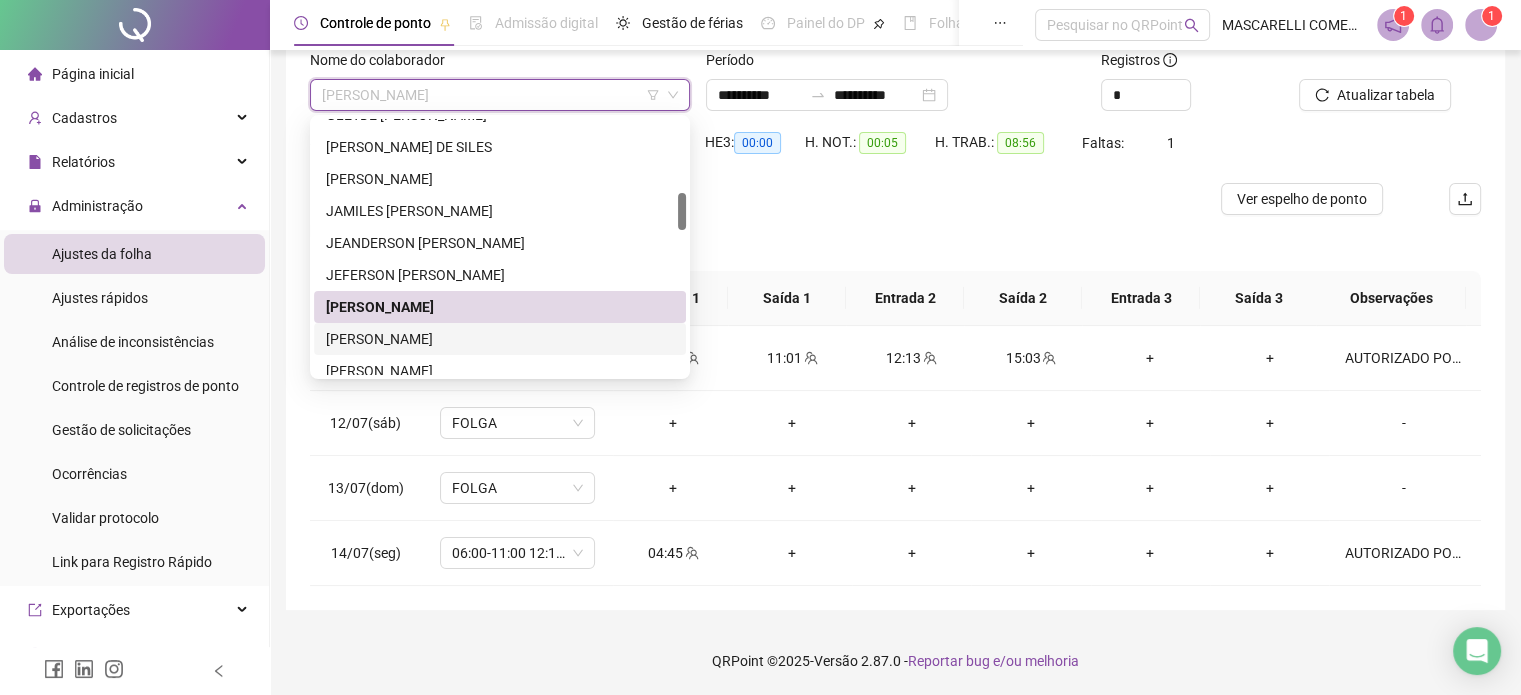 click on "[PERSON_NAME]" at bounding box center [500, 339] 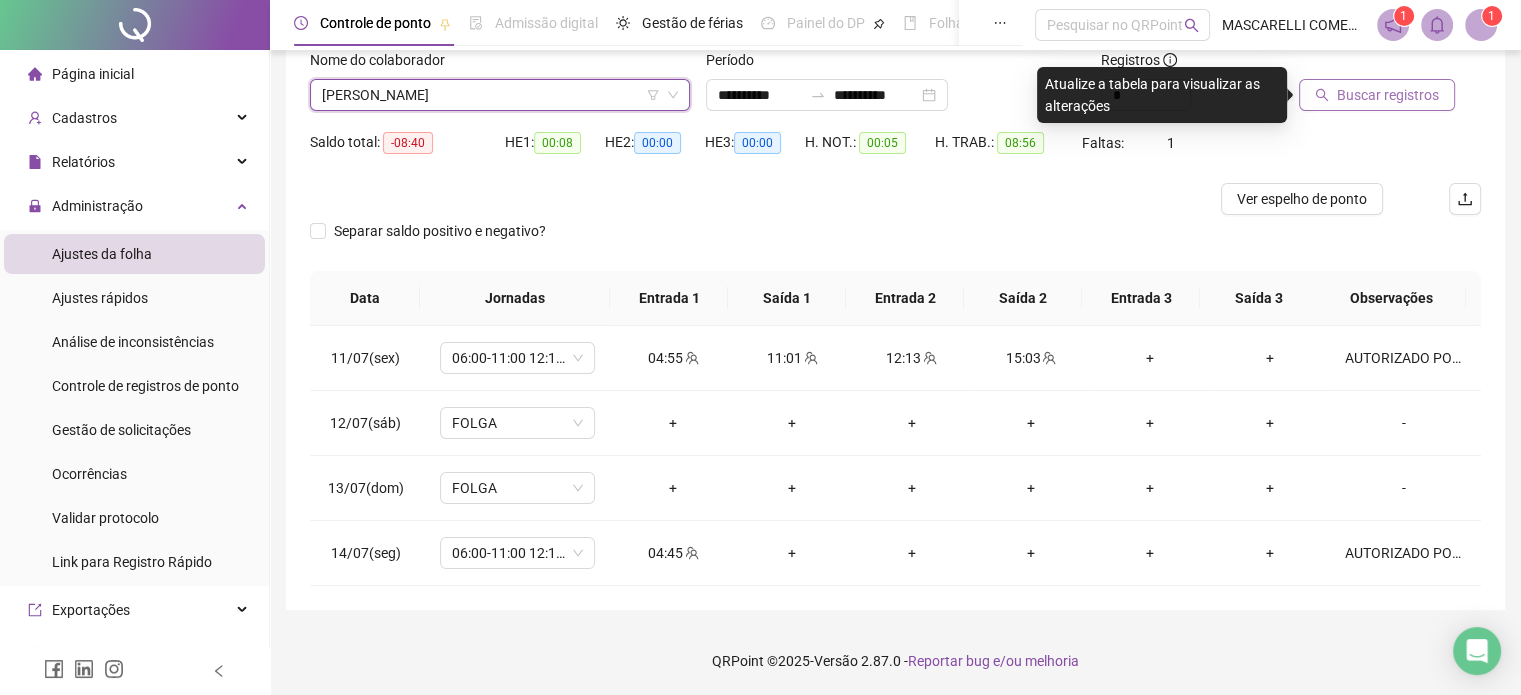 click on "Buscar registros" at bounding box center (1388, 95) 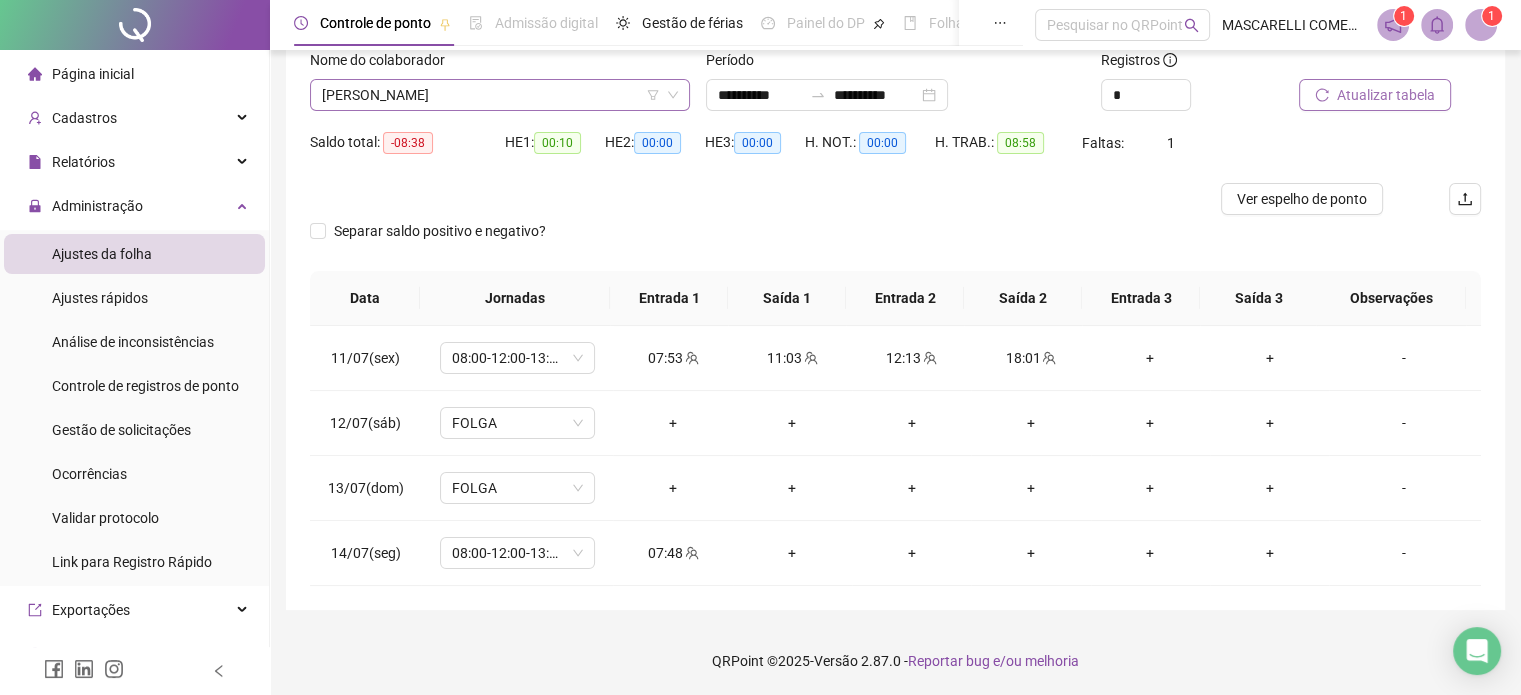 click on "[PERSON_NAME]" at bounding box center (500, 95) 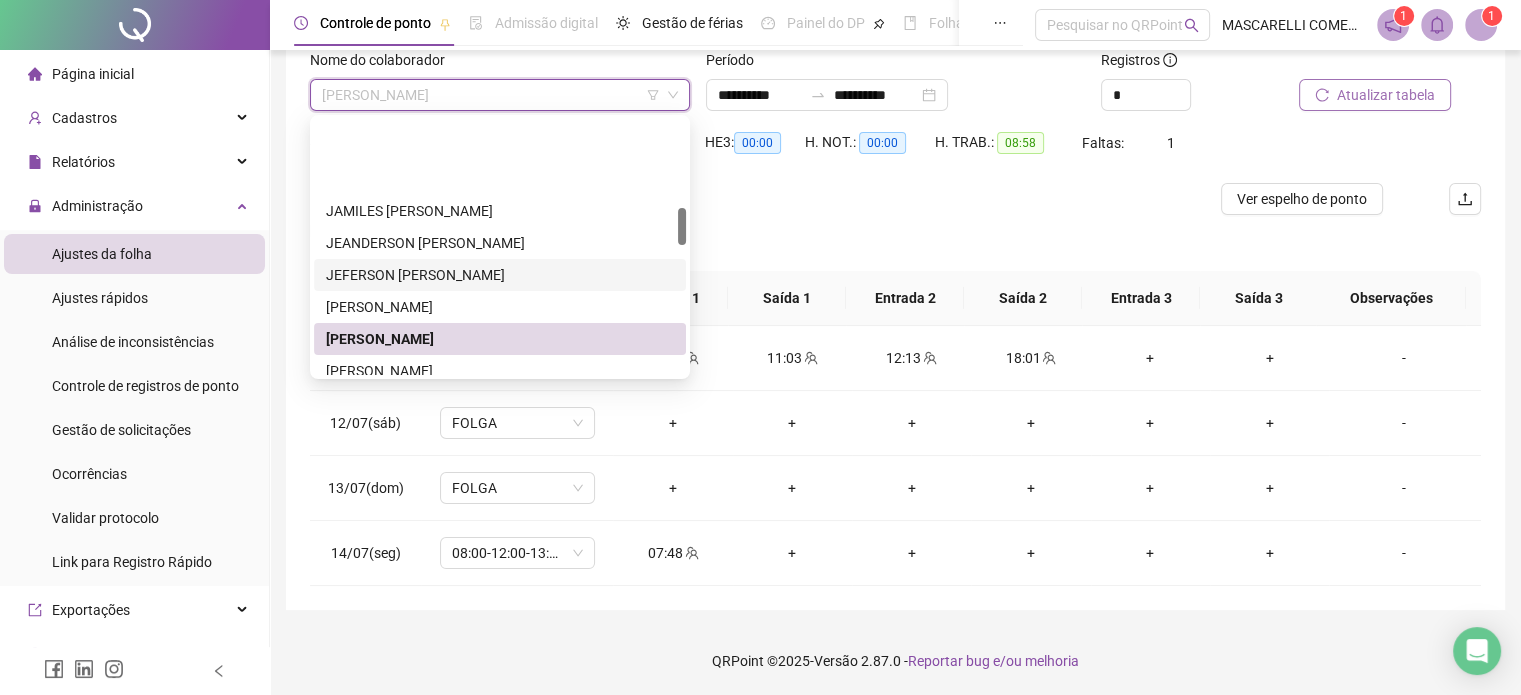 scroll, scrollTop: 600, scrollLeft: 0, axis: vertical 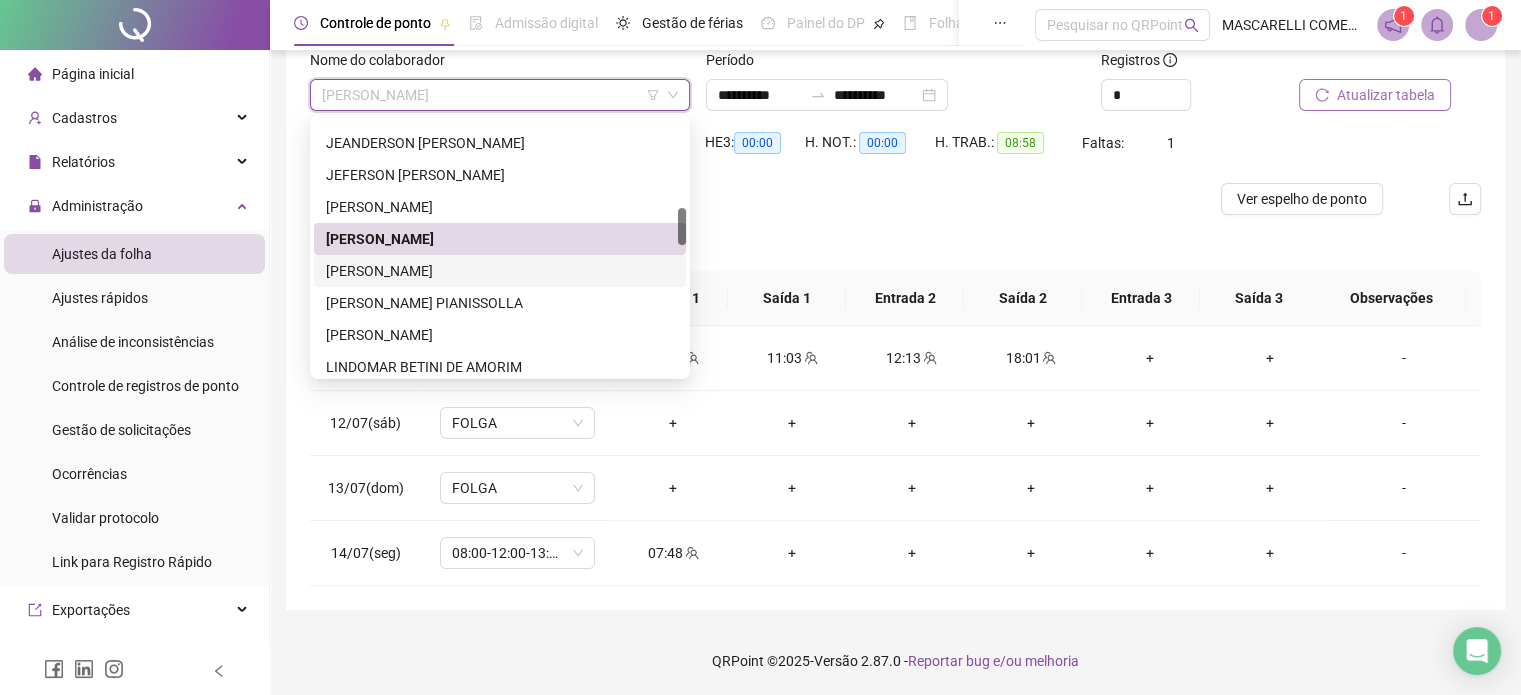 click on "[PERSON_NAME]" at bounding box center (500, 271) 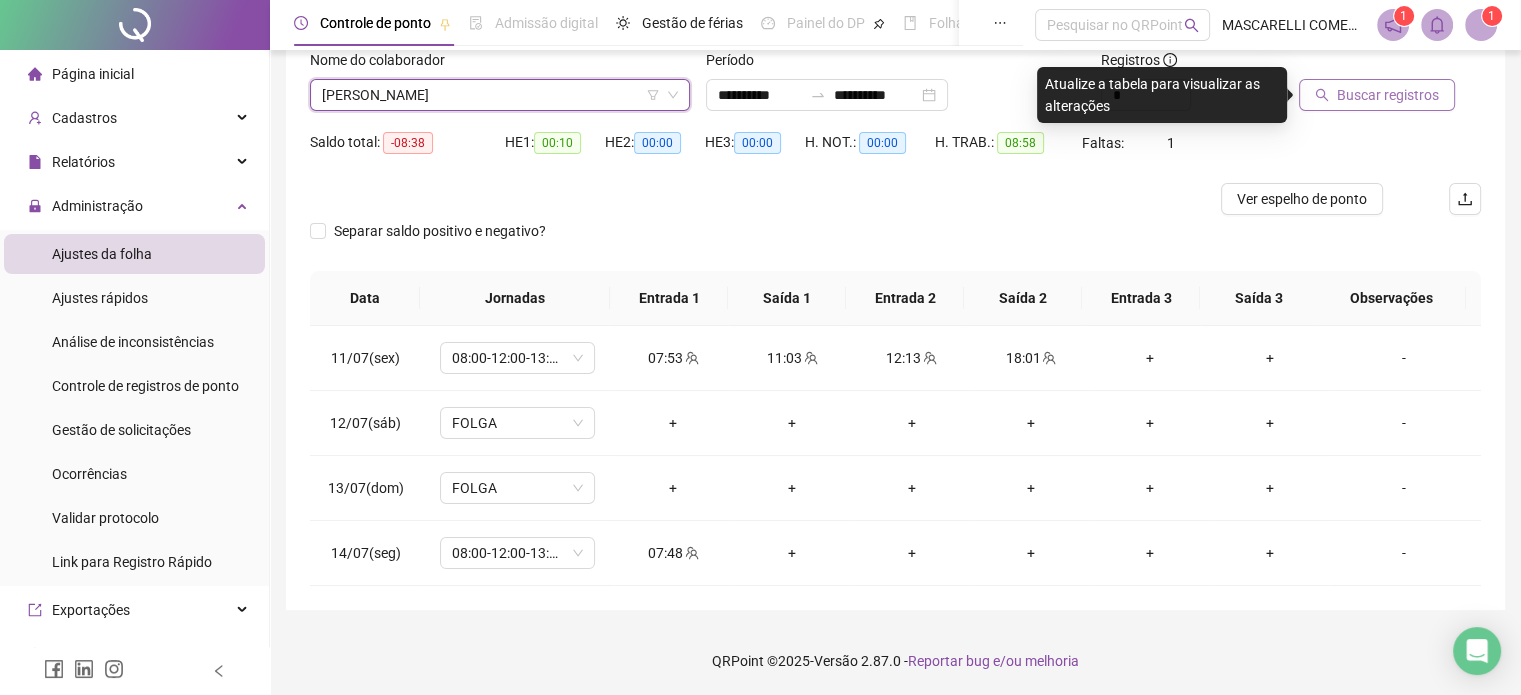 click on "Buscar registros" at bounding box center (1388, 95) 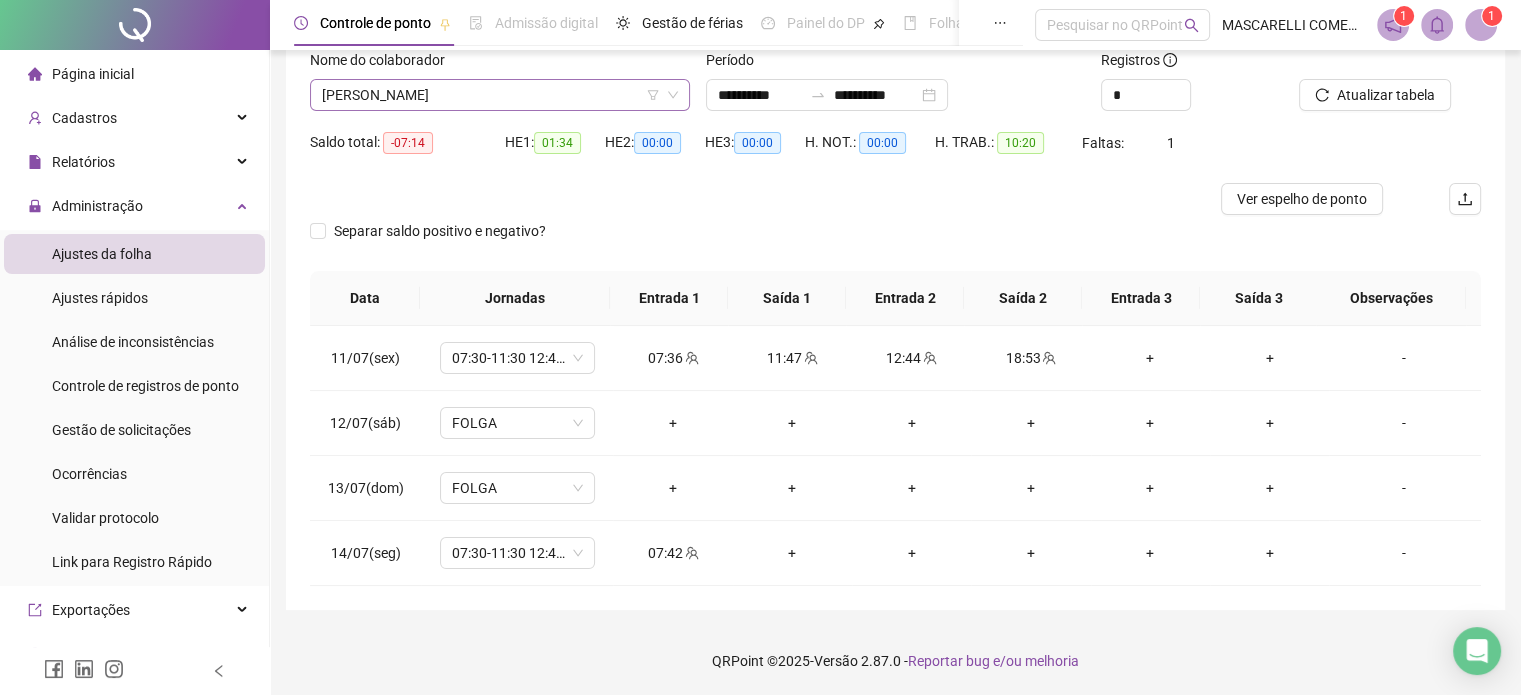 click on "[PERSON_NAME]" at bounding box center [500, 95] 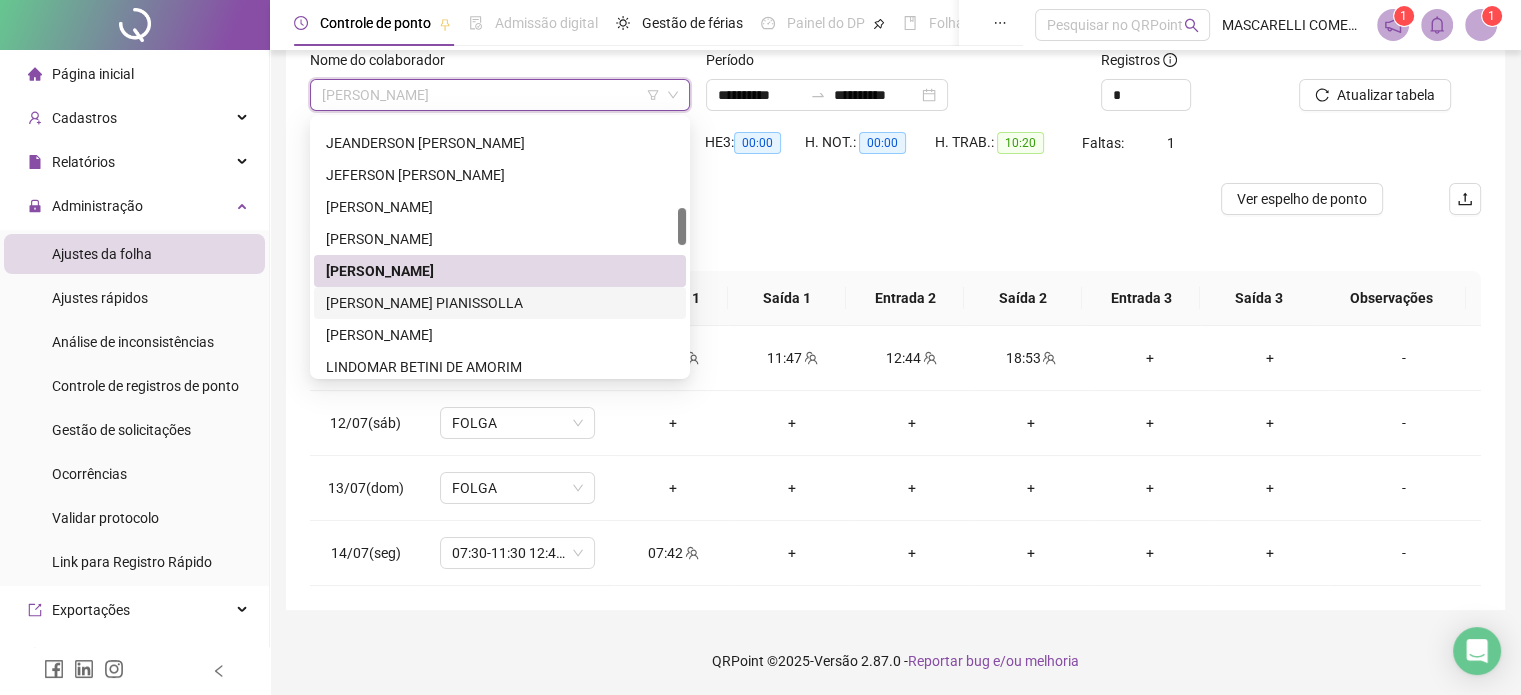 click on "[PERSON_NAME] PIANISSOLLA" at bounding box center (500, 303) 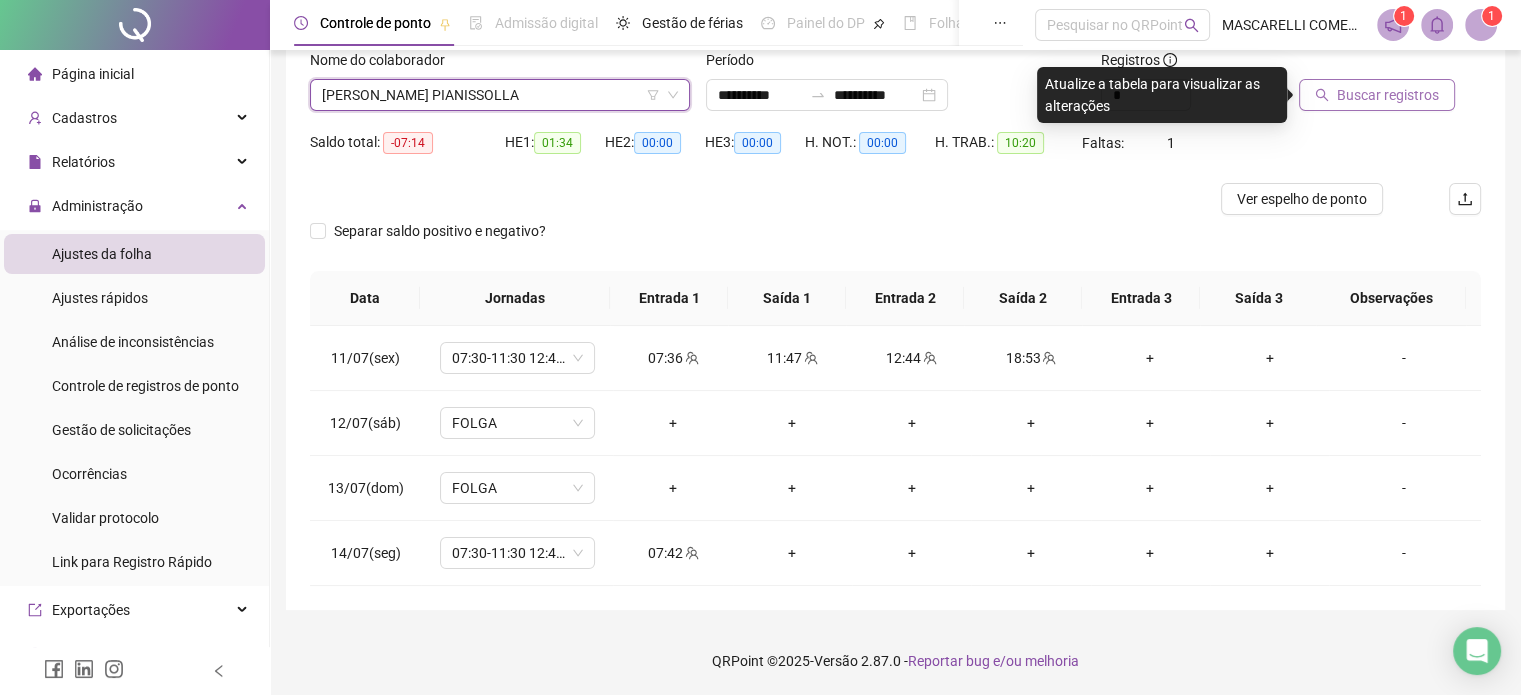click on "Buscar registros" at bounding box center (1377, 95) 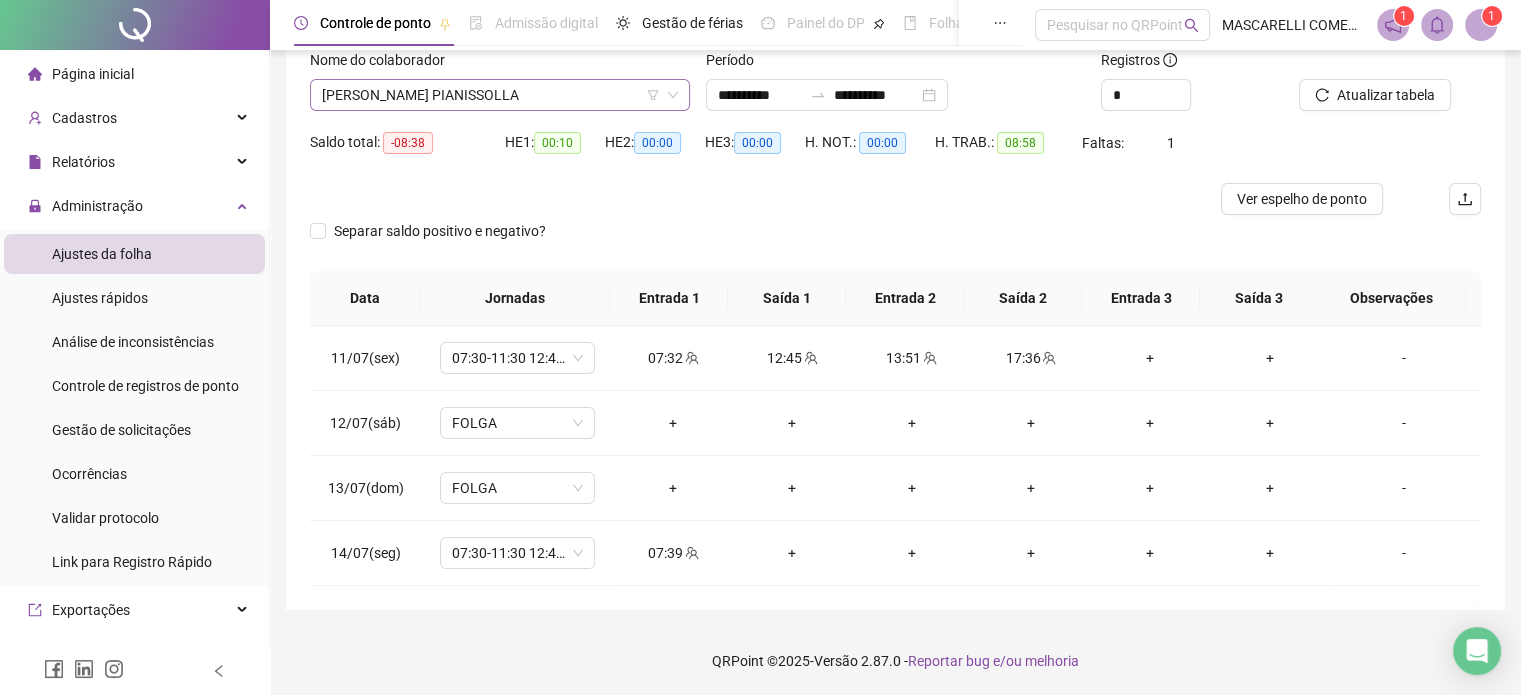 click on "[PERSON_NAME] PIANISSOLLA" at bounding box center [500, 95] 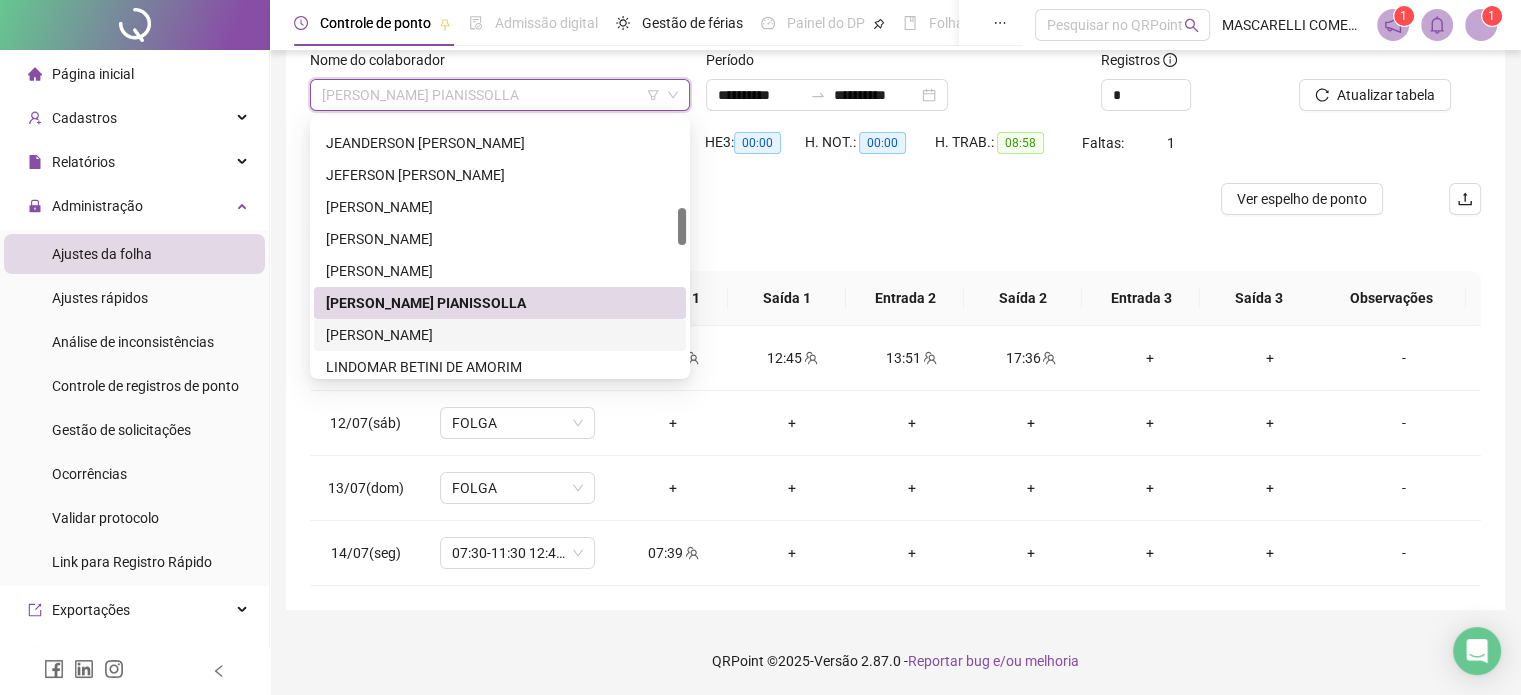 click on "[PERSON_NAME]" at bounding box center (500, 335) 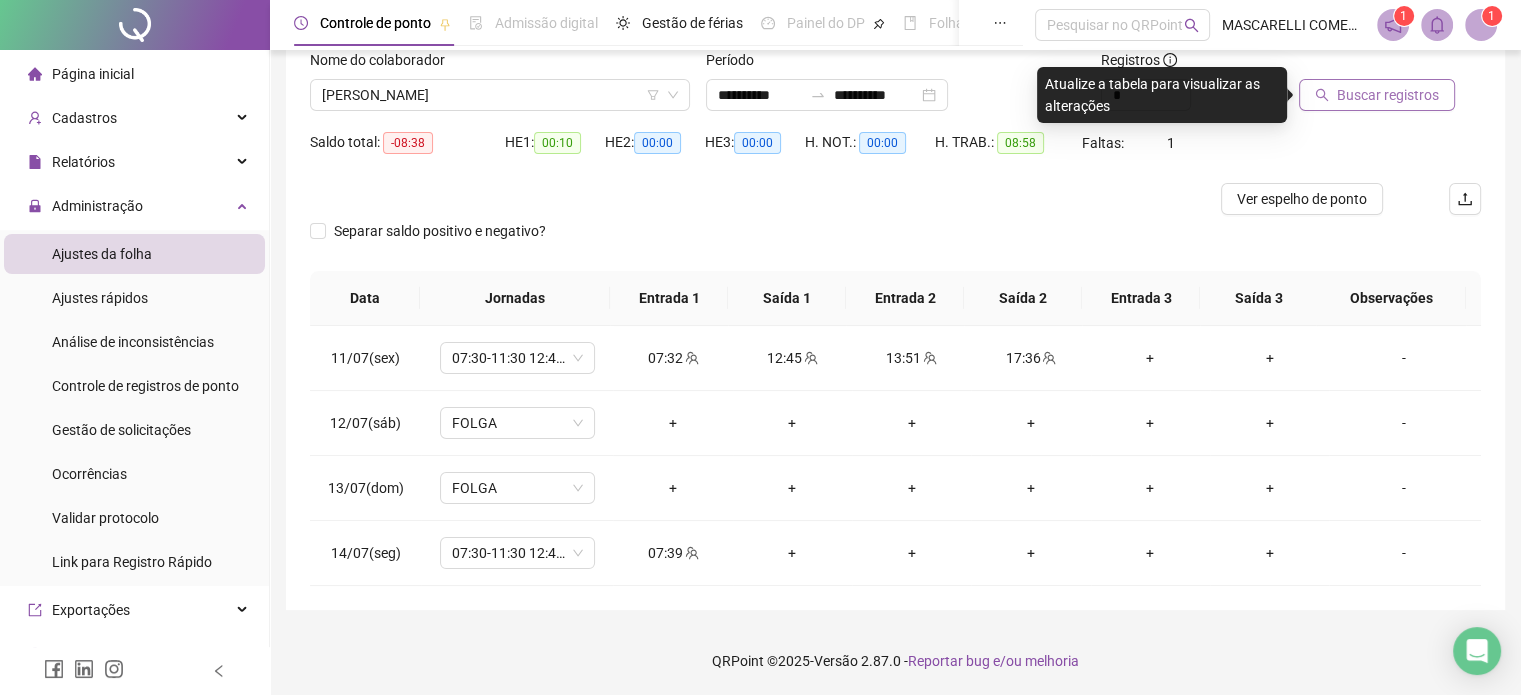 click on "Buscar registros" at bounding box center (1388, 95) 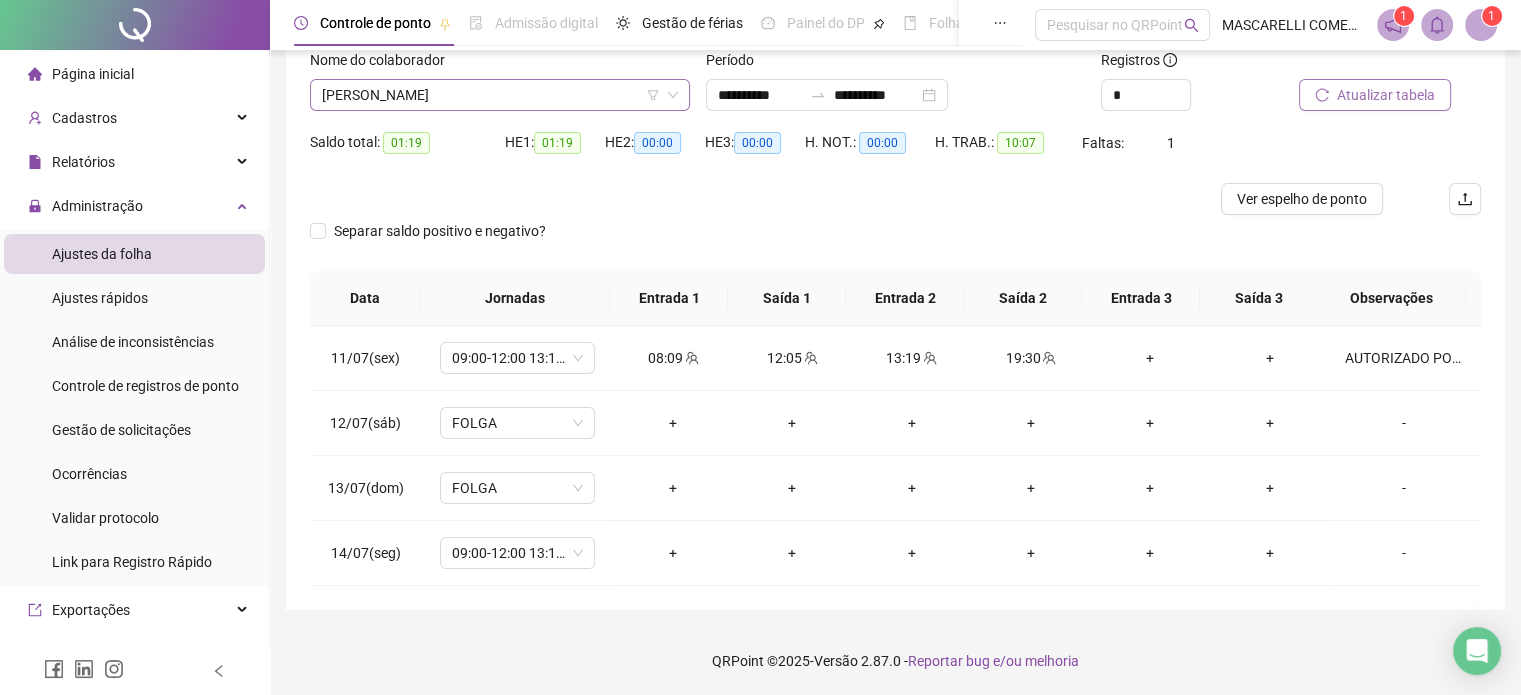 click on "[PERSON_NAME]" at bounding box center [500, 95] 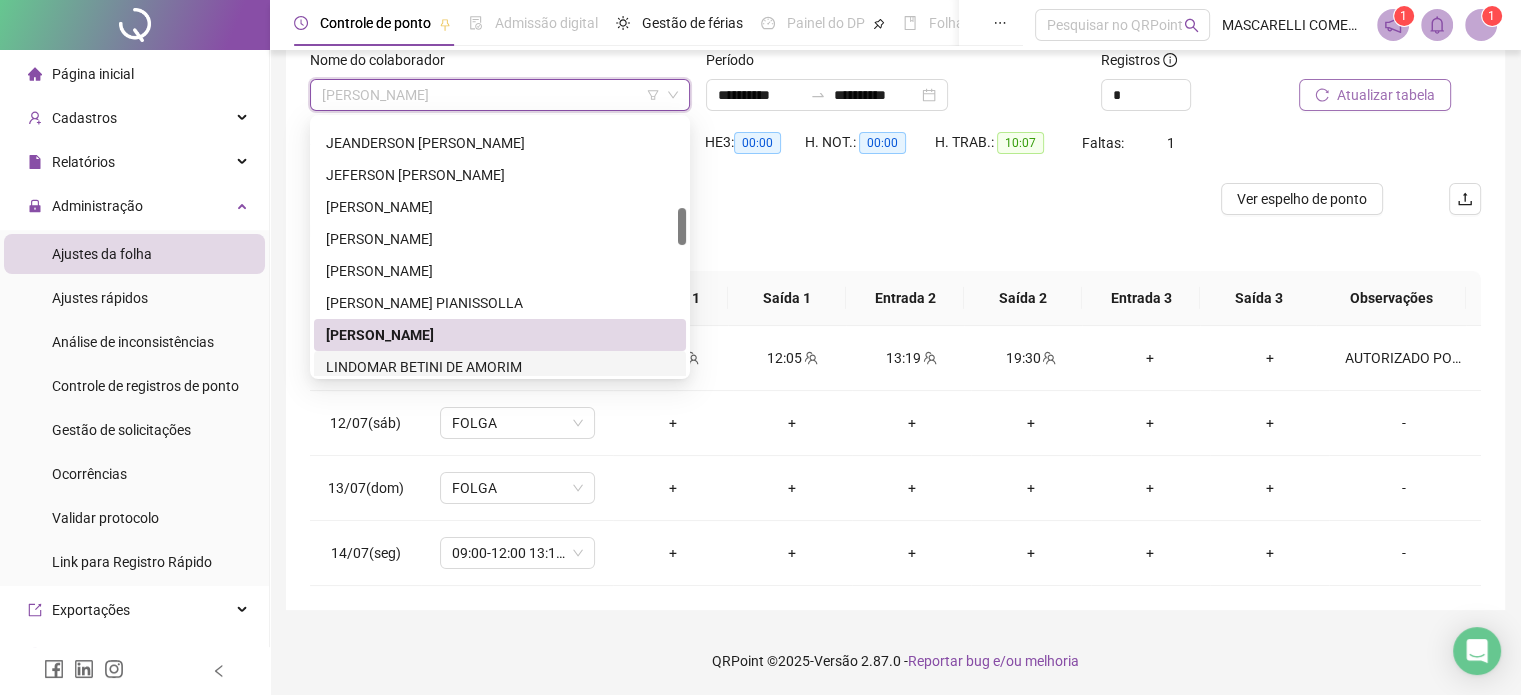 click on "LINDOMAR BETINI DE AMORIM" at bounding box center (500, 367) 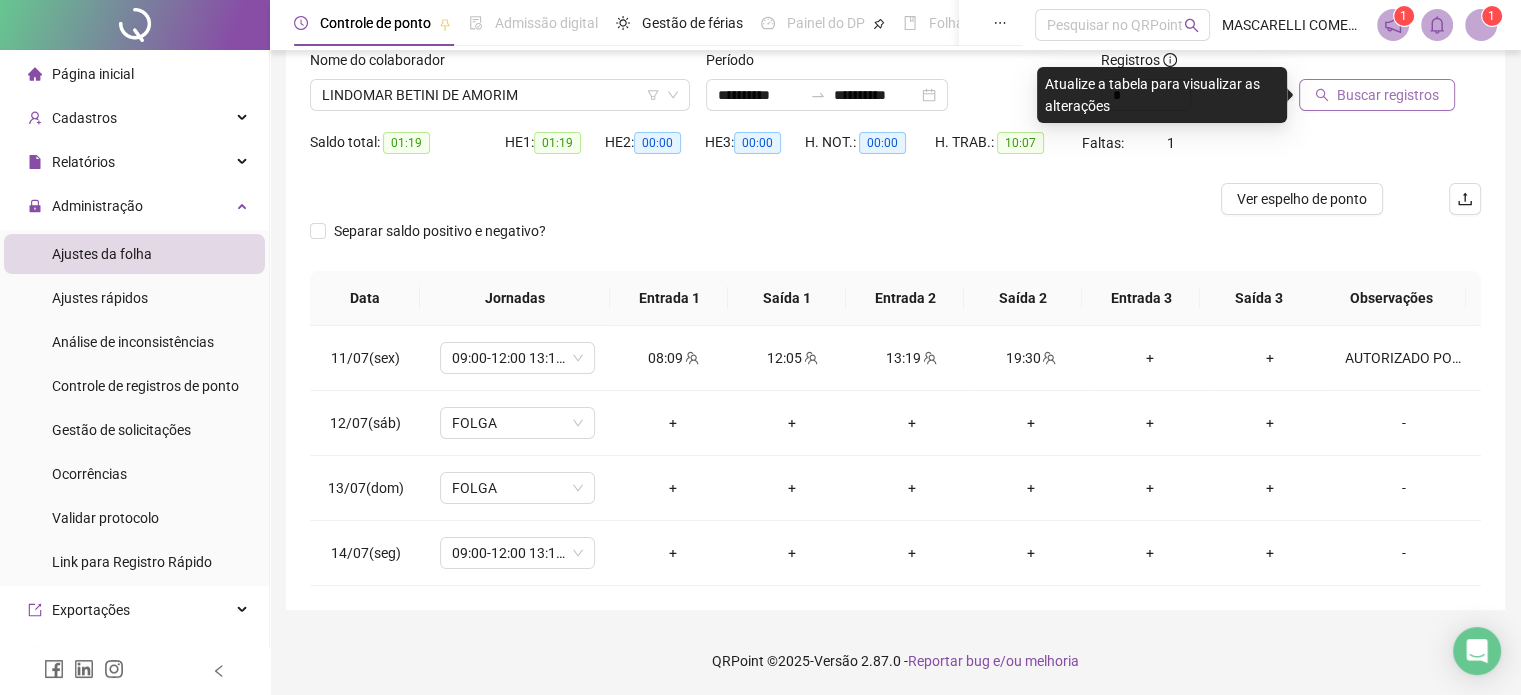 click on "Buscar registros" at bounding box center [1388, 95] 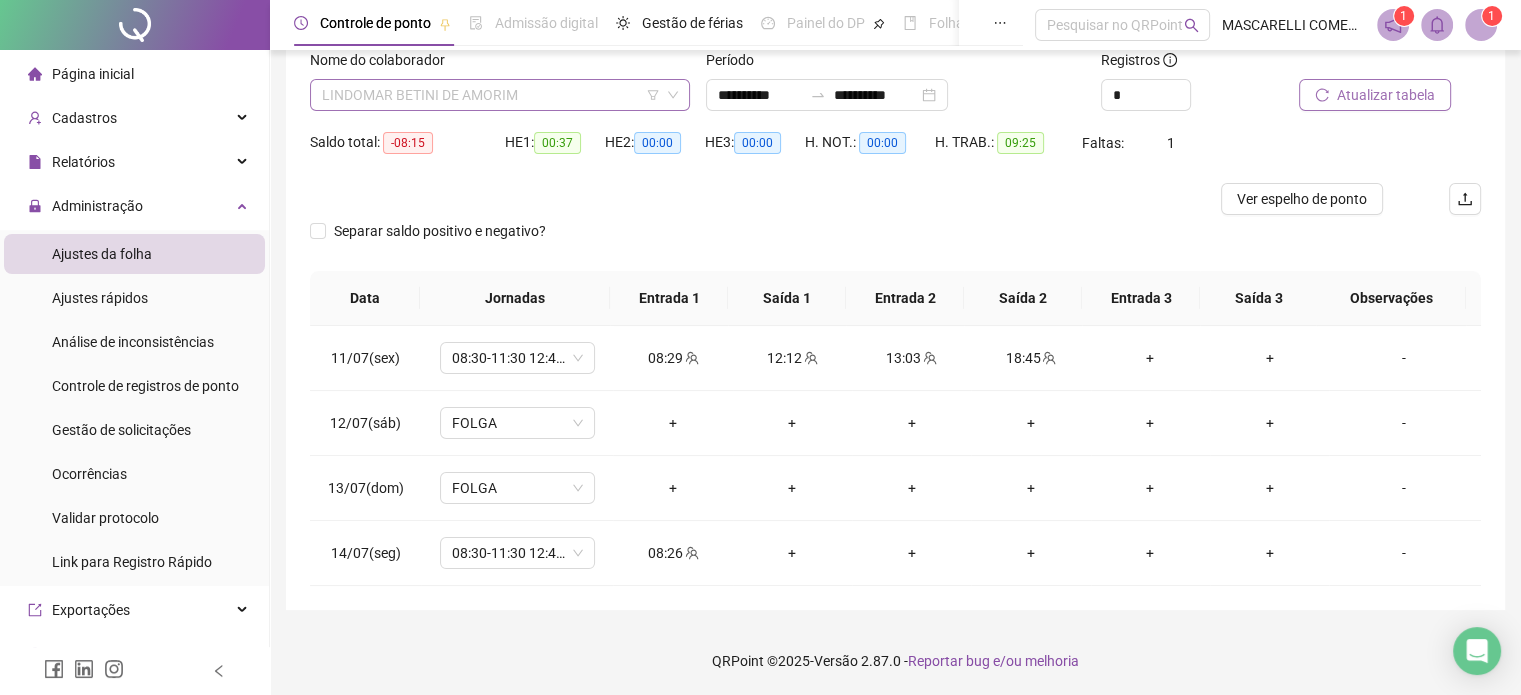 click on "LINDOMAR BETINI DE AMORIM" at bounding box center [500, 95] 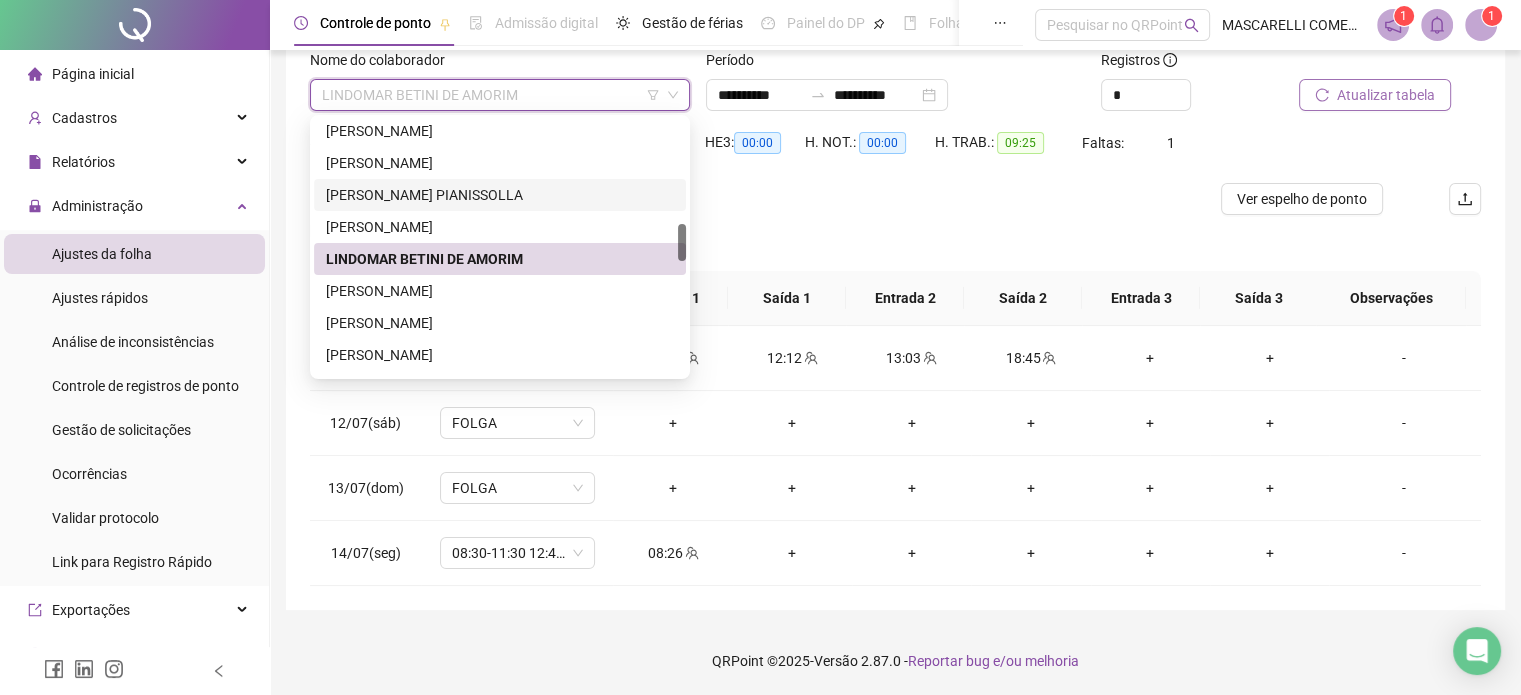 scroll, scrollTop: 808, scrollLeft: 0, axis: vertical 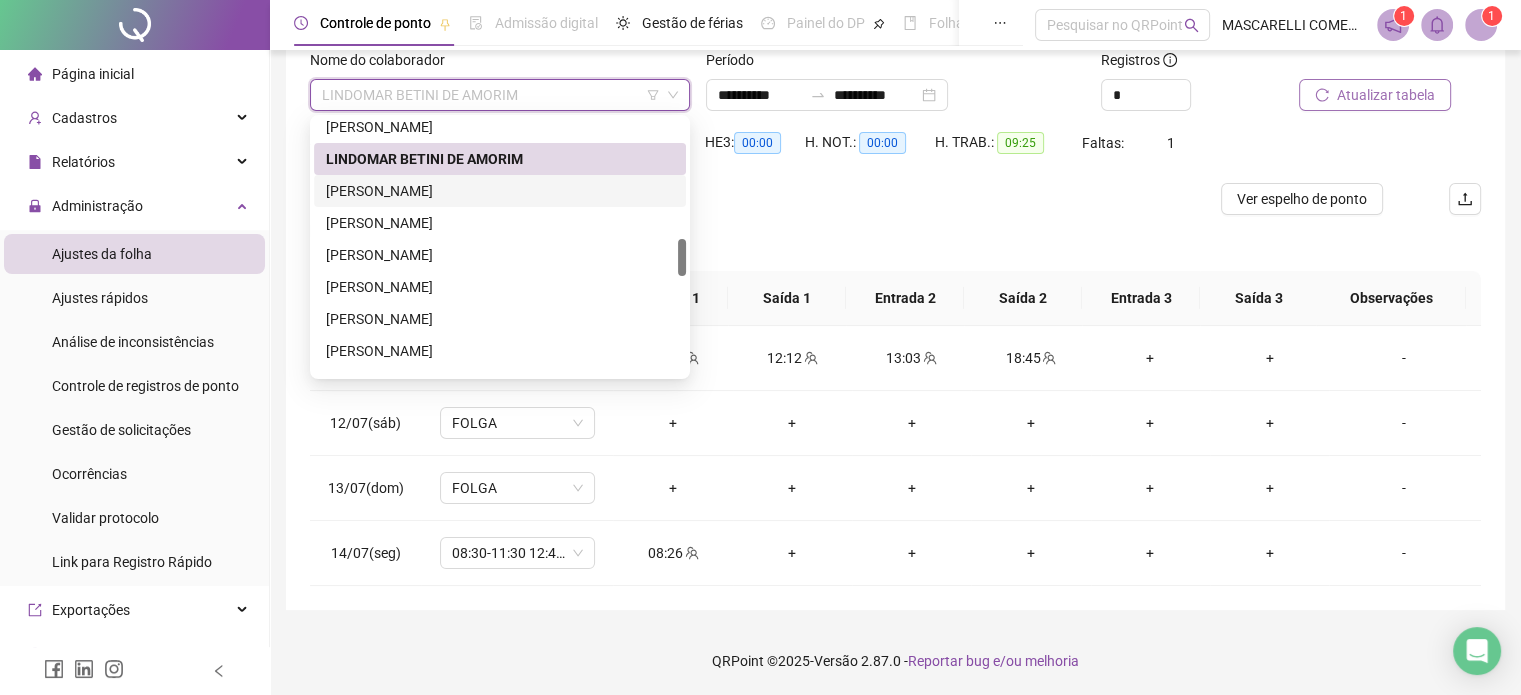 click on "[PERSON_NAME]" at bounding box center (500, 191) 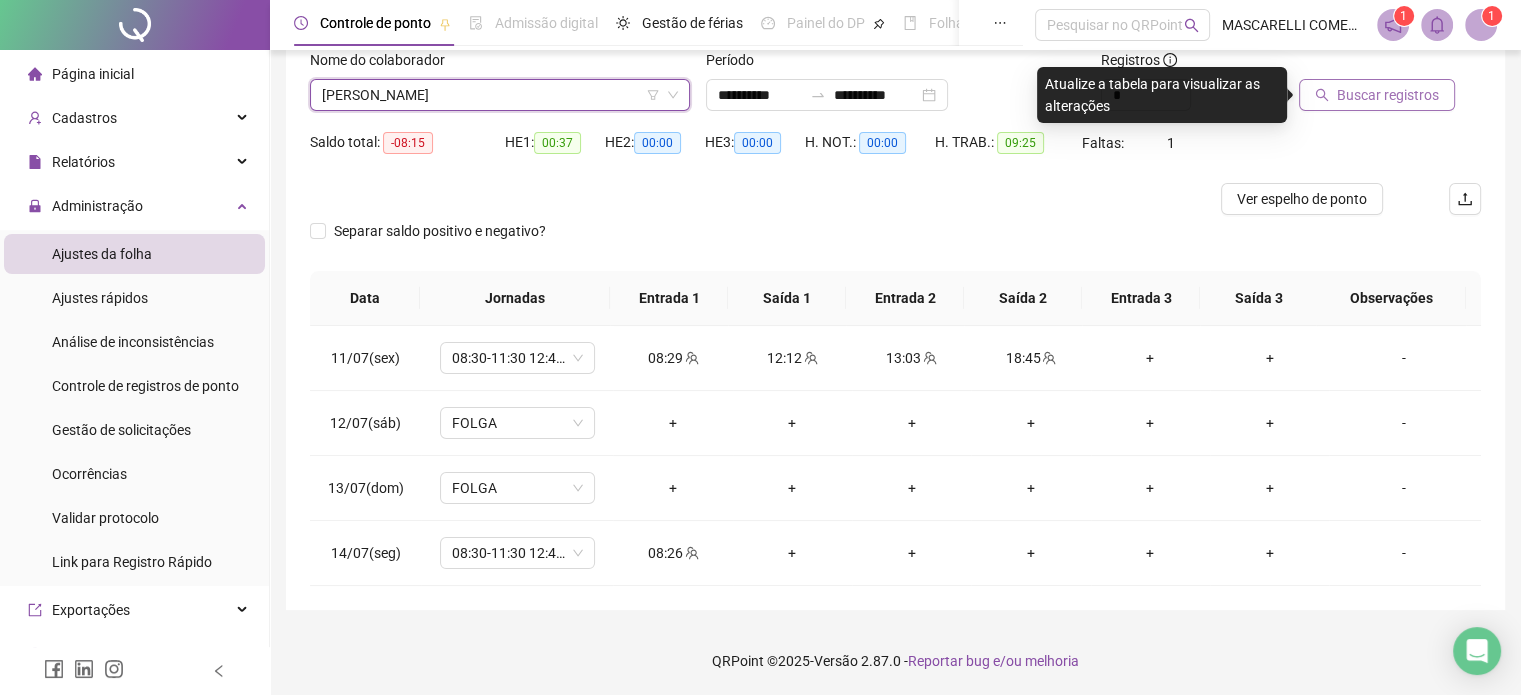 click on "Buscar registros" at bounding box center (1377, 95) 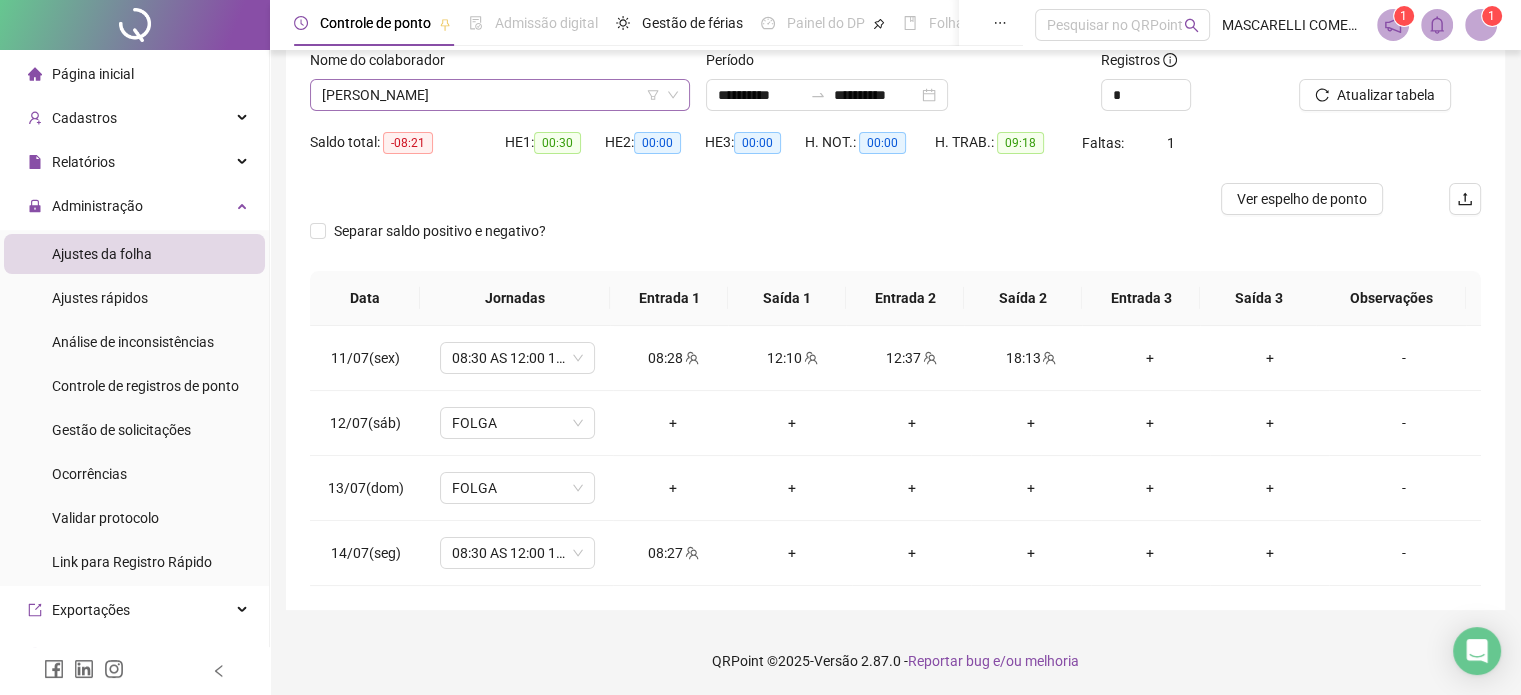 click on "[PERSON_NAME]" at bounding box center (500, 95) 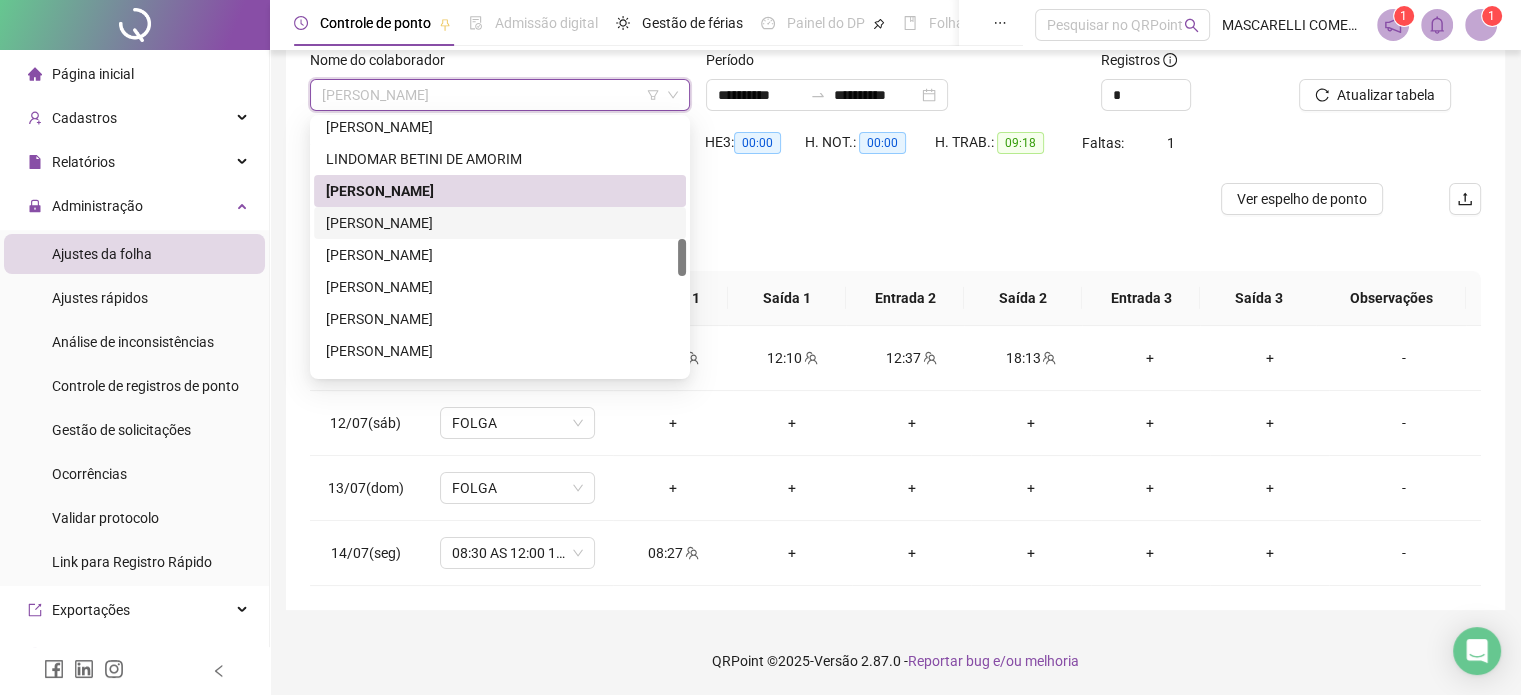 click on "[PERSON_NAME]" at bounding box center (500, 223) 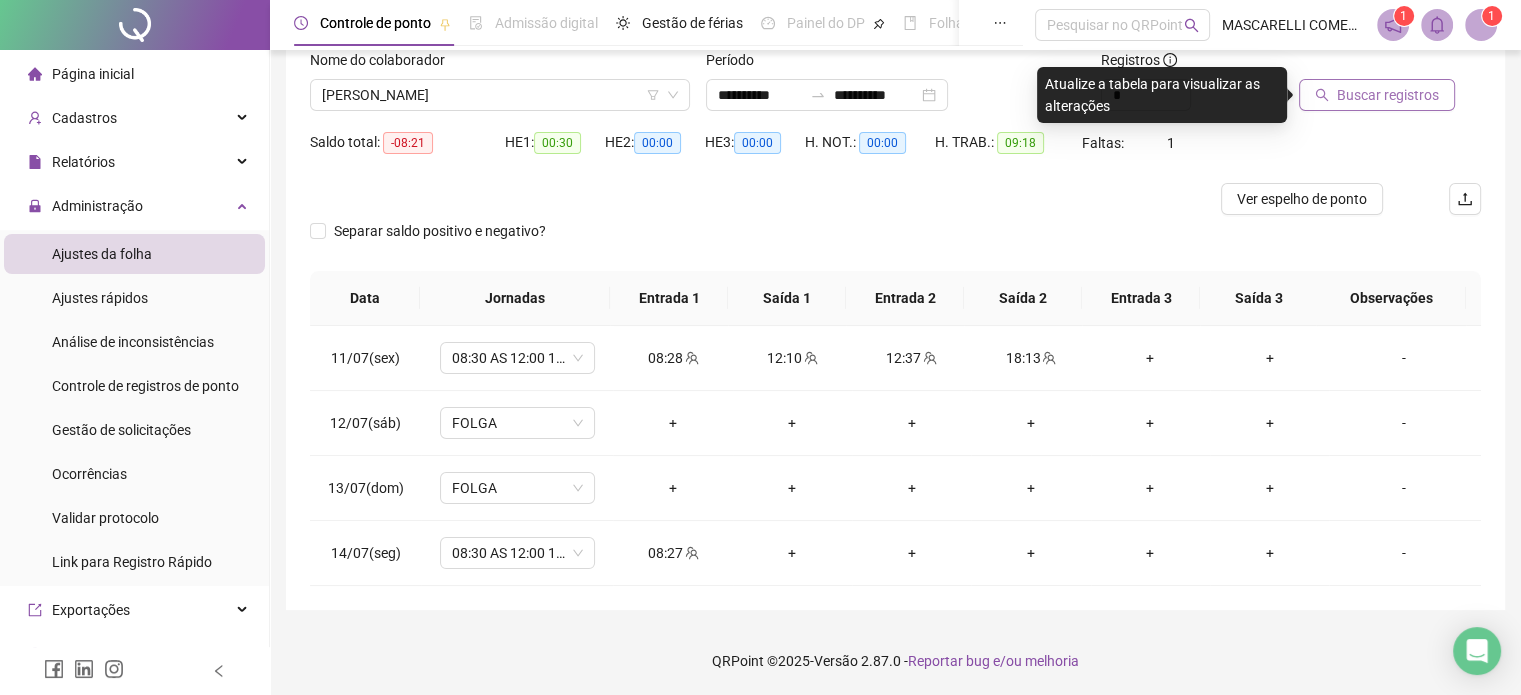 click on "Buscar registros" at bounding box center (1388, 95) 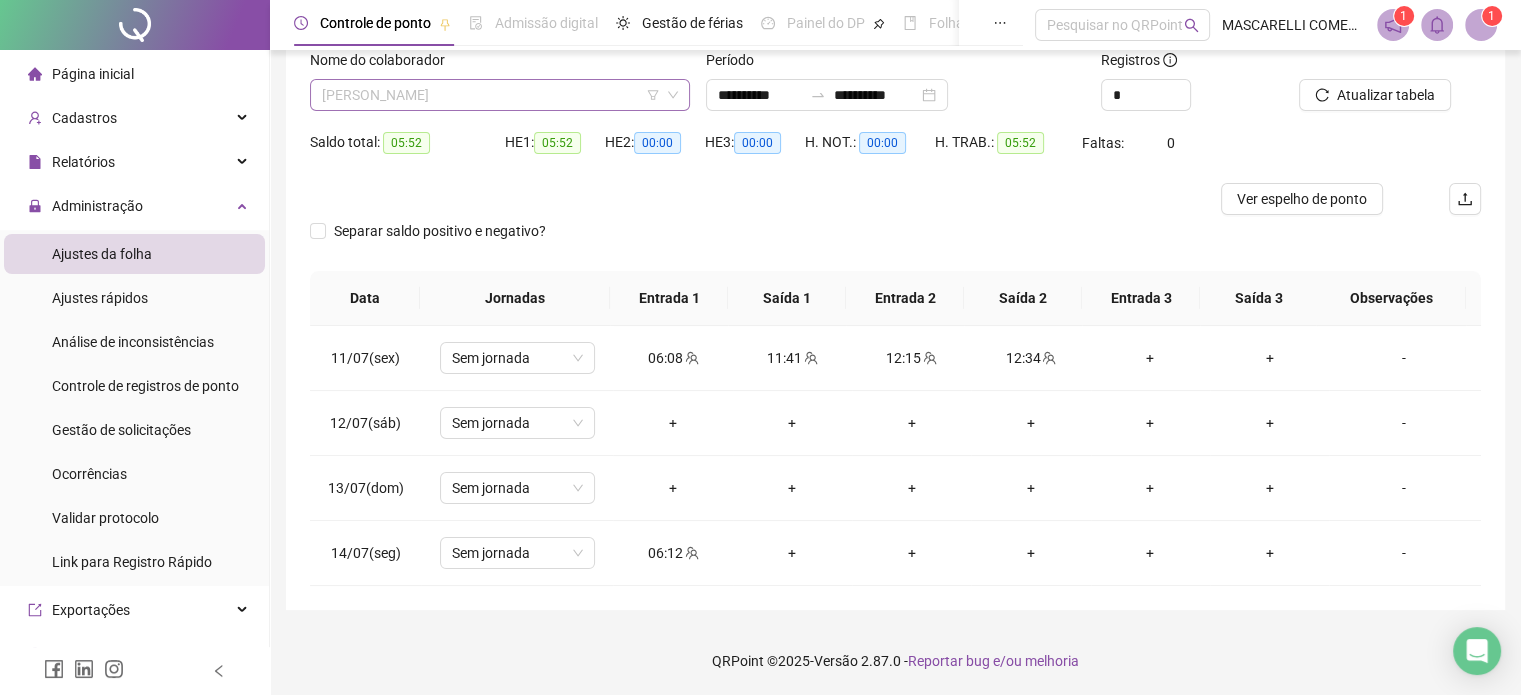 click on "[PERSON_NAME]" at bounding box center (500, 95) 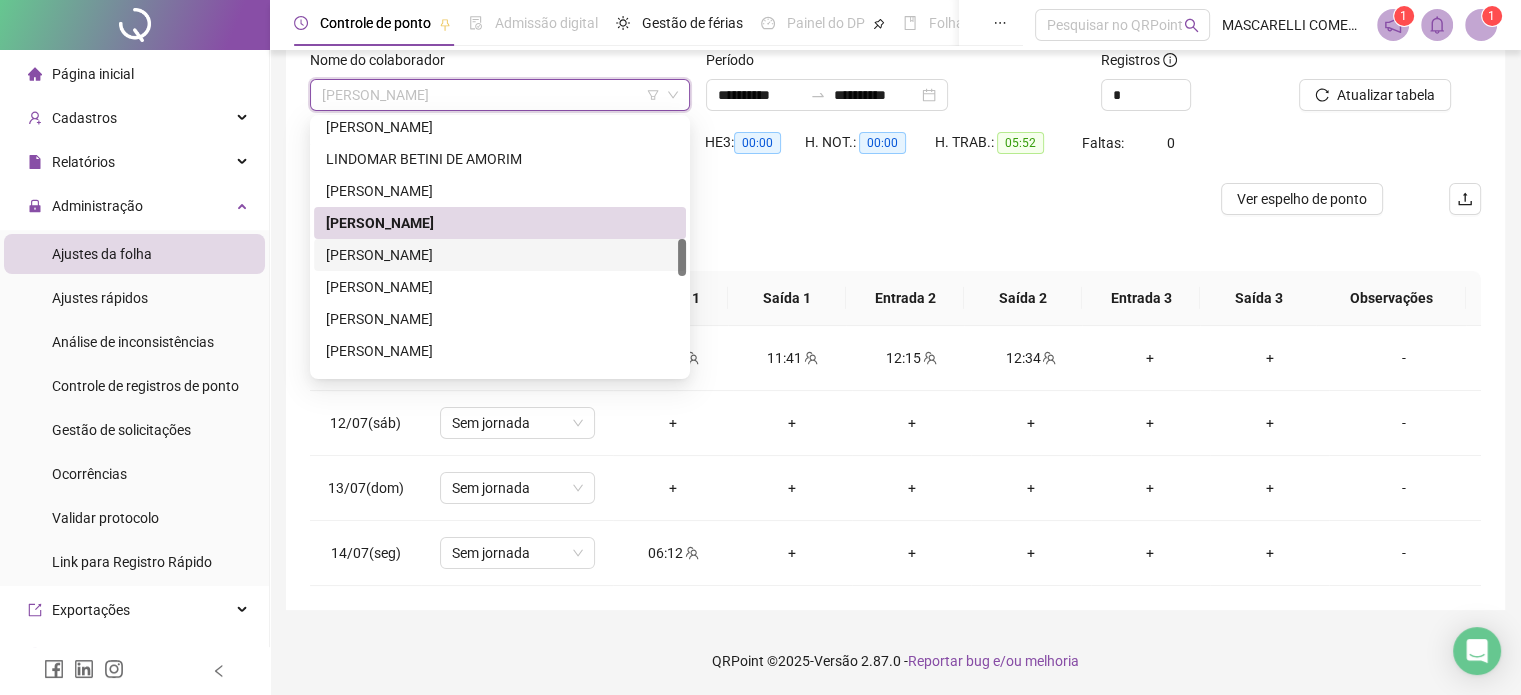 click on "[PERSON_NAME]" at bounding box center (500, 255) 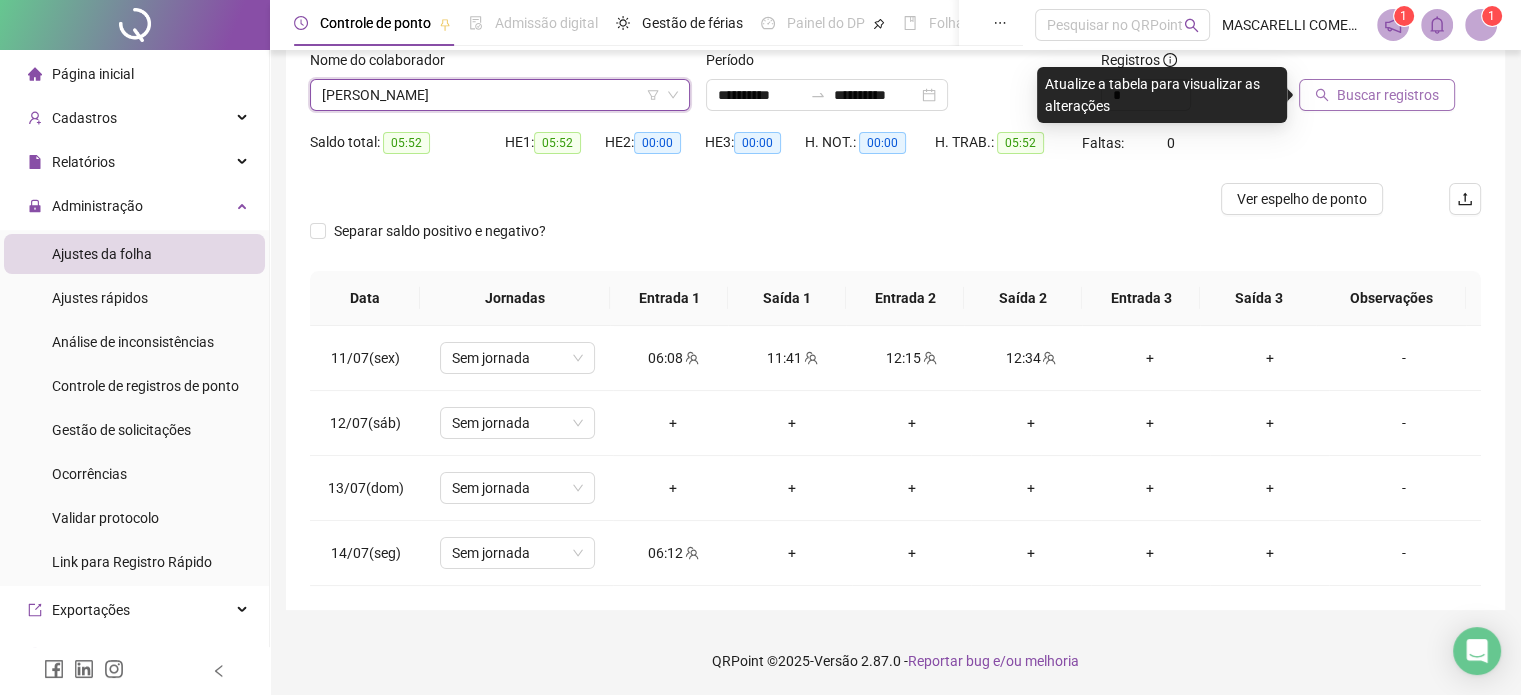 click on "Buscar registros" at bounding box center (1388, 95) 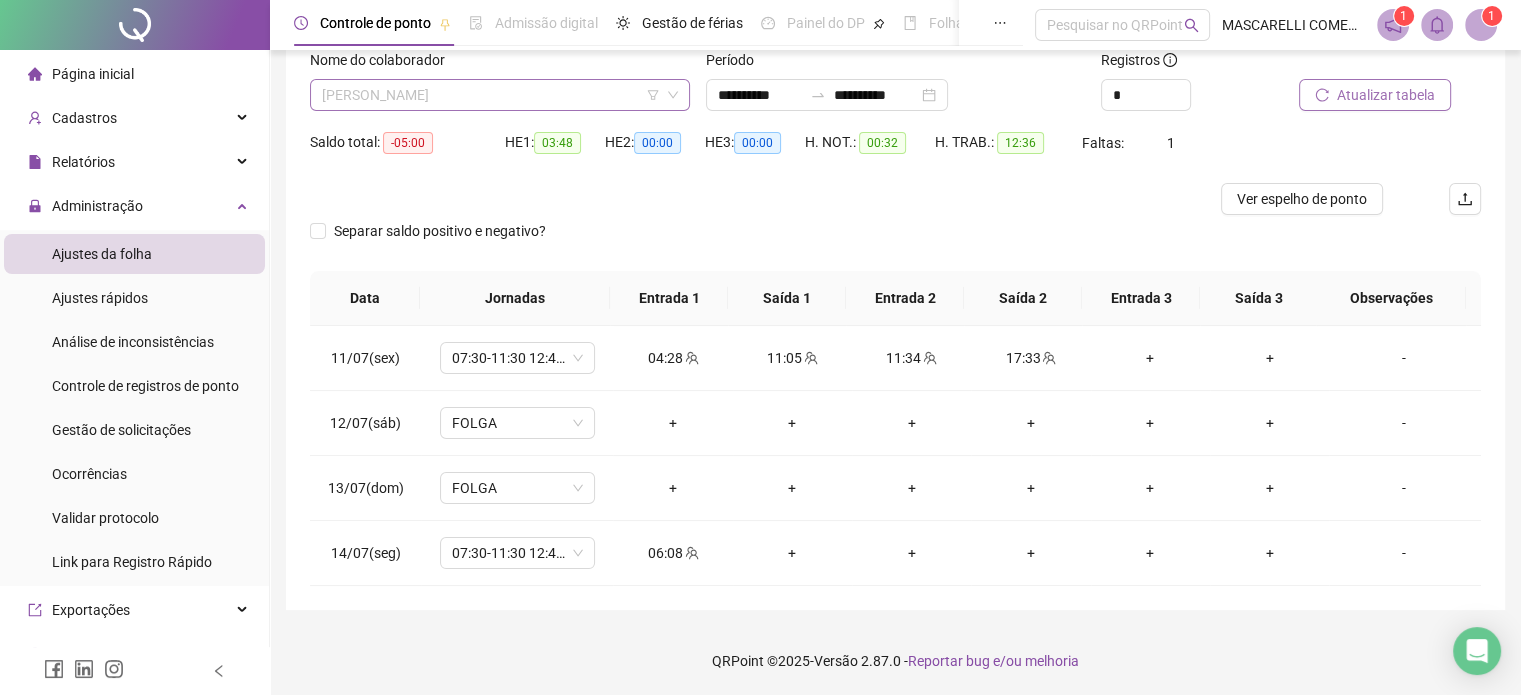 click on "[PERSON_NAME]" at bounding box center [500, 95] 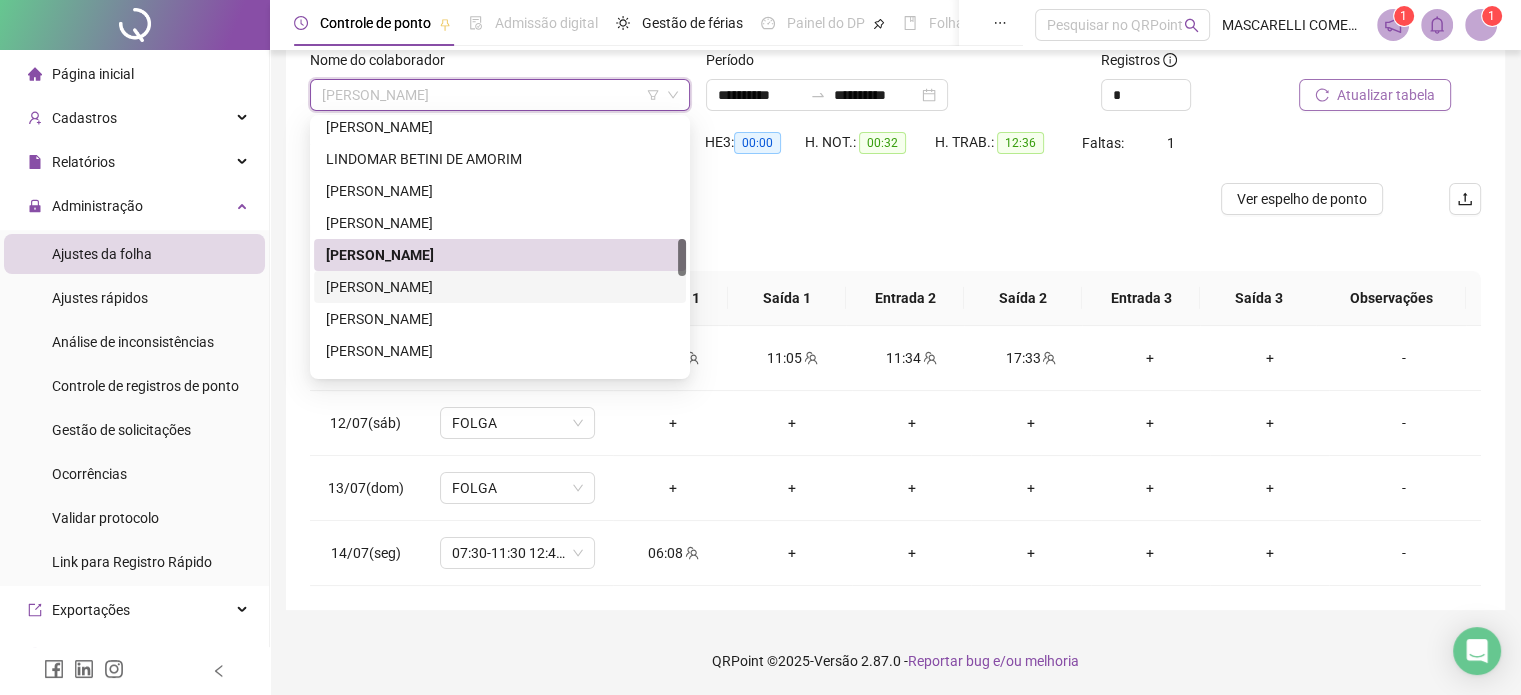 click on "[PERSON_NAME]" at bounding box center (500, 287) 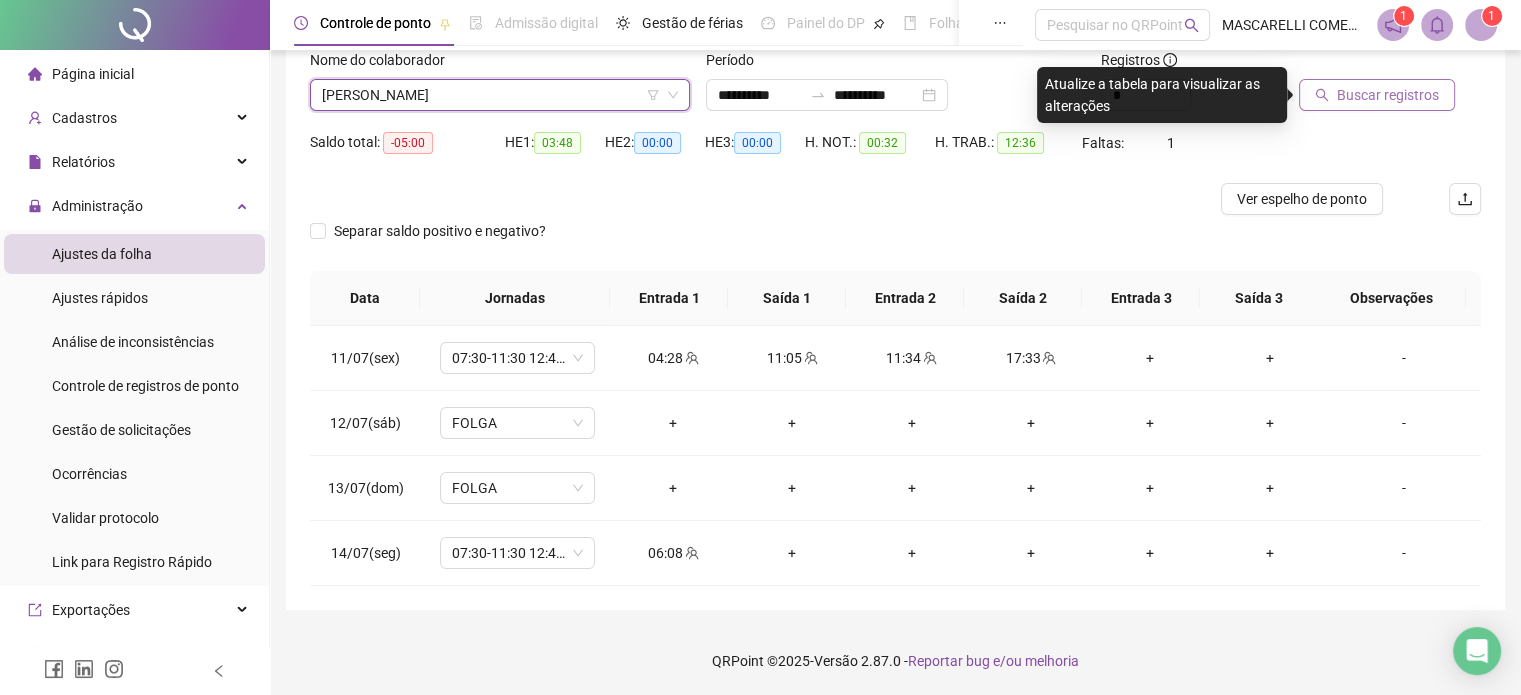 click on "Buscar registros" at bounding box center [1388, 95] 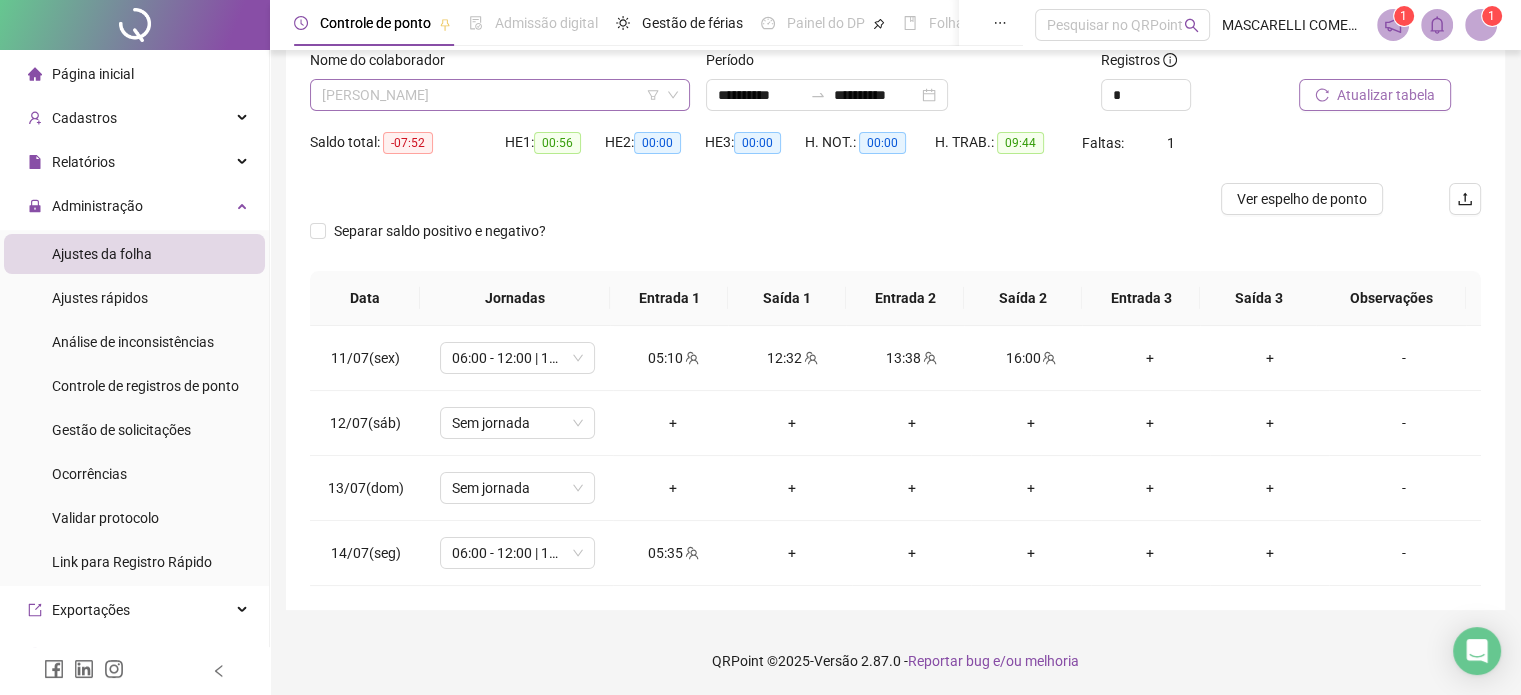 click on "[PERSON_NAME]" at bounding box center [500, 95] 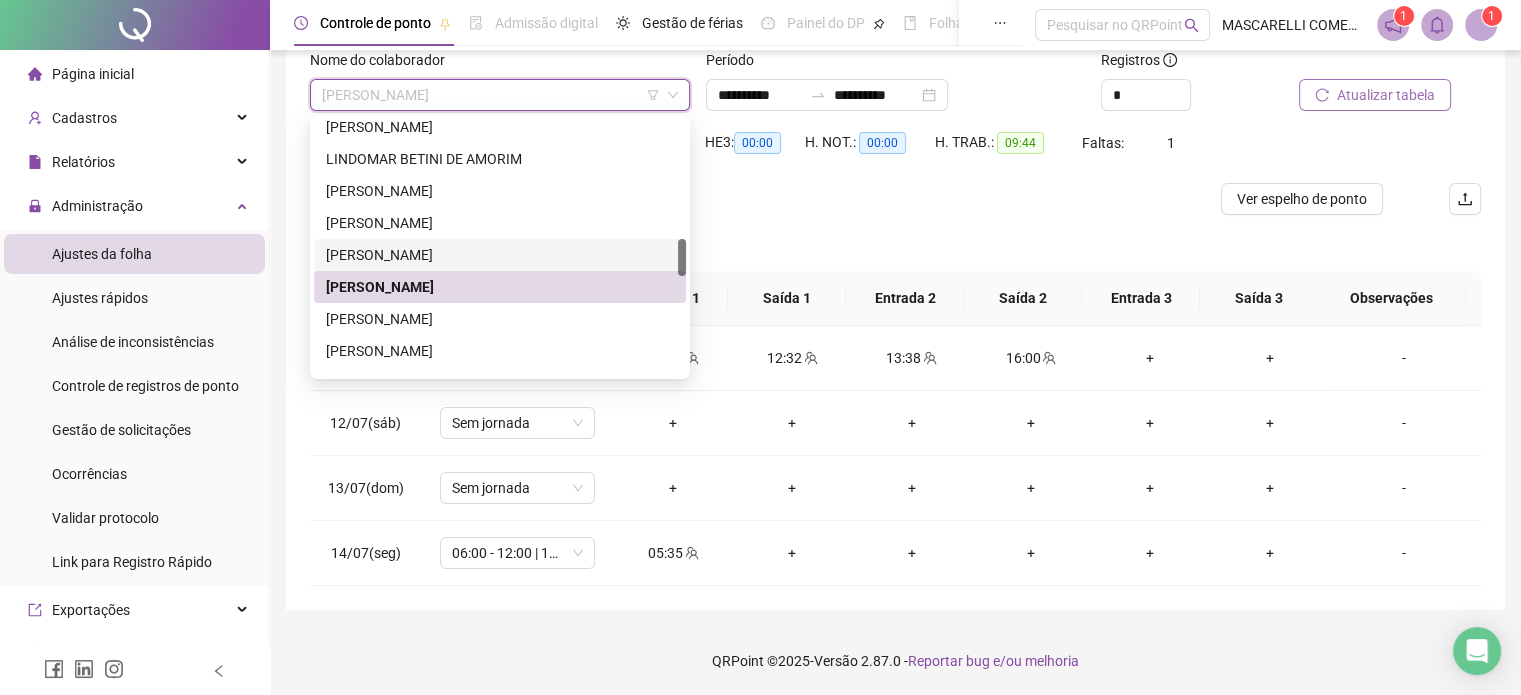 click on "[PERSON_NAME]" at bounding box center [500, 255] 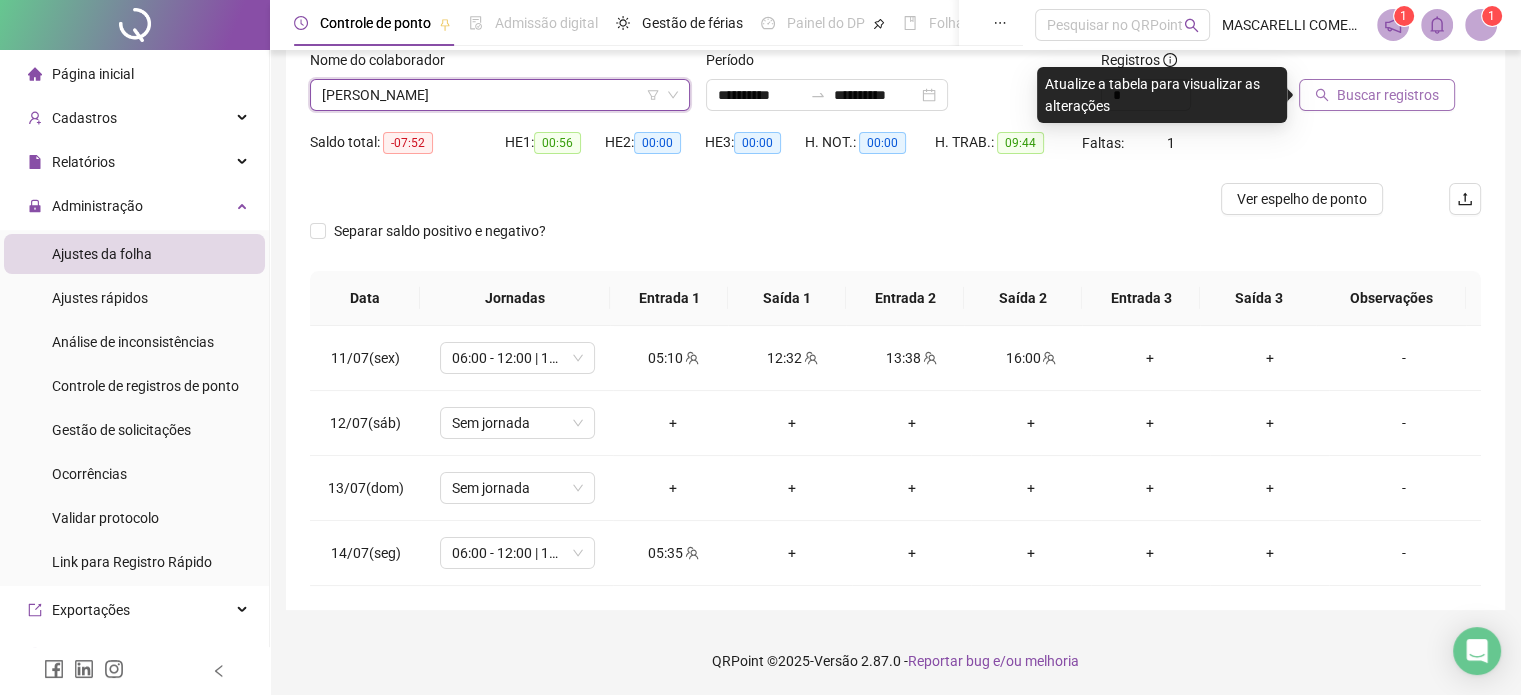 click on "Buscar registros" at bounding box center [1388, 95] 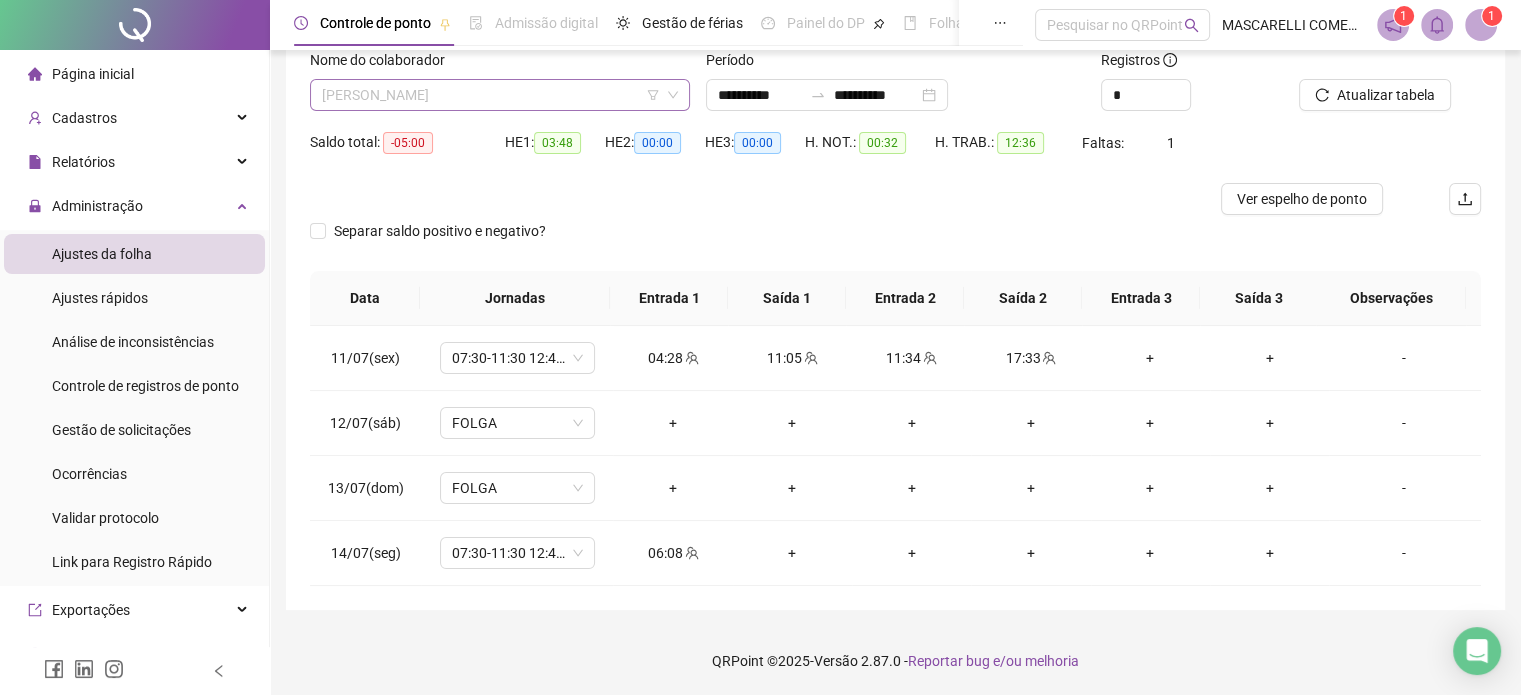 click on "[PERSON_NAME]" at bounding box center (500, 95) 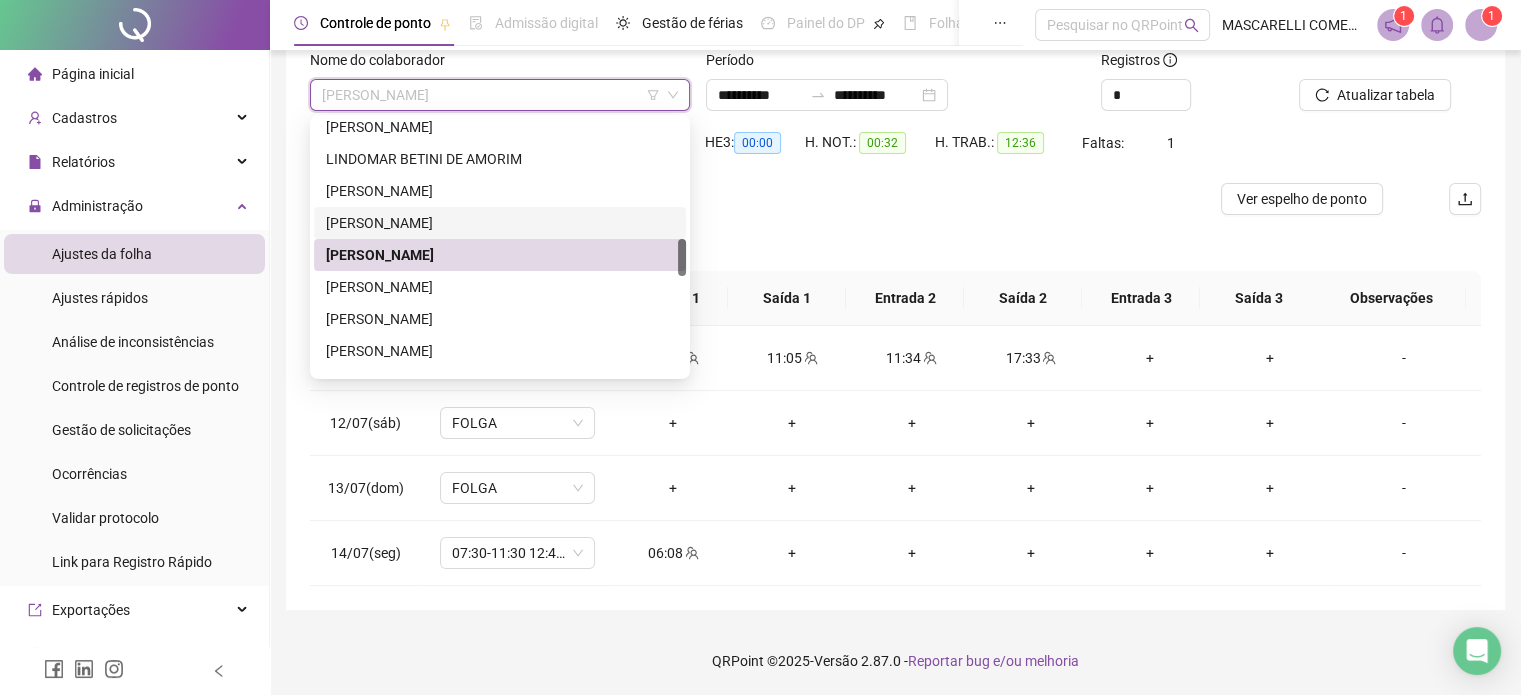 click on "[PERSON_NAME]" at bounding box center (500, 223) 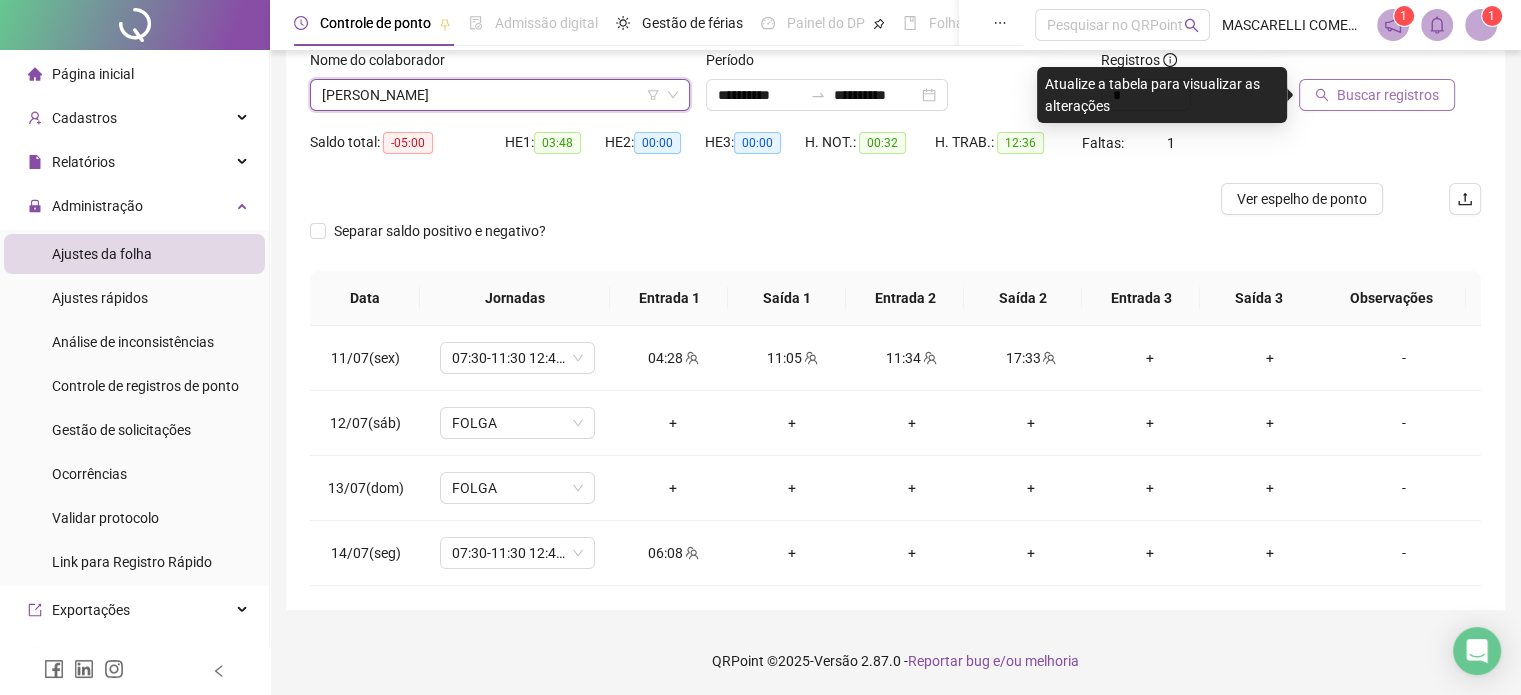 click on "Buscar registros" at bounding box center (1377, 95) 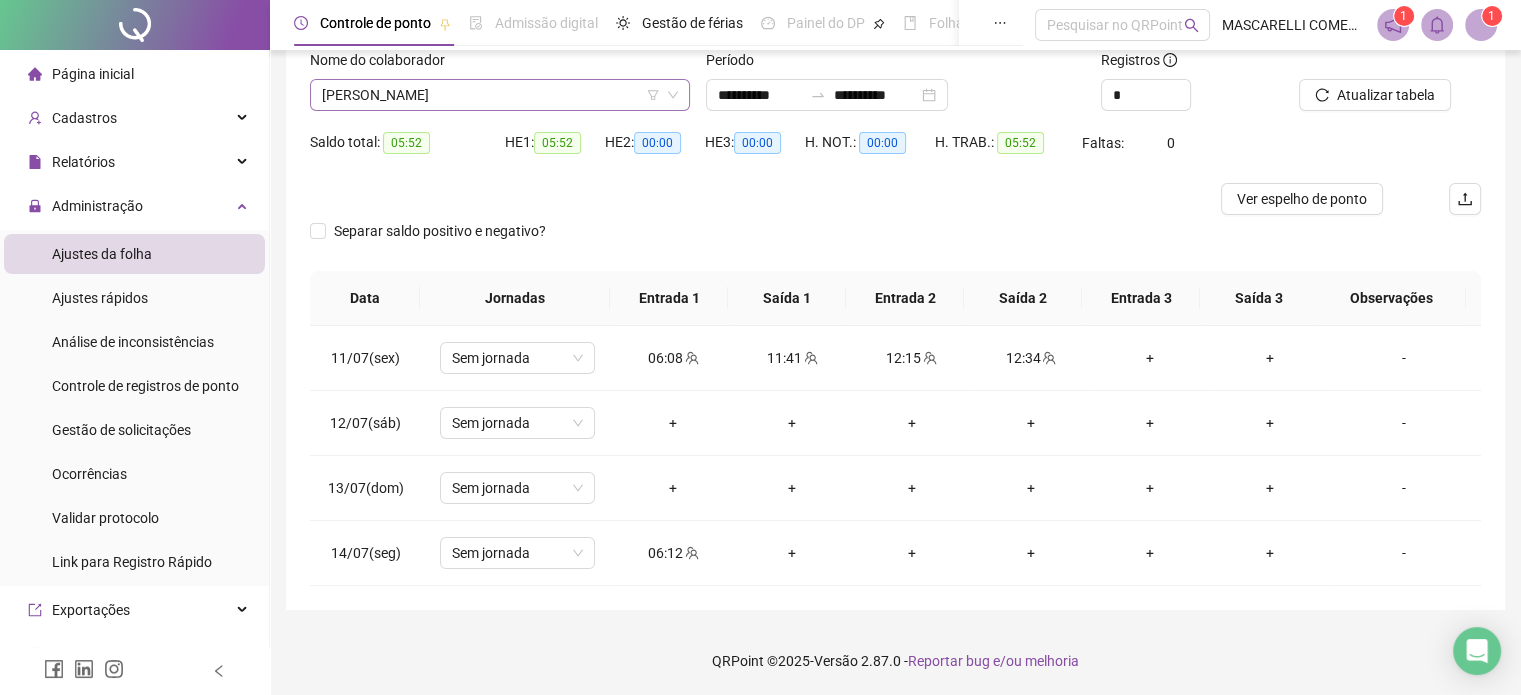 click on "[PERSON_NAME]" at bounding box center [500, 95] 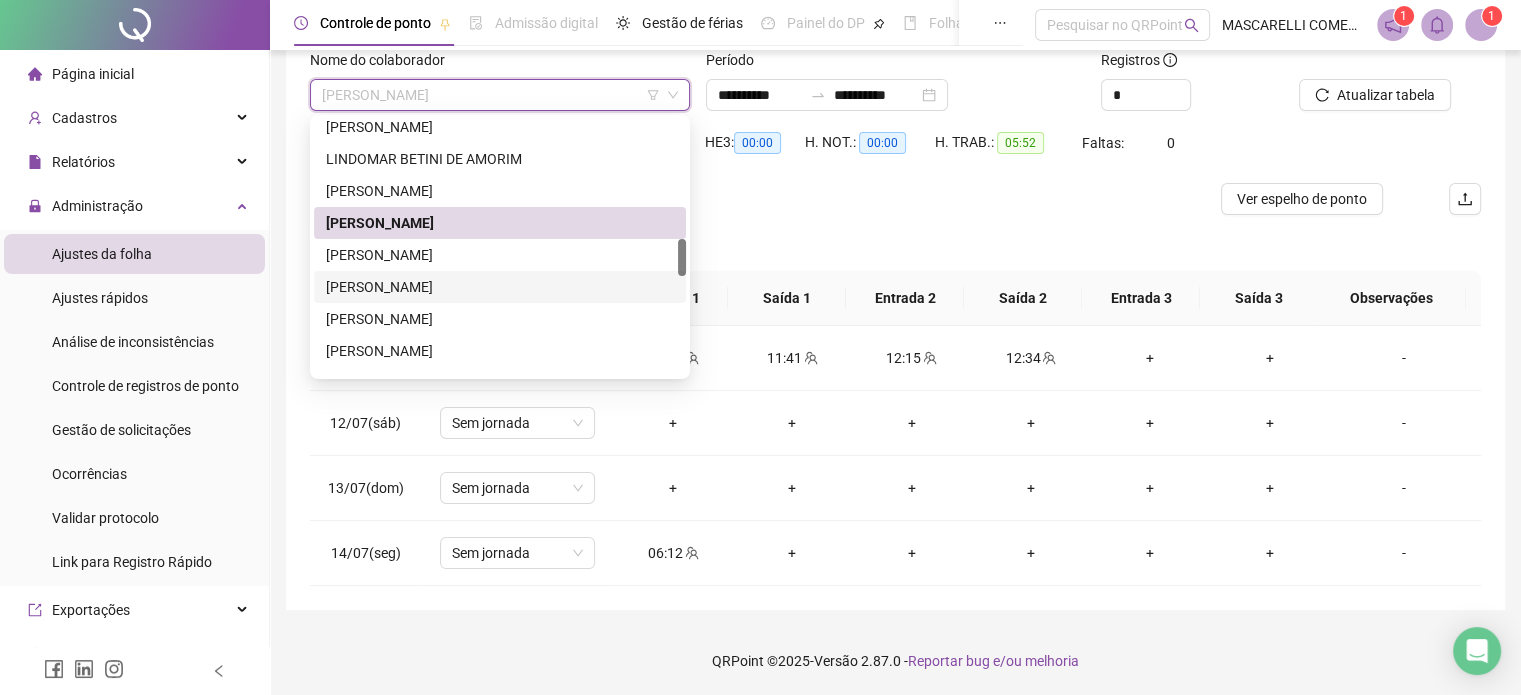 click on "[PERSON_NAME]" at bounding box center [500, 287] 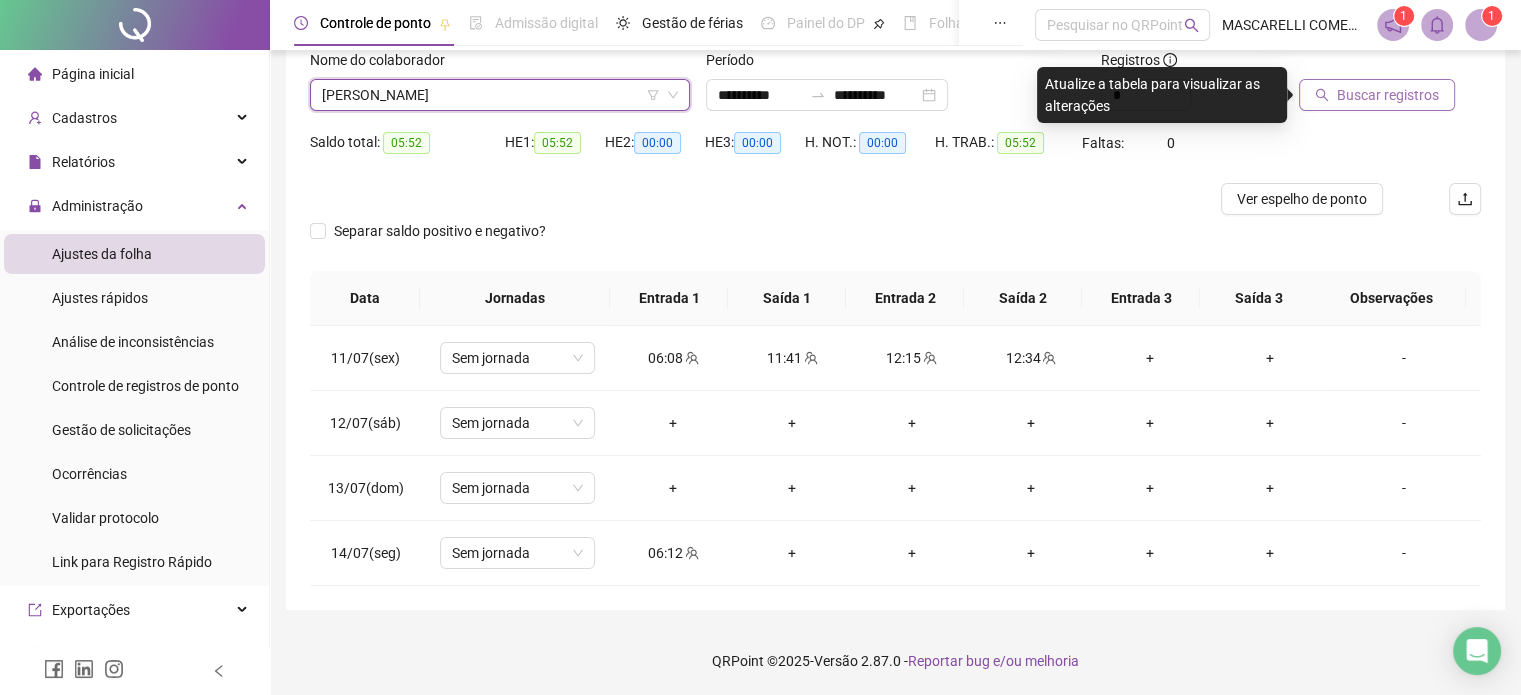 click on "Buscar registros" at bounding box center [1388, 95] 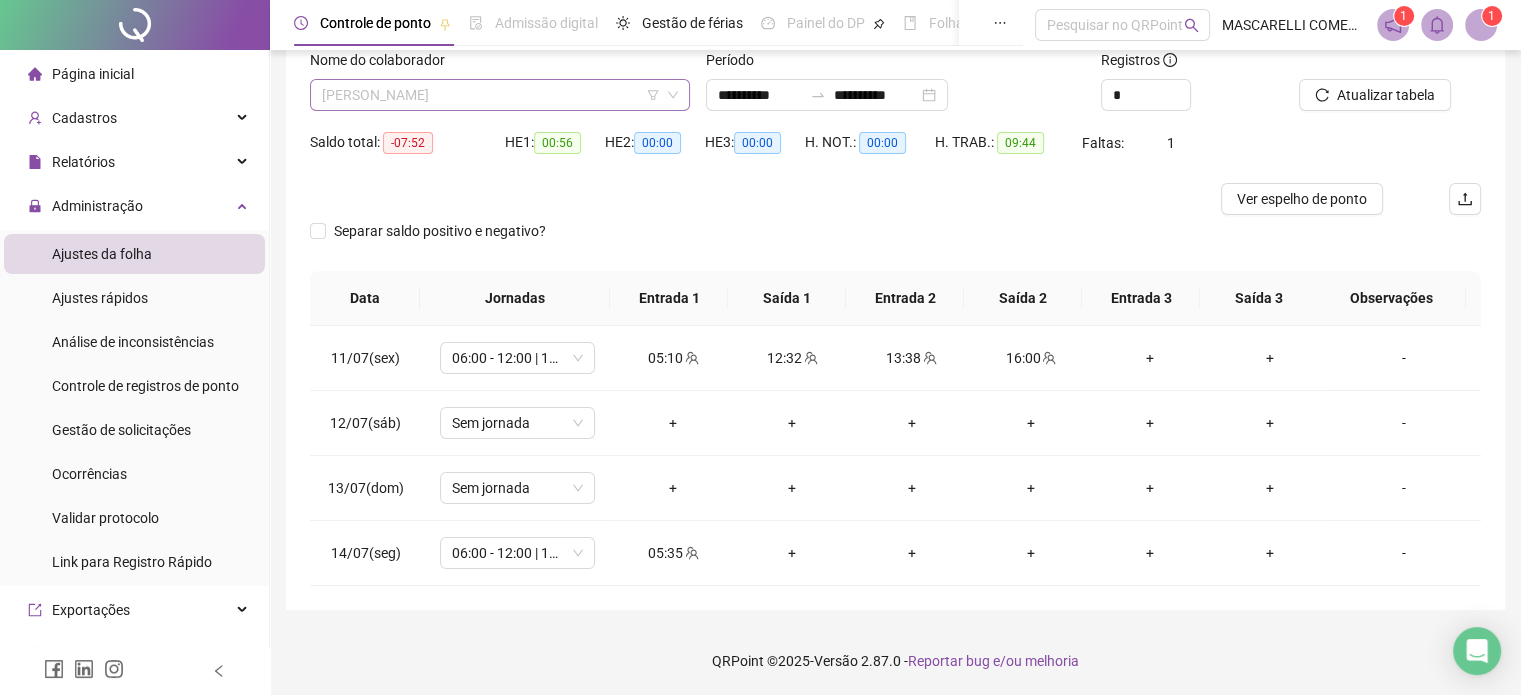 click on "[PERSON_NAME]" at bounding box center [500, 95] 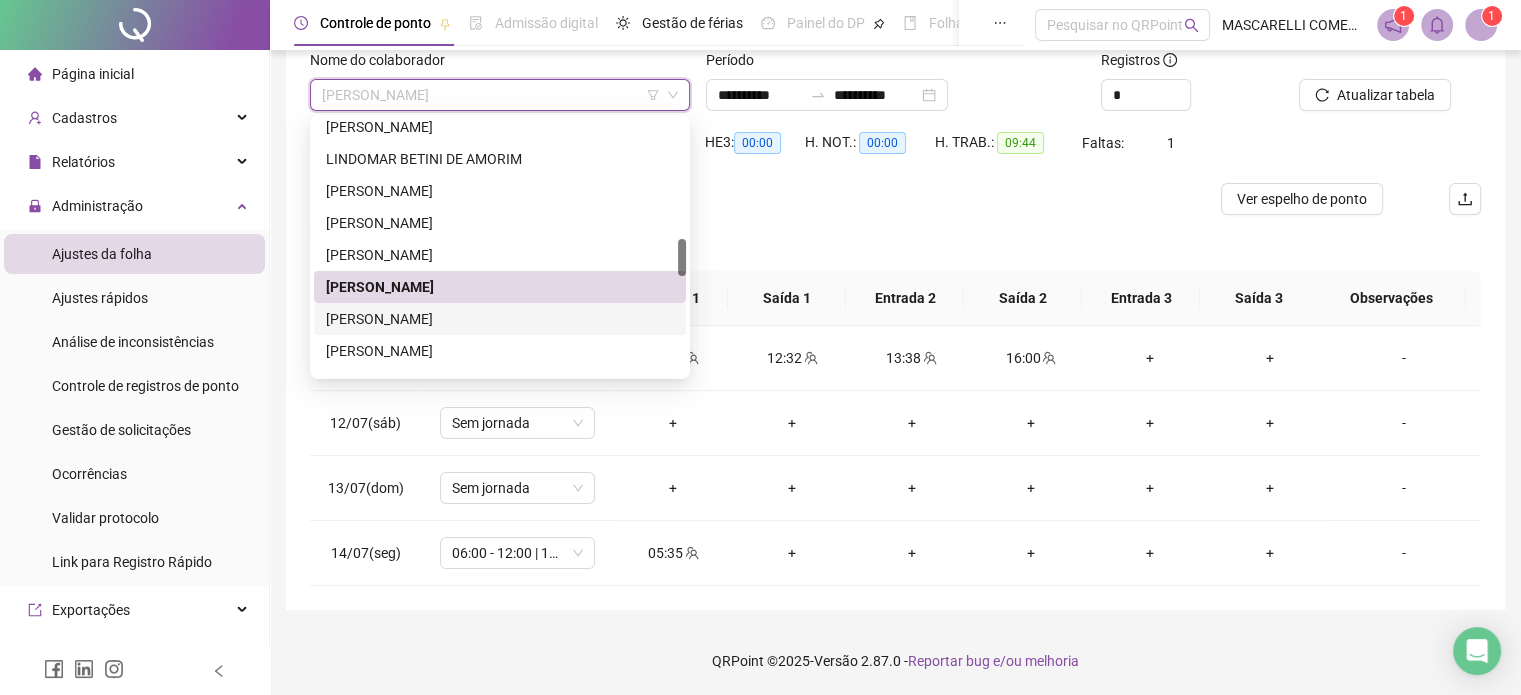 click on "[PERSON_NAME]" at bounding box center (500, 319) 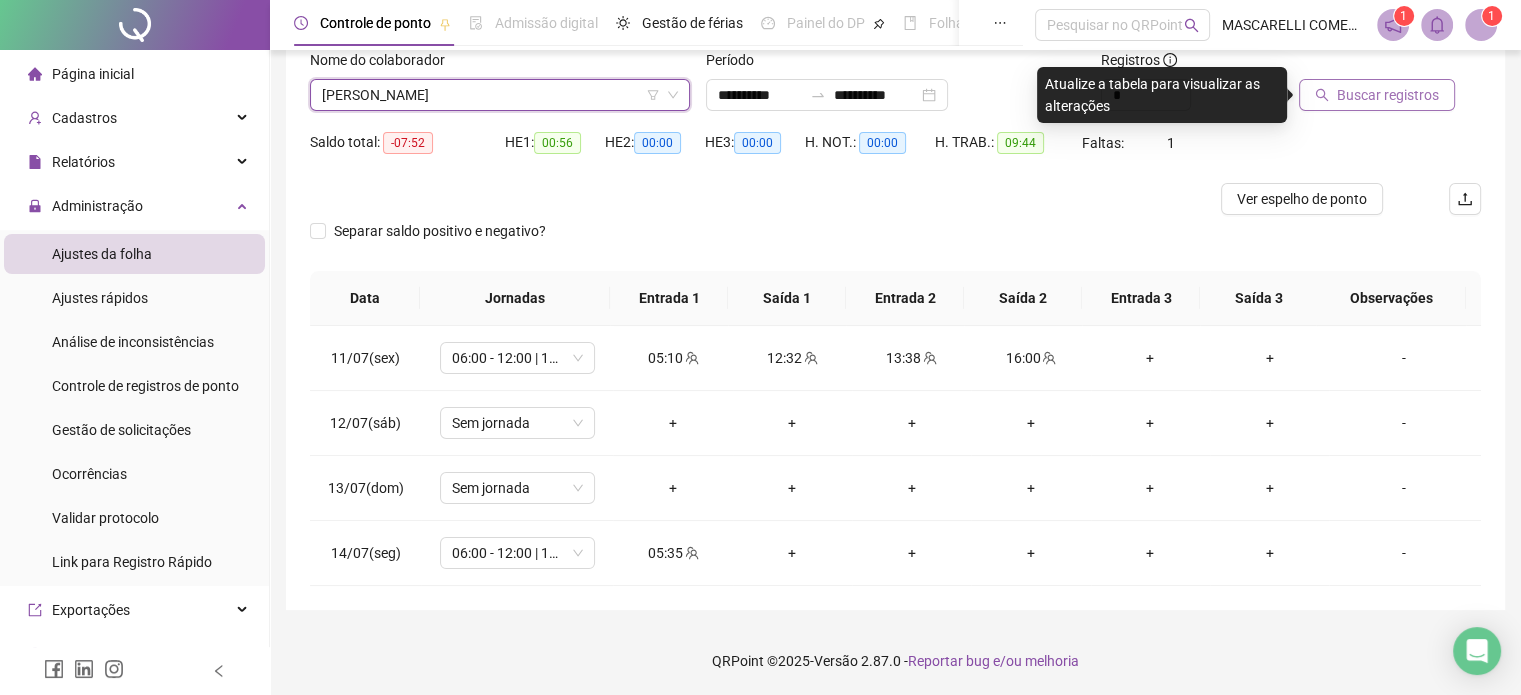 click on "Buscar registros" at bounding box center [1388, 95] 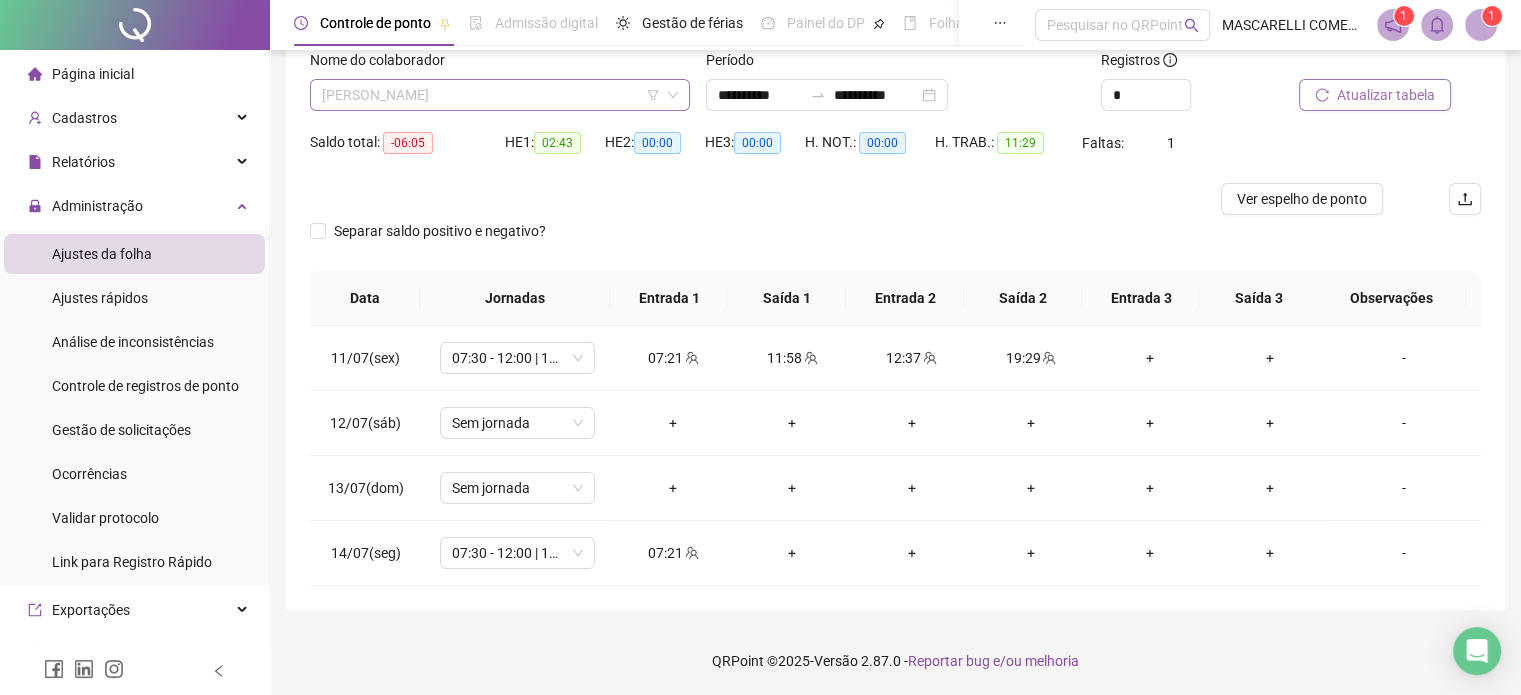 click on "[PERSON_NAME]" at bounding box center (500, 95) 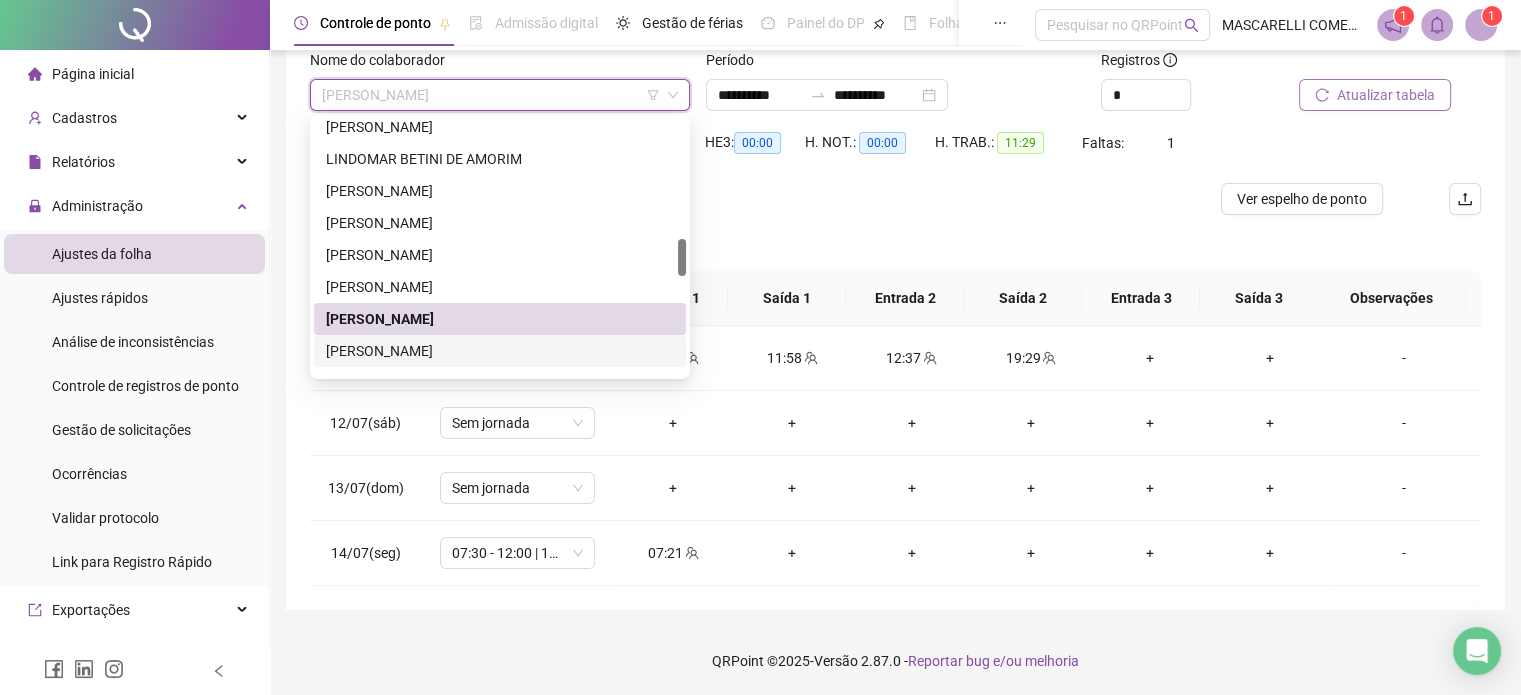 click on "[PERSON_NAME]" at bounding box center (500, 351) 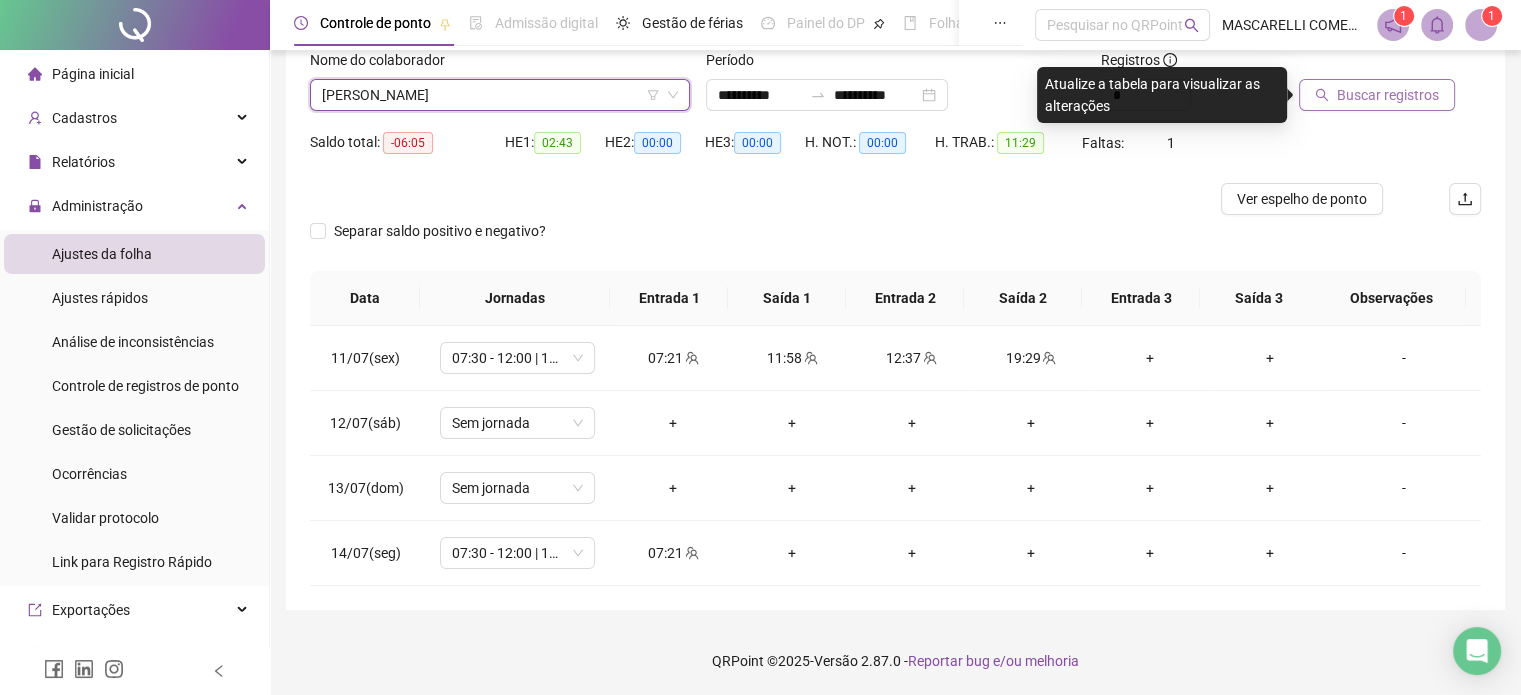 click on "Buscar registros" at bounding box center (1388, 95) 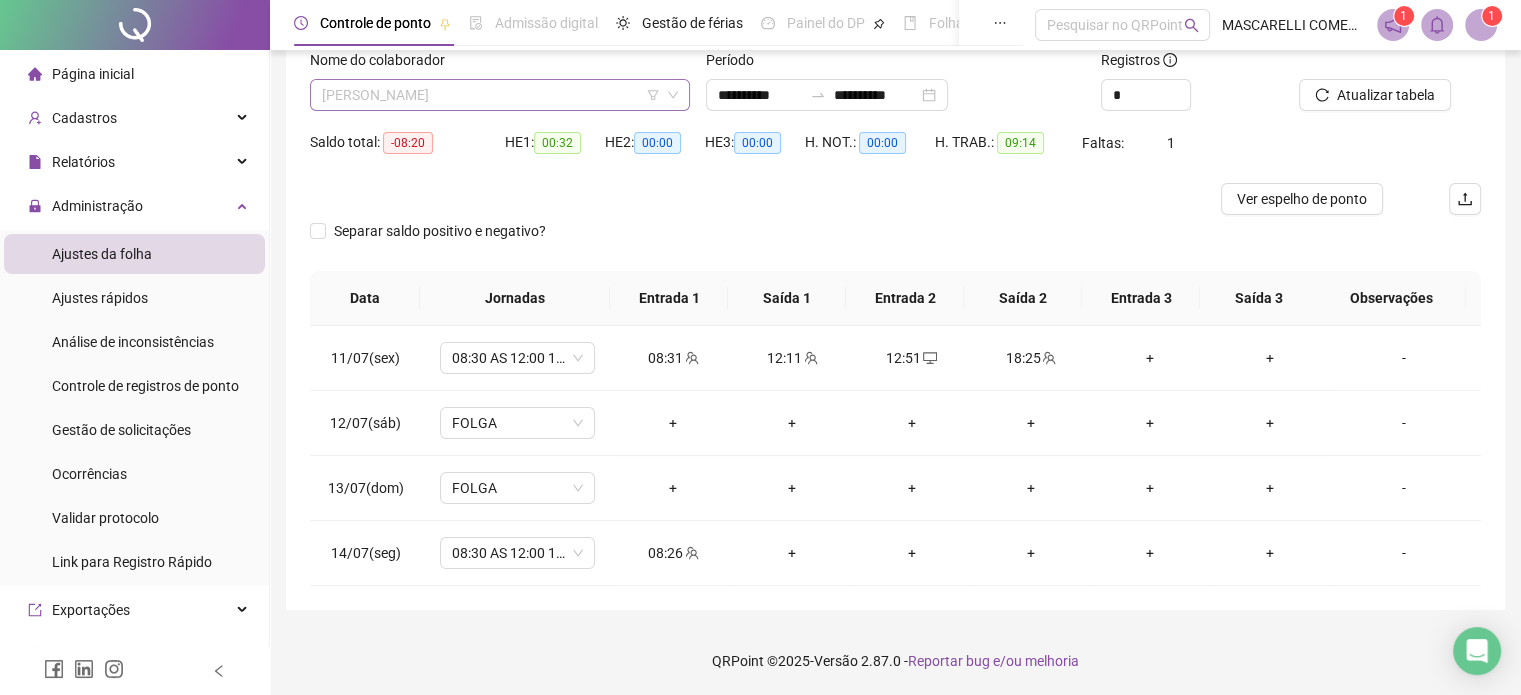 click on "[PERSON_NAME]" at bounding box center (500, 95) 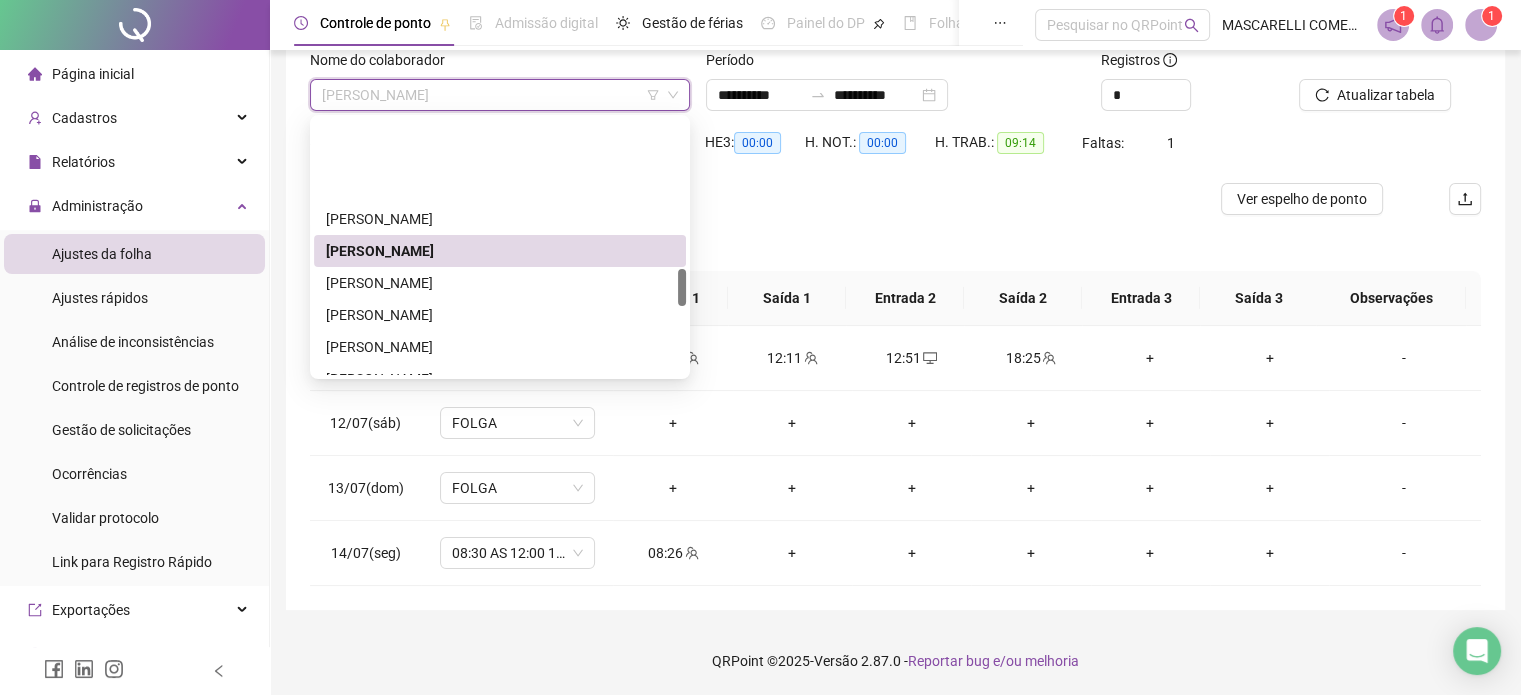 scroll, scrollTop: 1008, scrollLeft: 0, axis: vertical 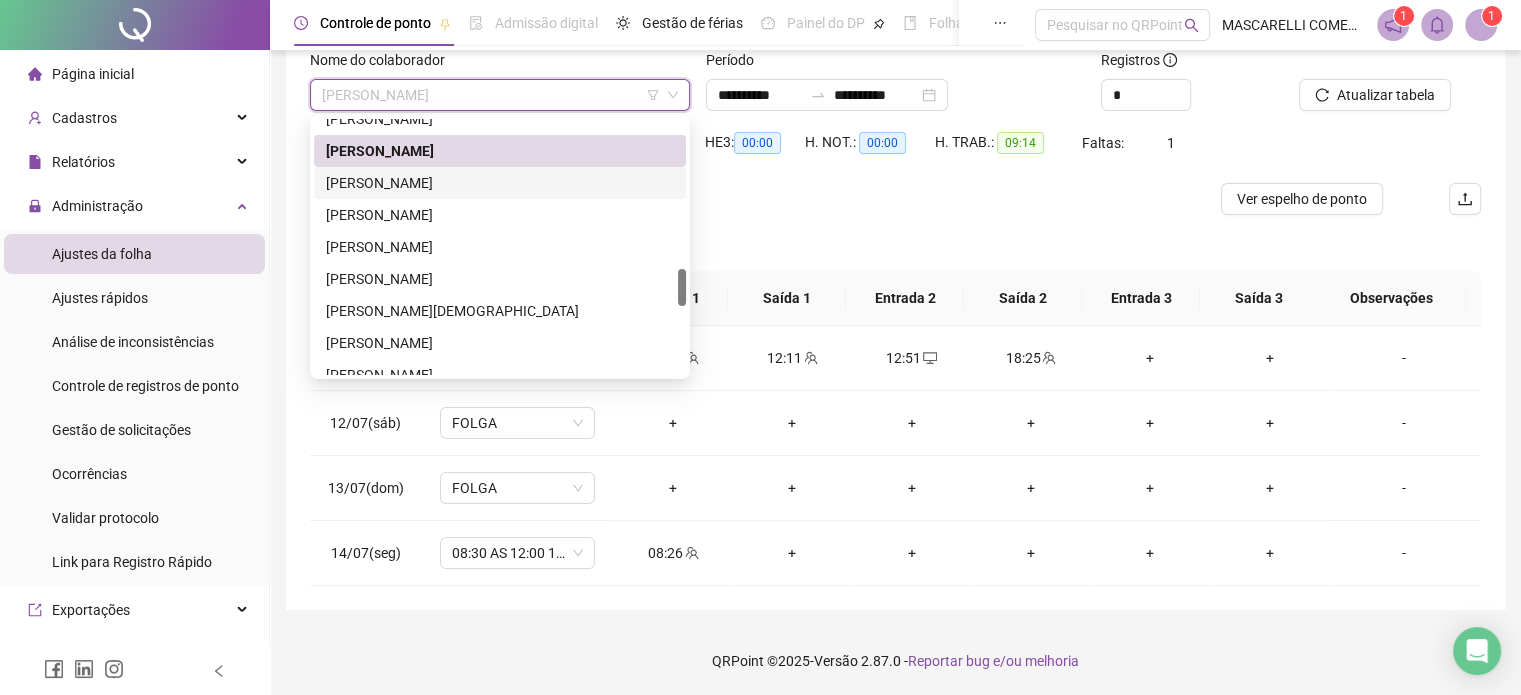 click on "[PERSON_NAME]" at bounding box center (500, 183) 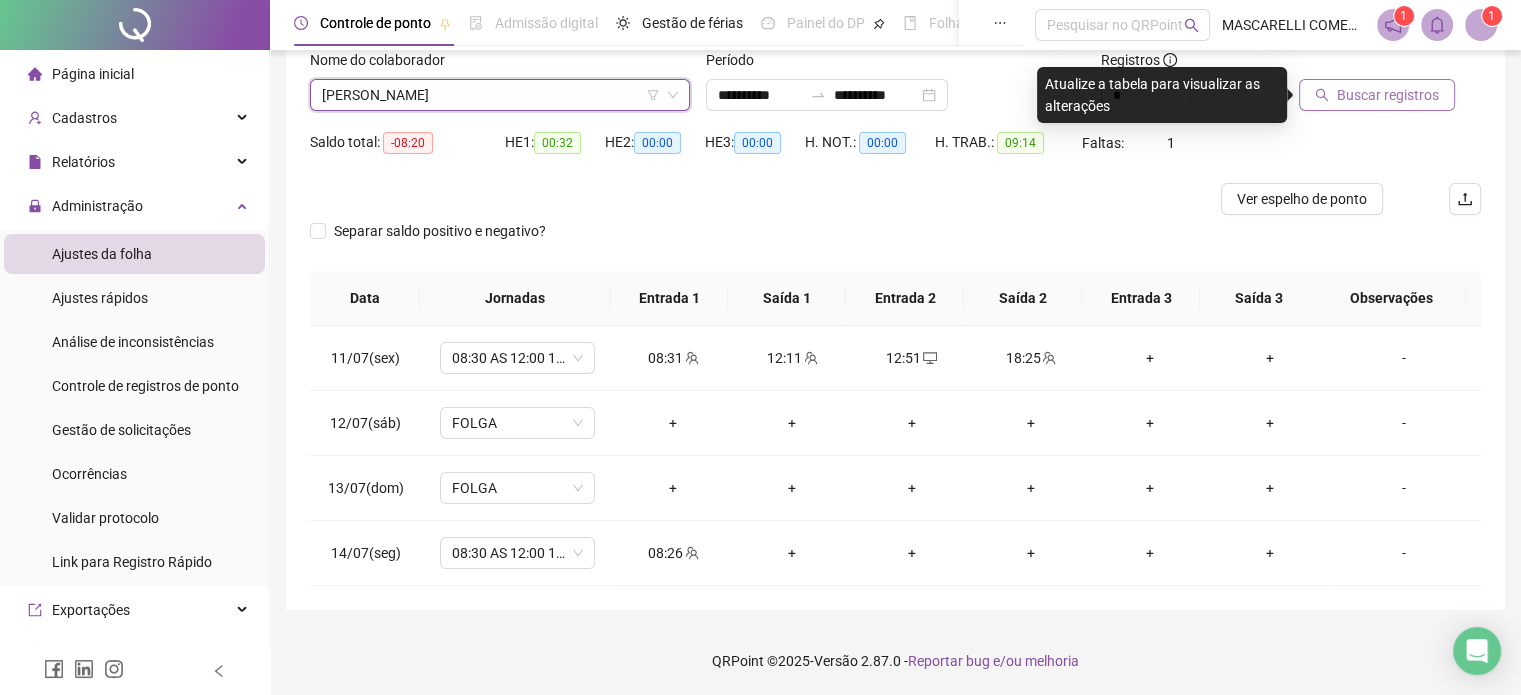 click on "Buscar registros" at bounding box center (1388, 95) 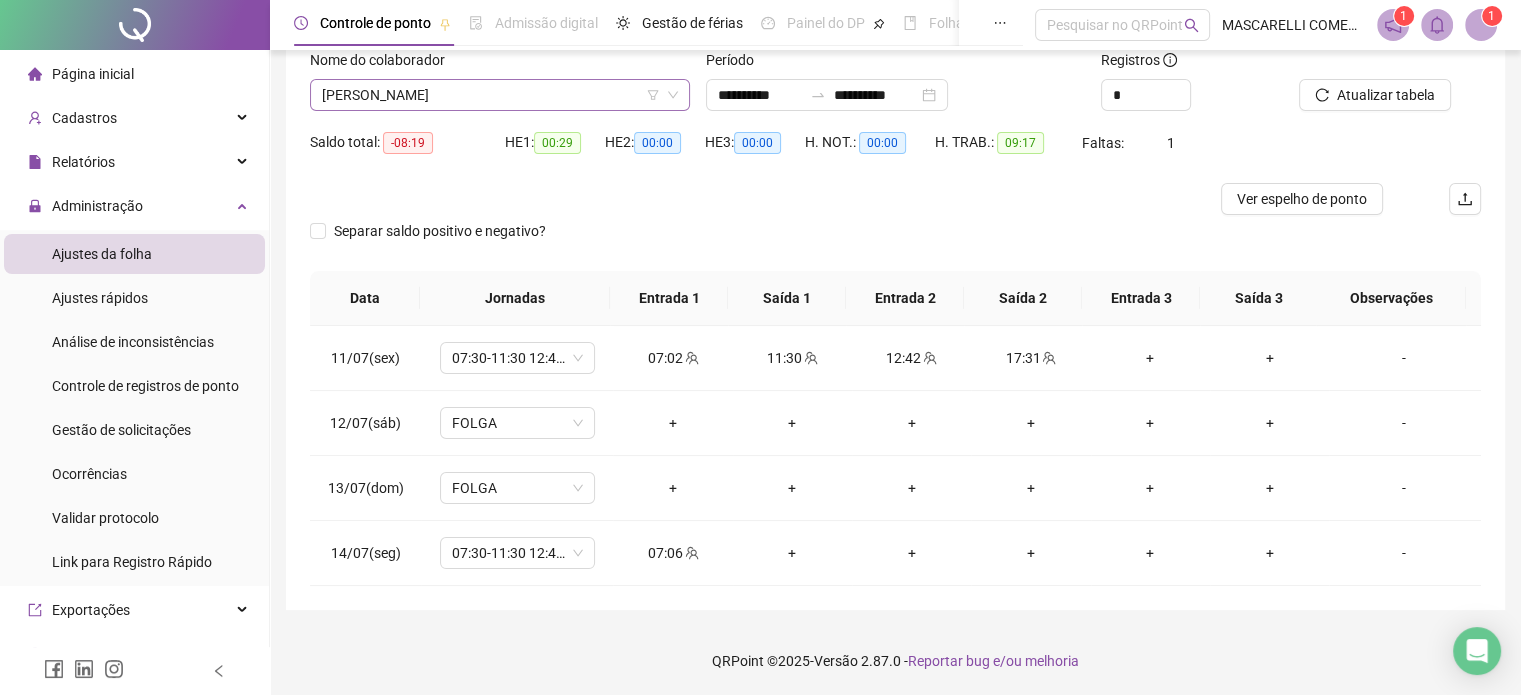 click on "[PERSON_NAME]" at bounding box center (500, 95) 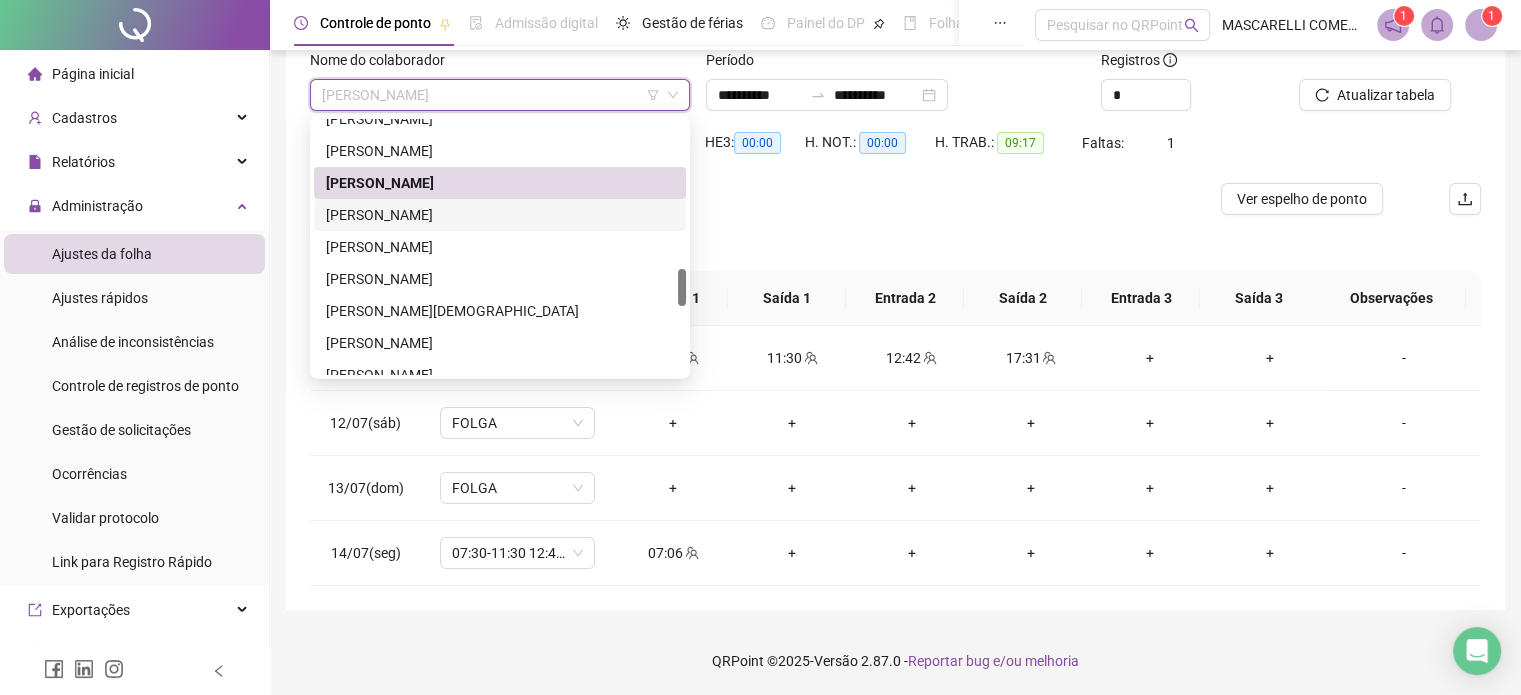 click on "[PERSON_NAME]" at bounding box center (500, 215) 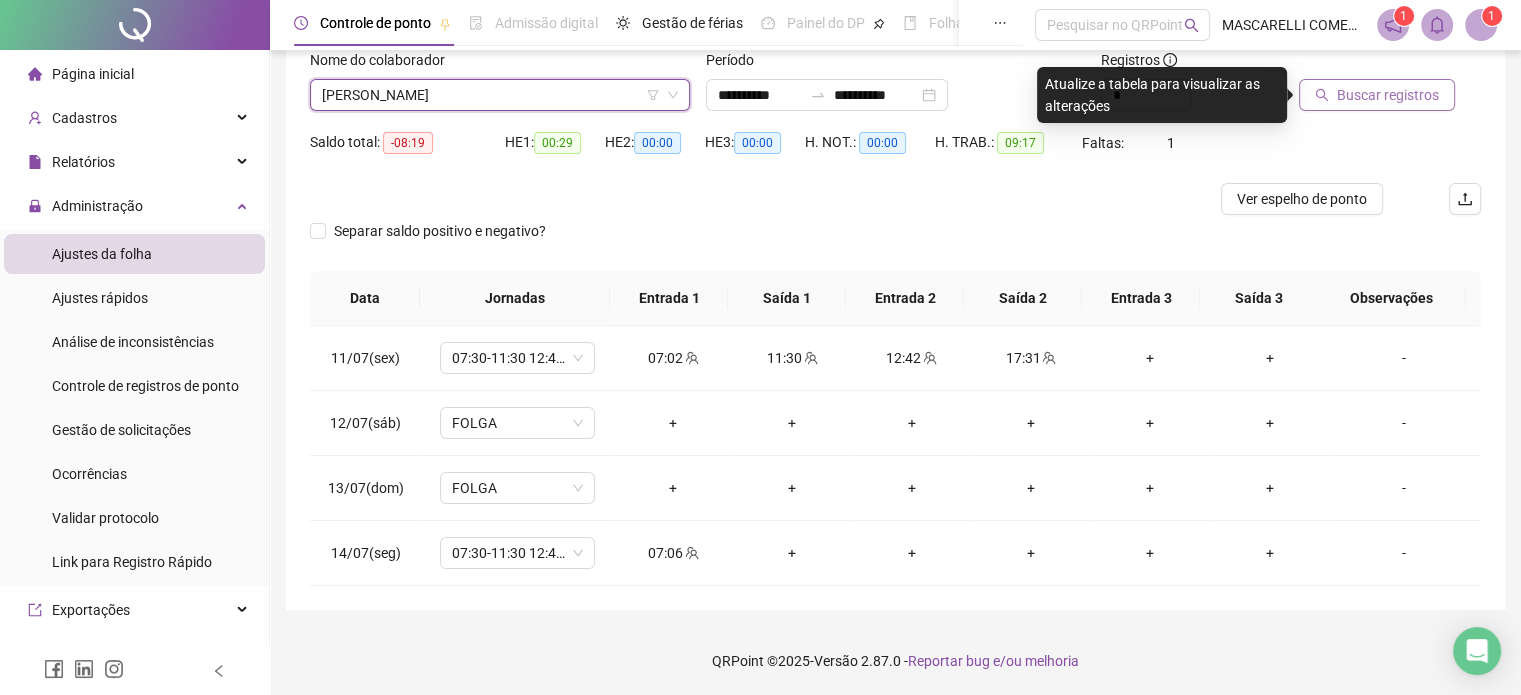click on "Buscar registros" at bounding box center (1388, 95) 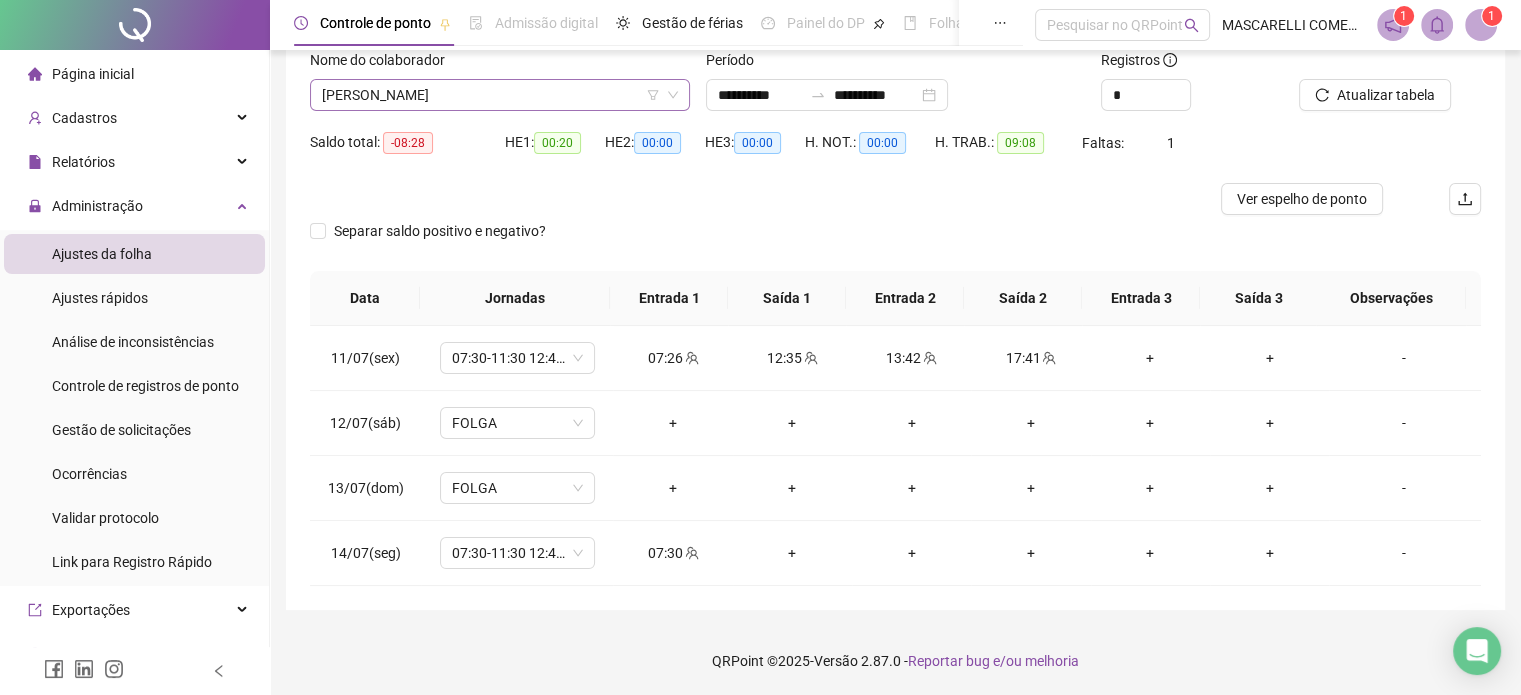 click on "[PERSON_NAME]" at bounding box center (500, 95) 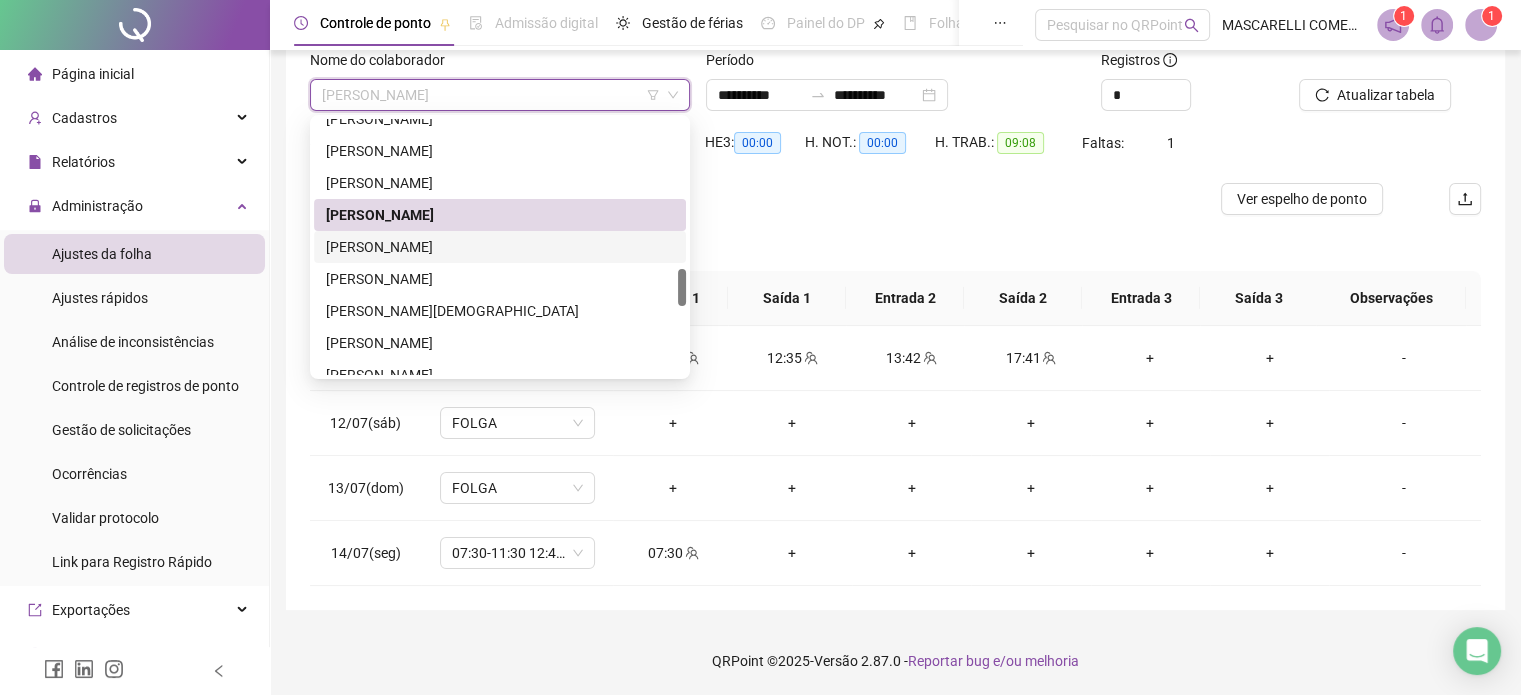 click on "[PERSON_NAME]" at bounding box center (500, 247) 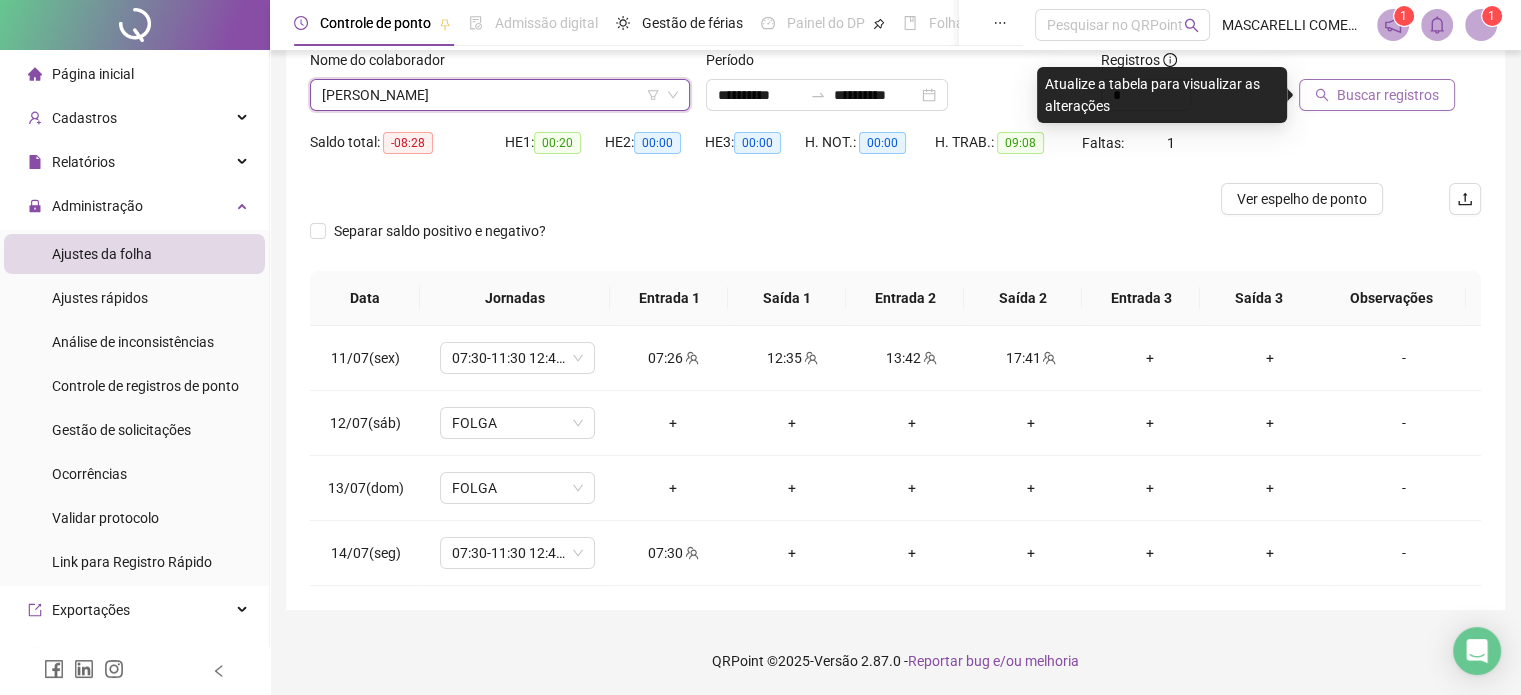 click on "Buscar registros" at bounding box center [1388, 95] 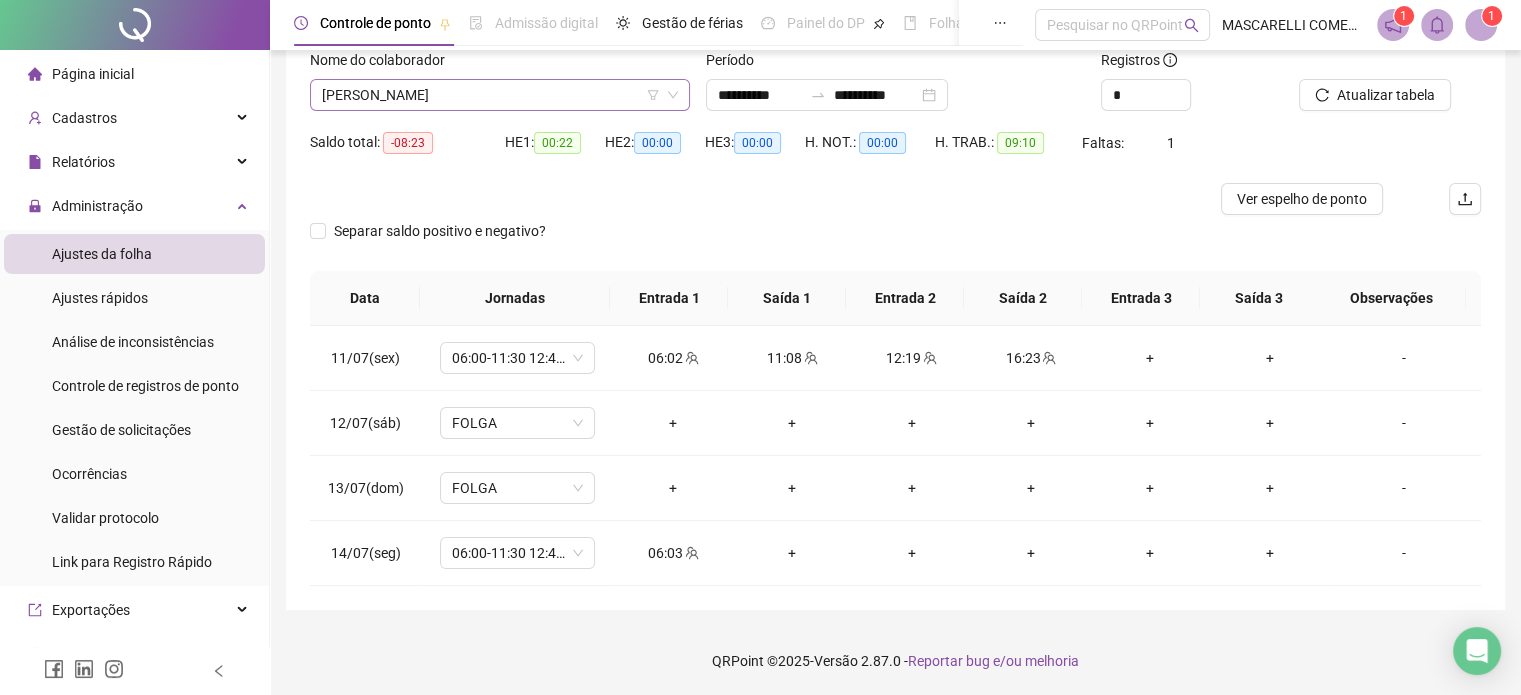 click on "Nome do colaborador [PERSON_NAME]" at bounding box center [500, 80] 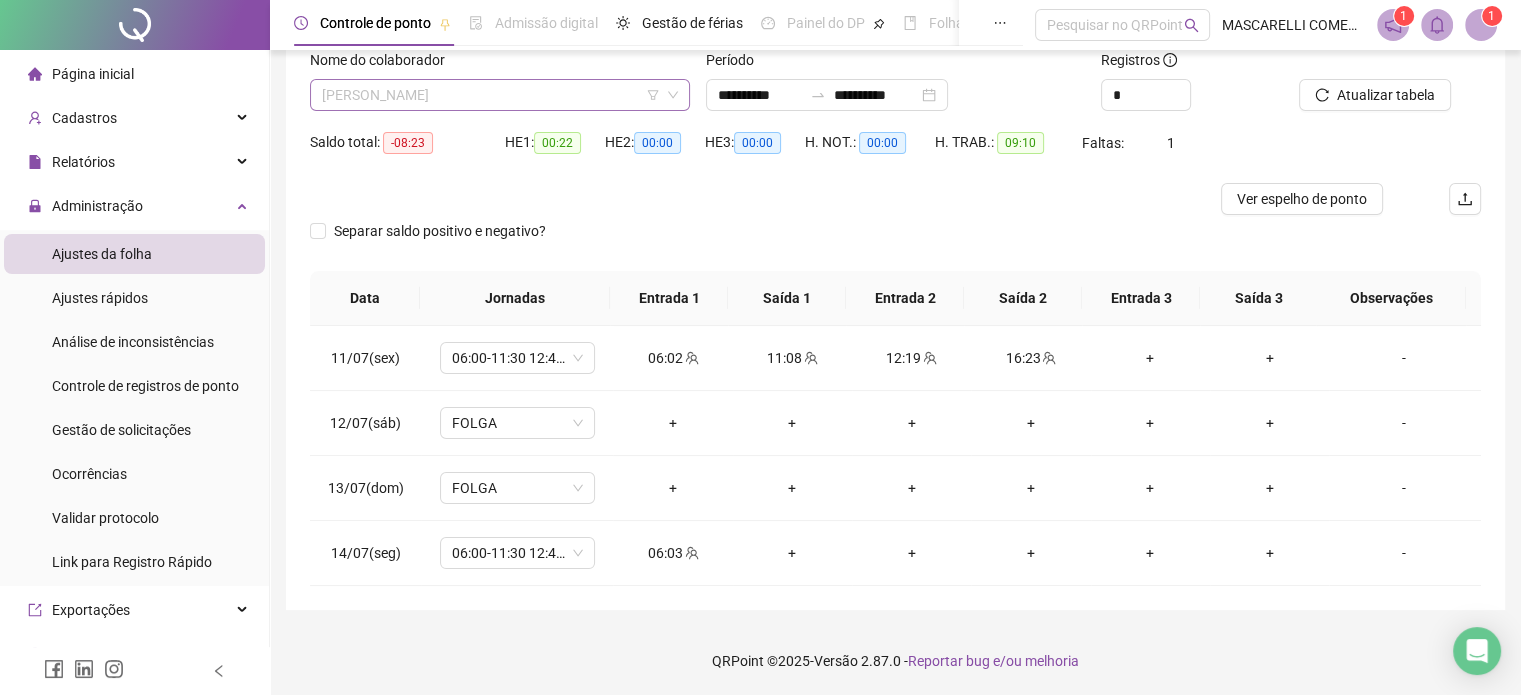 click on "[PERSON_NAME]" at bounding box center (500, 95) 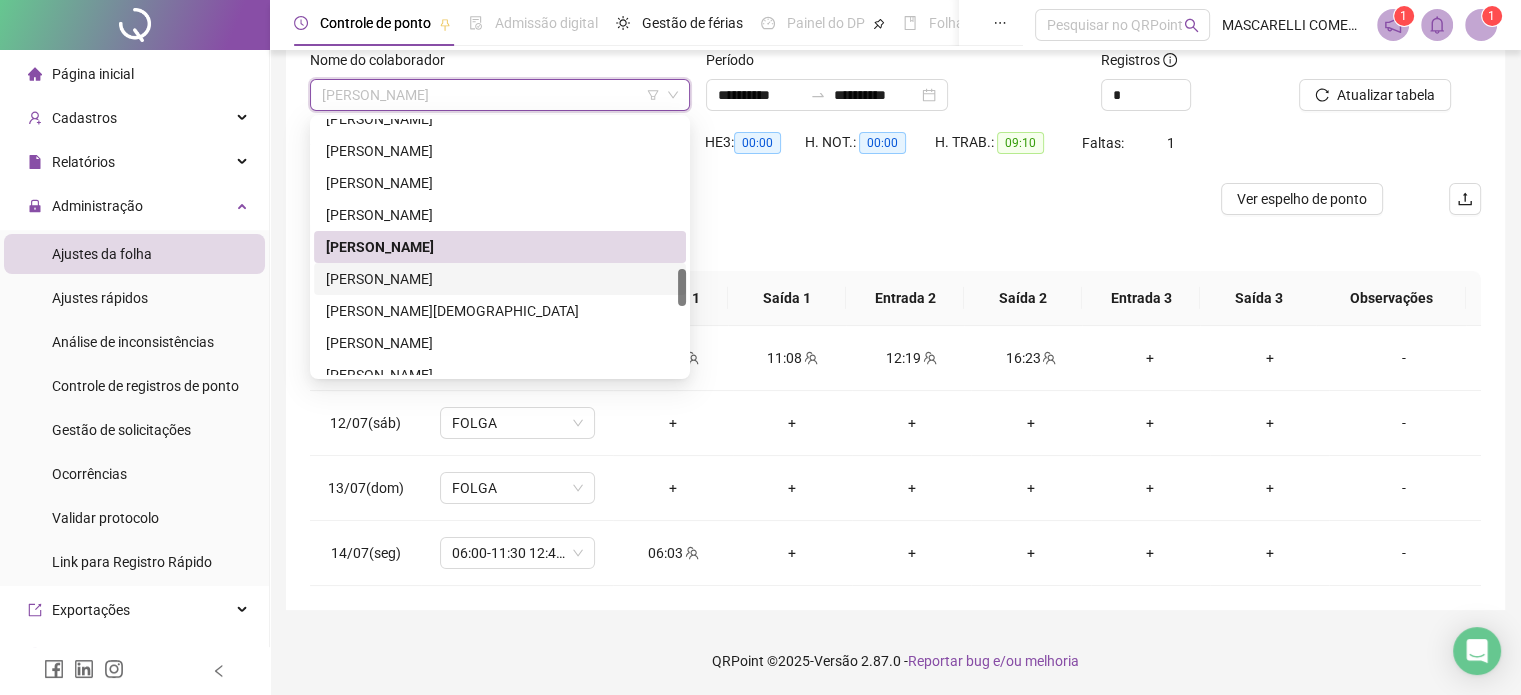 click on "[PERSON_NAME]" at bounding box center [500, 279] 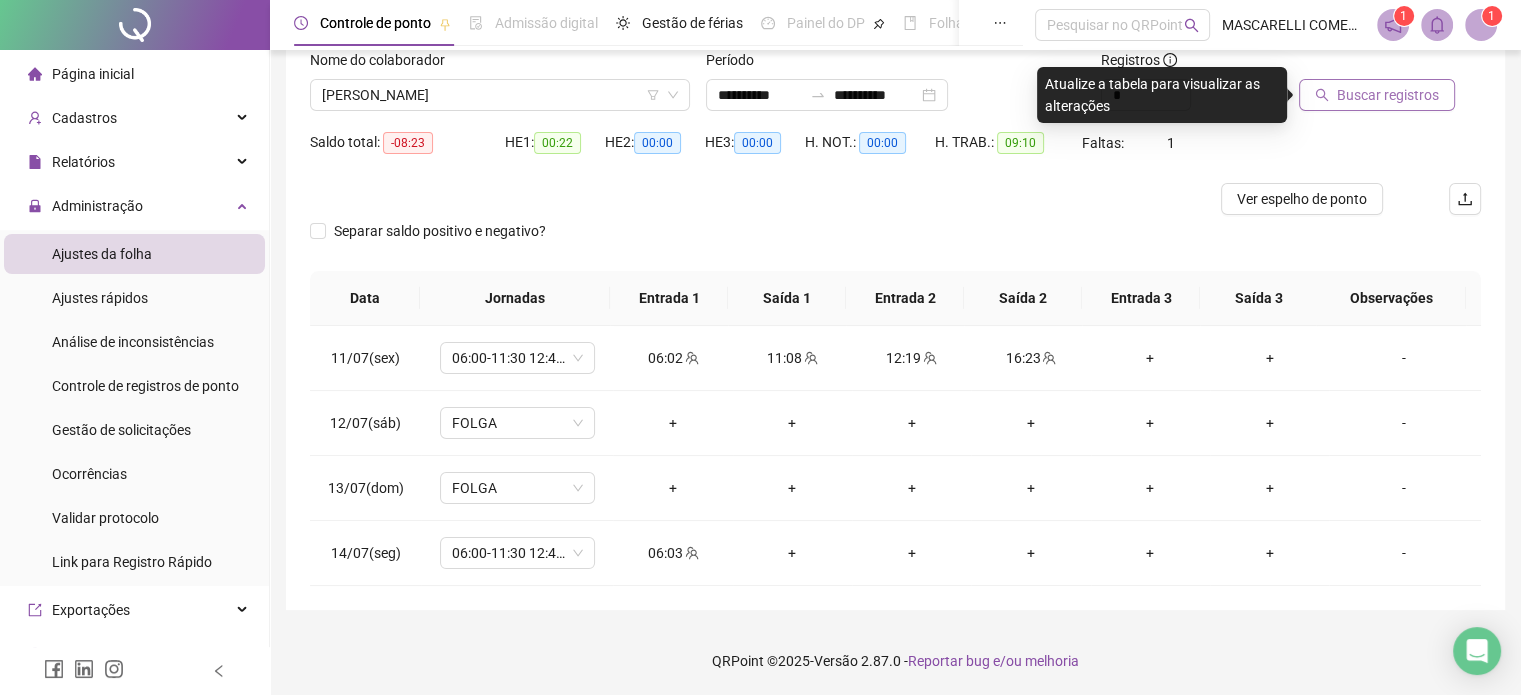 click on "Buscar registros" at bounding box center [1377, 95] 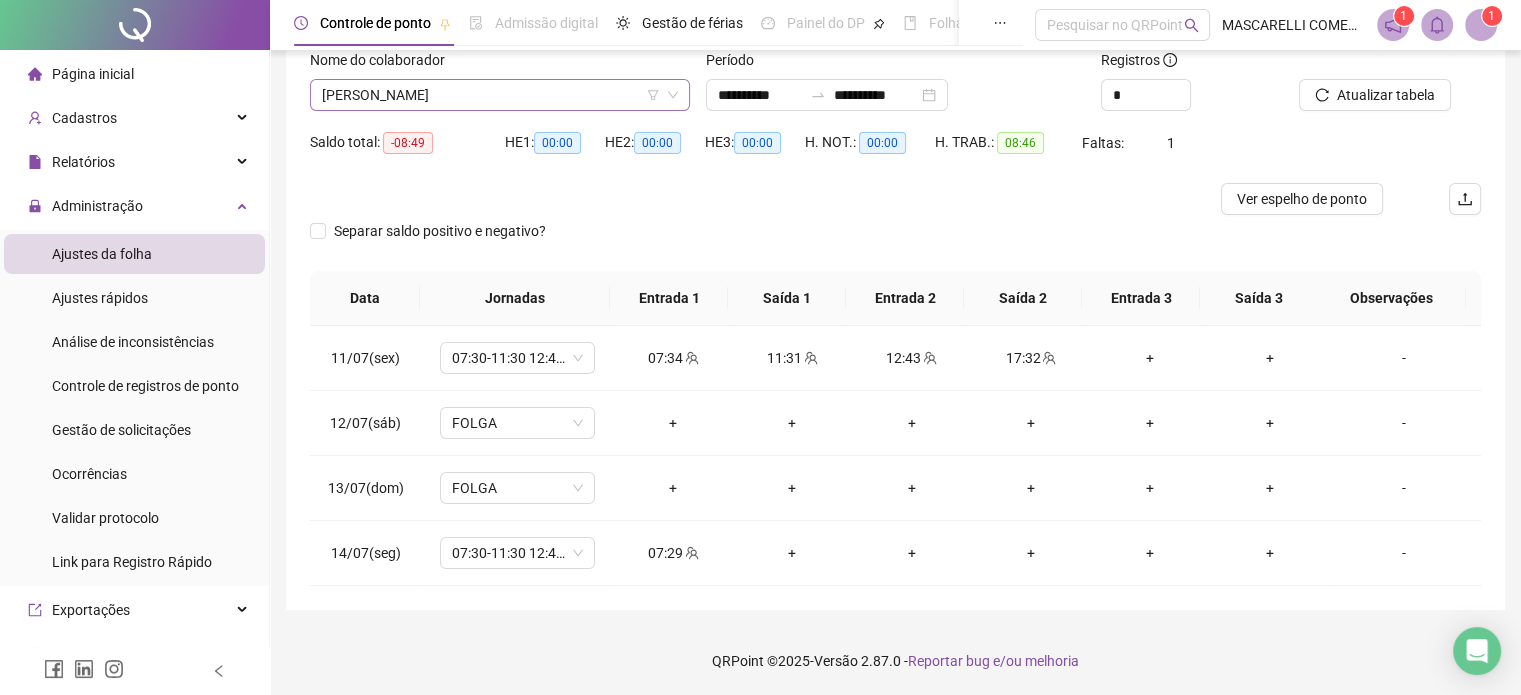 click on "[PERSON_NAME]" at bounding box center (500, 95) 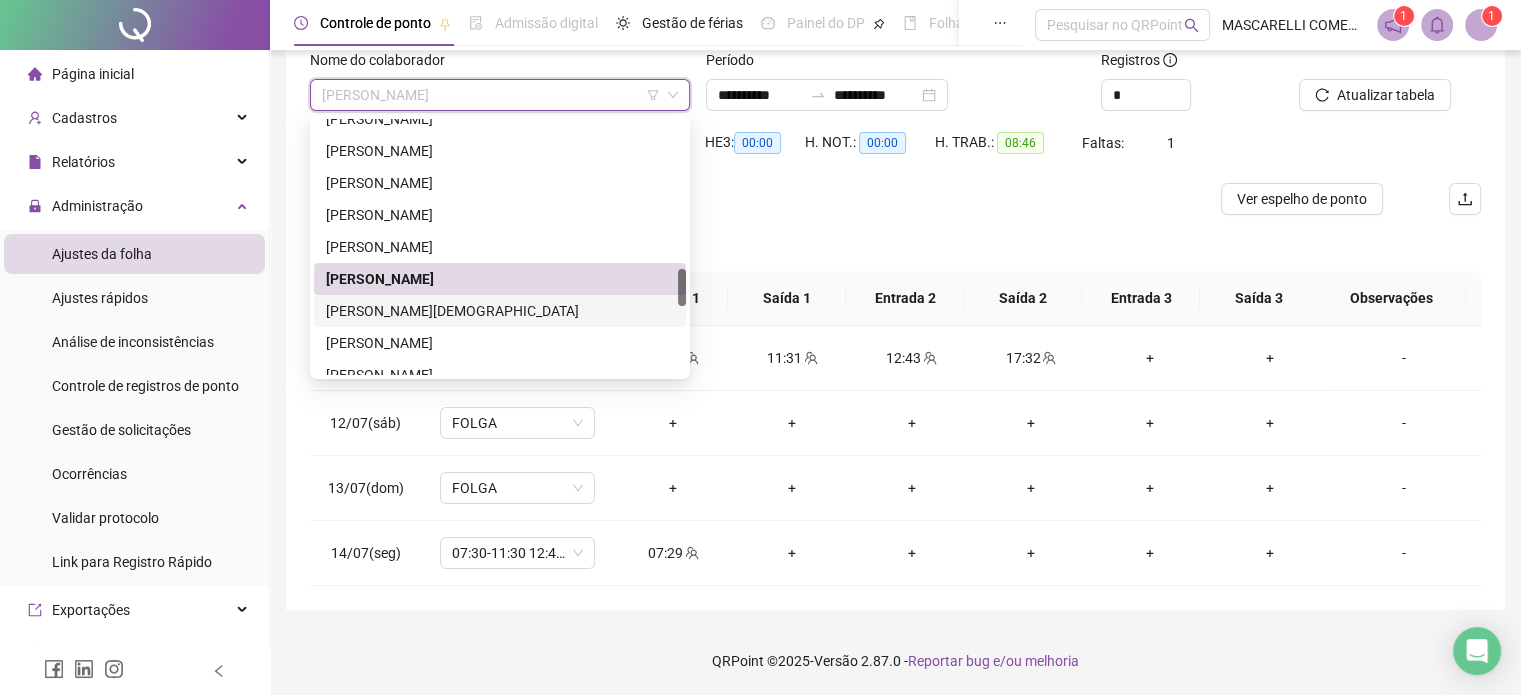 click on "[PERSON_NAME][DEMOGRAPHIC_DATA]" at bounding box center [500, 311] 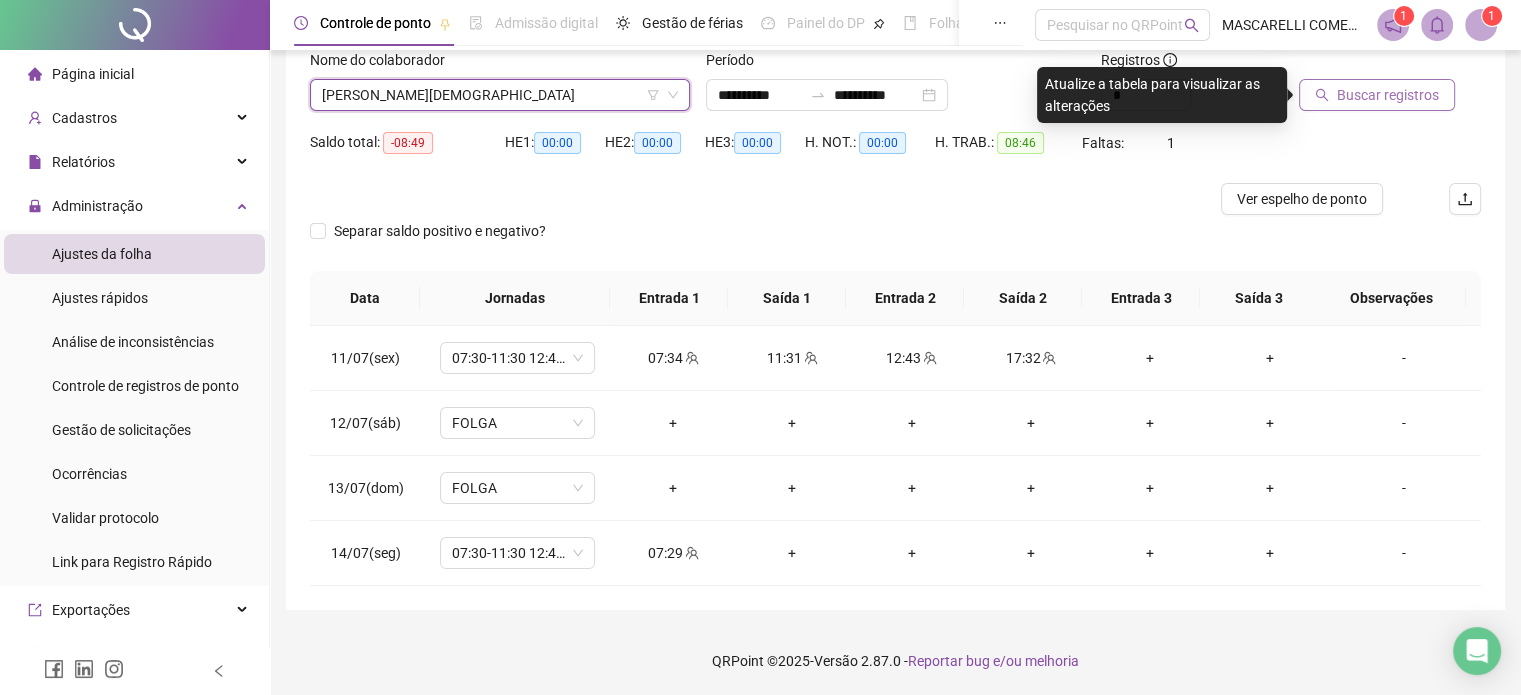 click on "Buscar registros" at bounding box center (1388, 95) 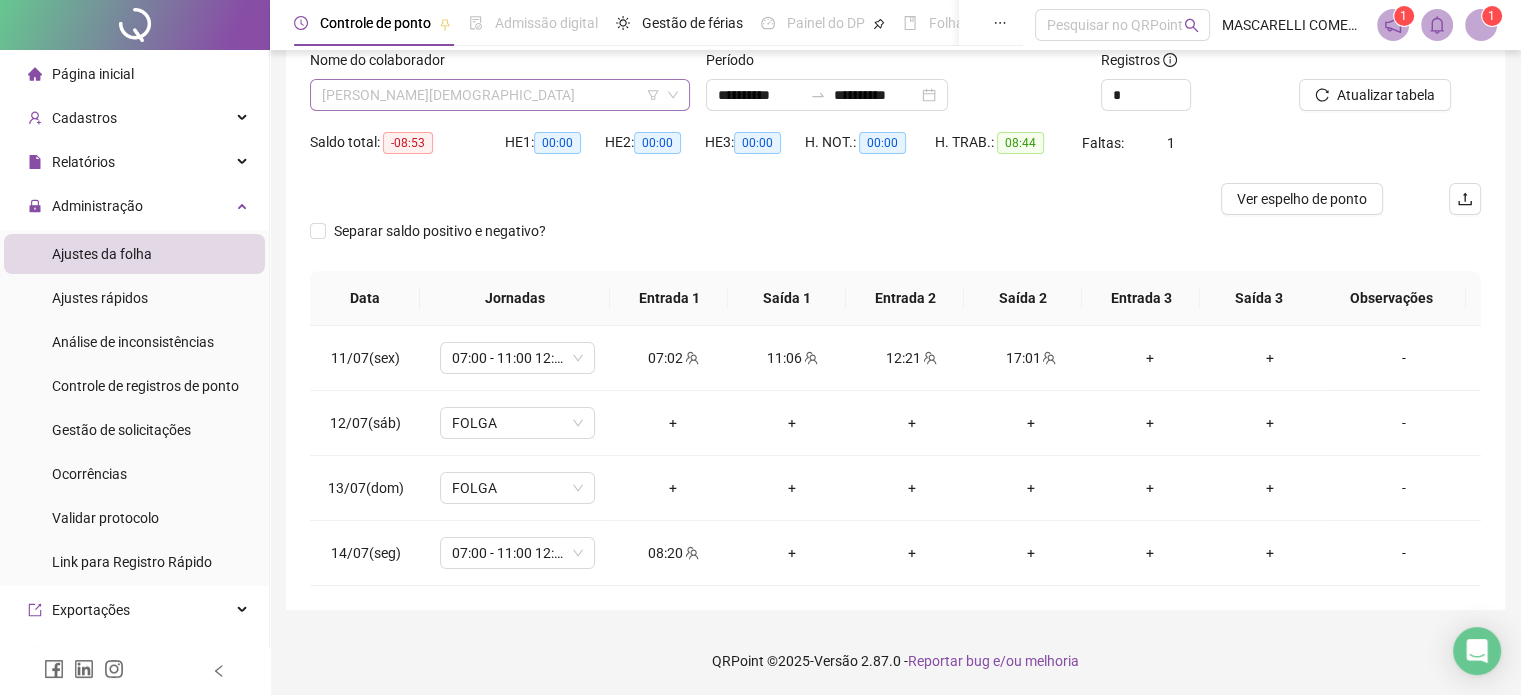click on "[PERSON_NAME][DEMOGRAPHIC_DATA]" at bounding box center [500, 95] 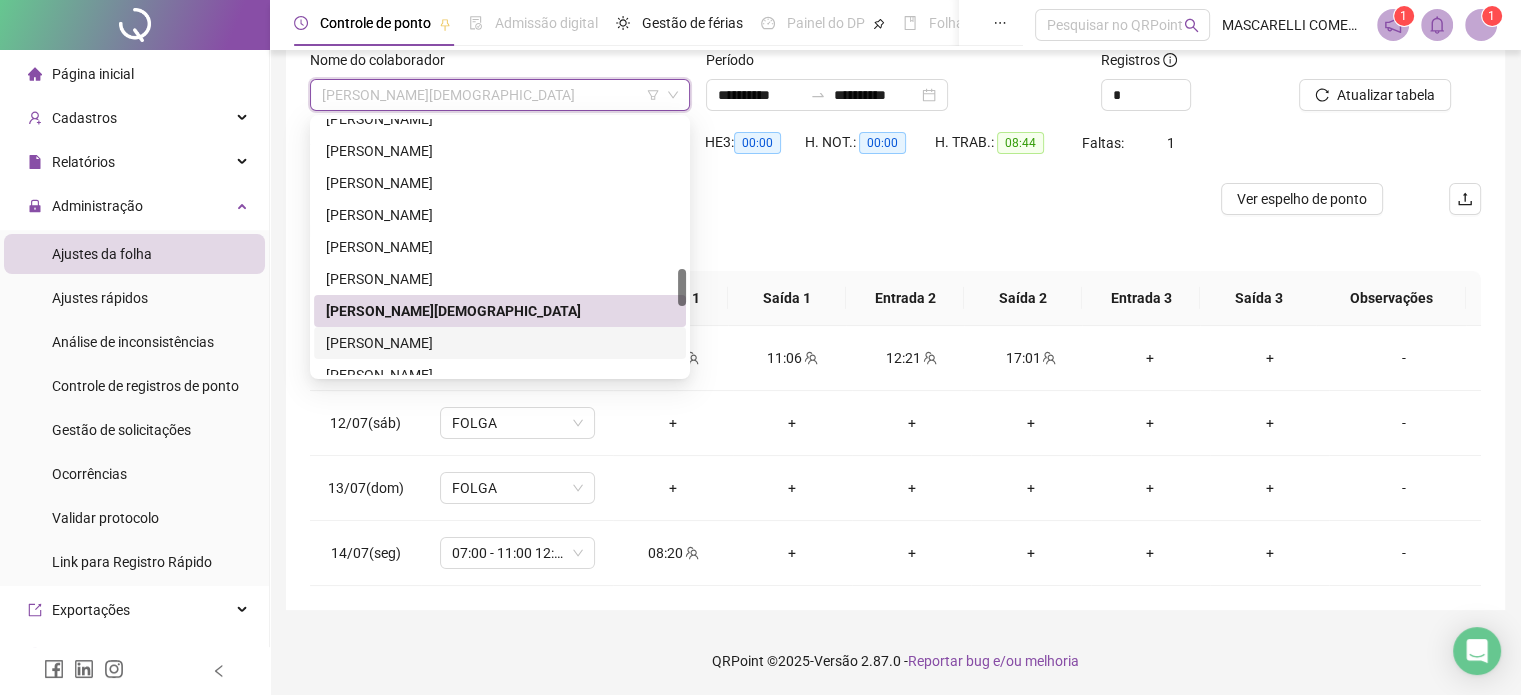 click on "[PERSON_NAME]" at bounding box center (500, 343) 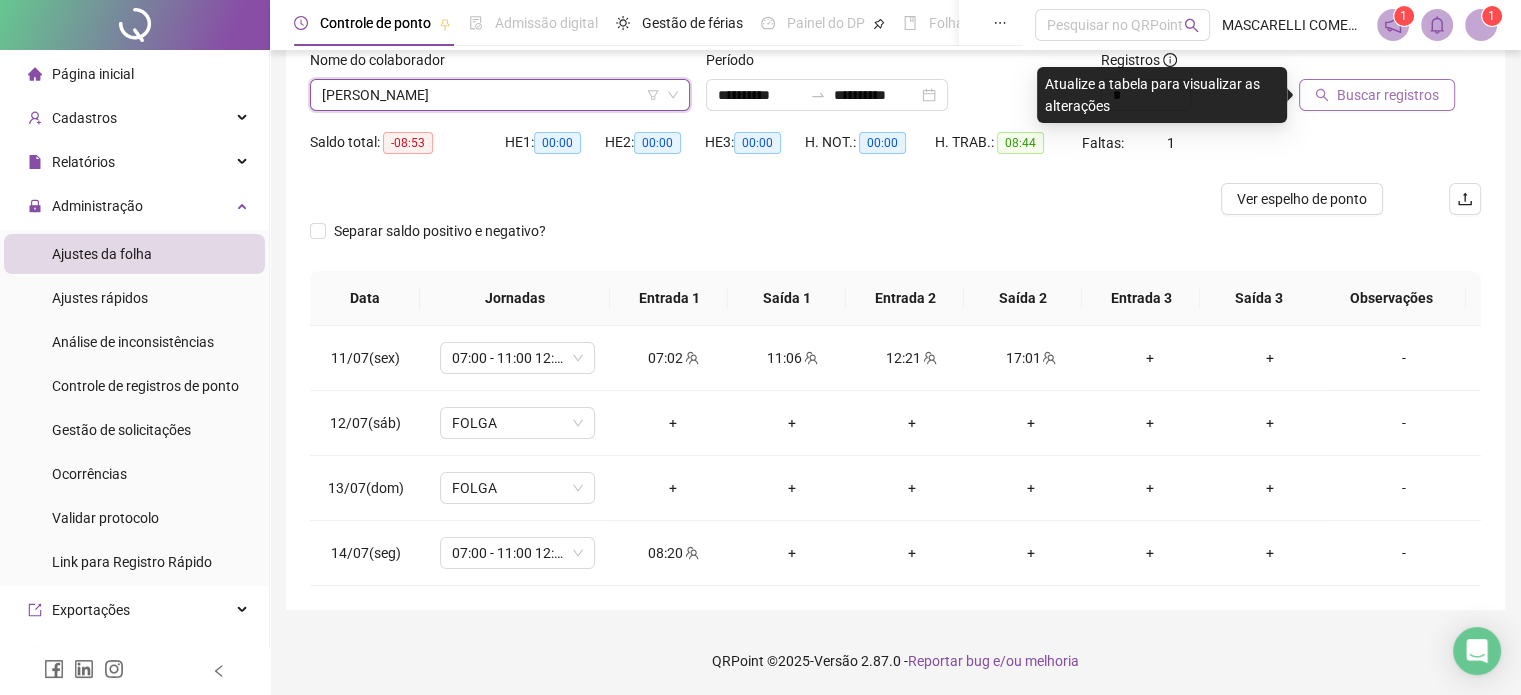 click on "Buscar registros" at bounding box center (1388, 95) 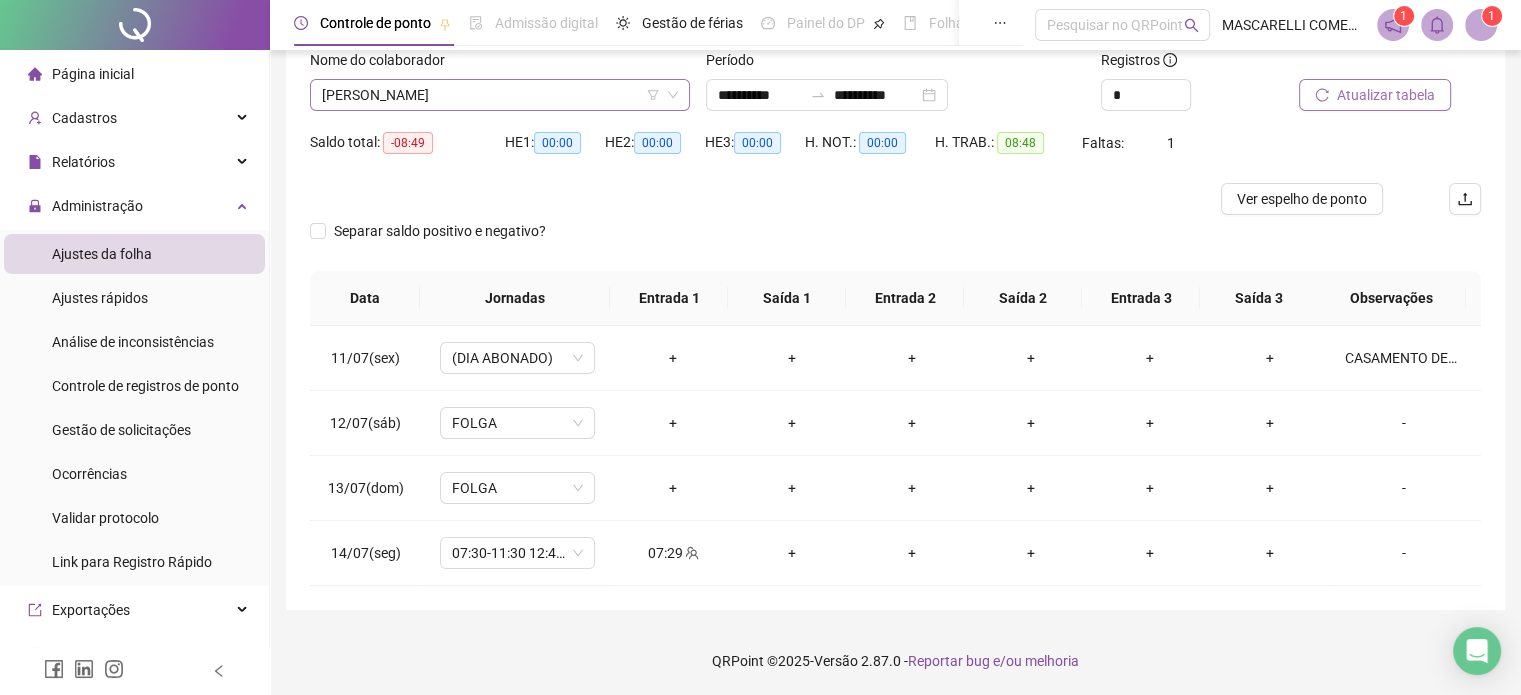 click on "[PERSON_NAME]" at bounding box center [500, 95] 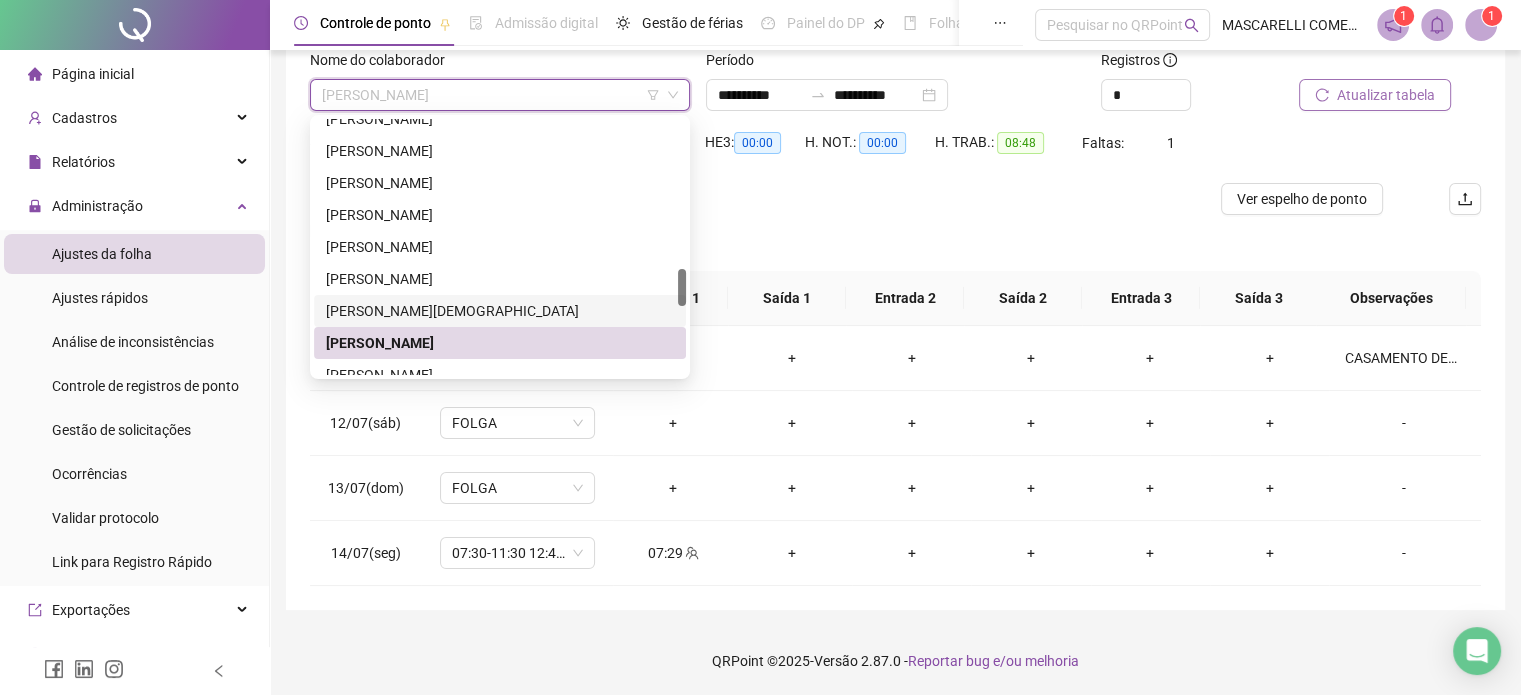 scroll, scrollTop: 1108, scrollLeft: 0, axis: vertical 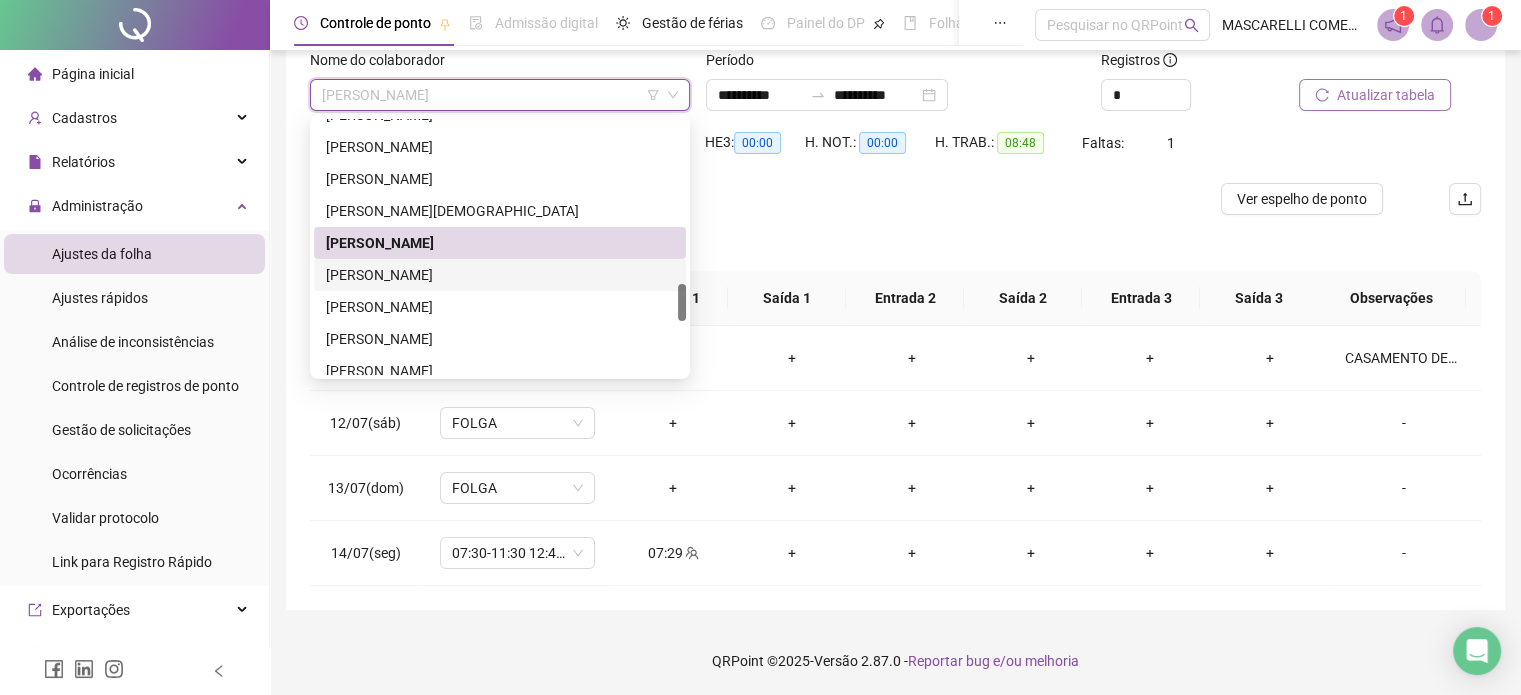 click on "[PERSON_NAME]" at bounding box center [500, 275] 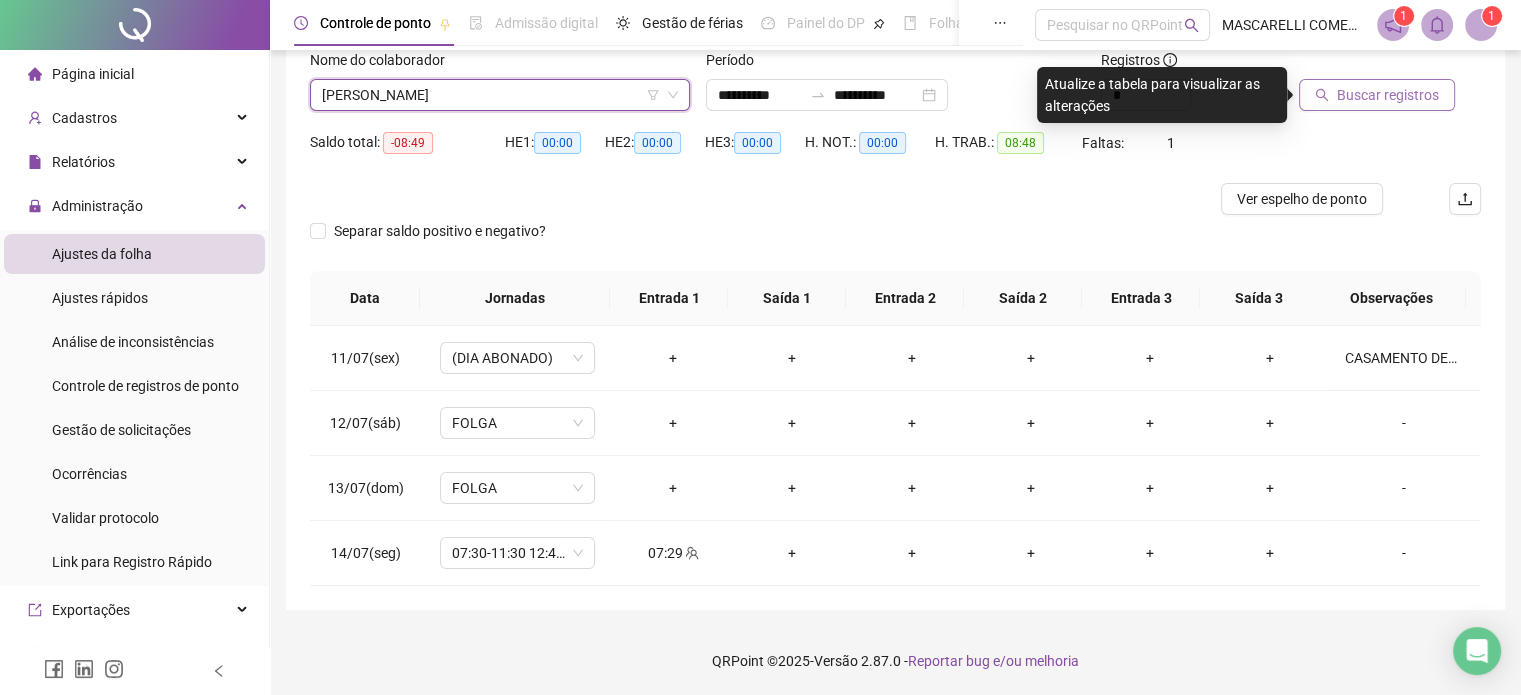 click on "Buscar registros" at bounding box center (1388, 95) 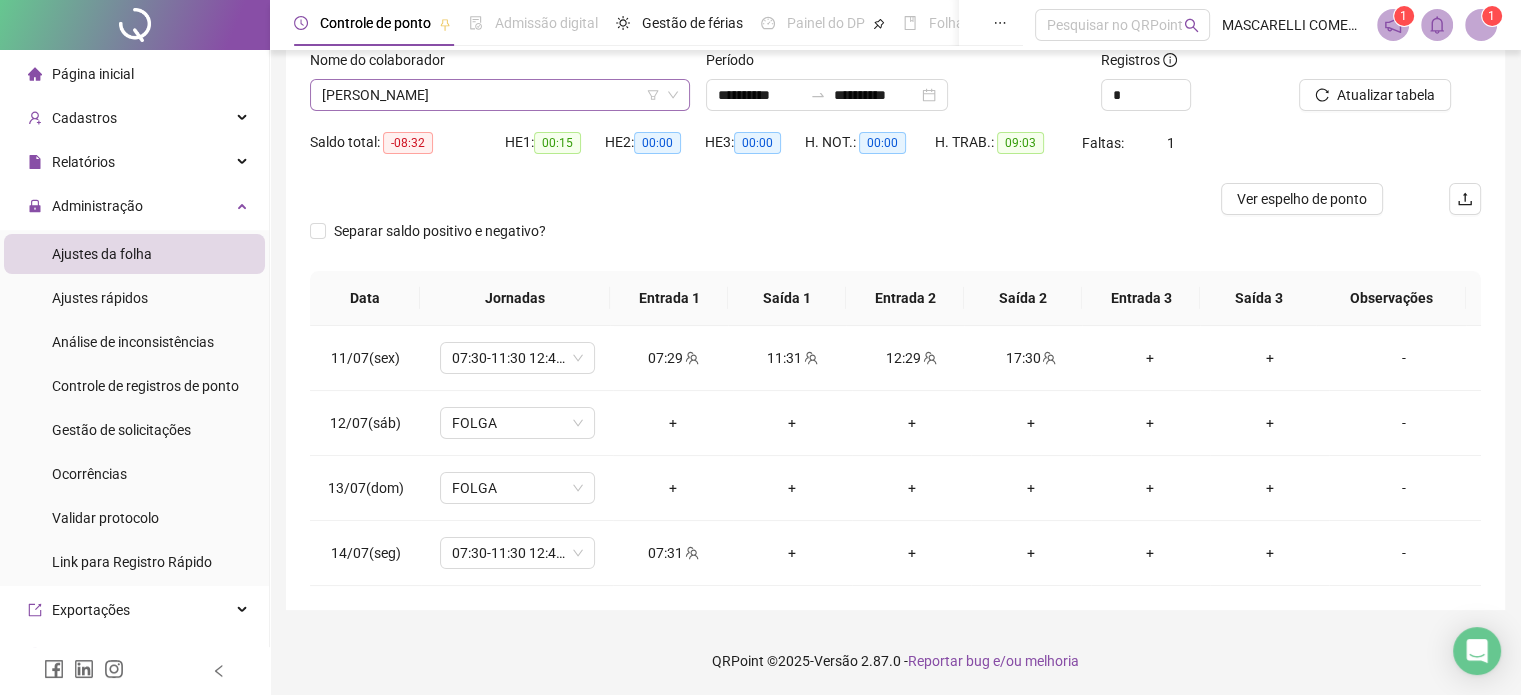 click on "[PERSON_NAME]" at bounding box center [500, 95] 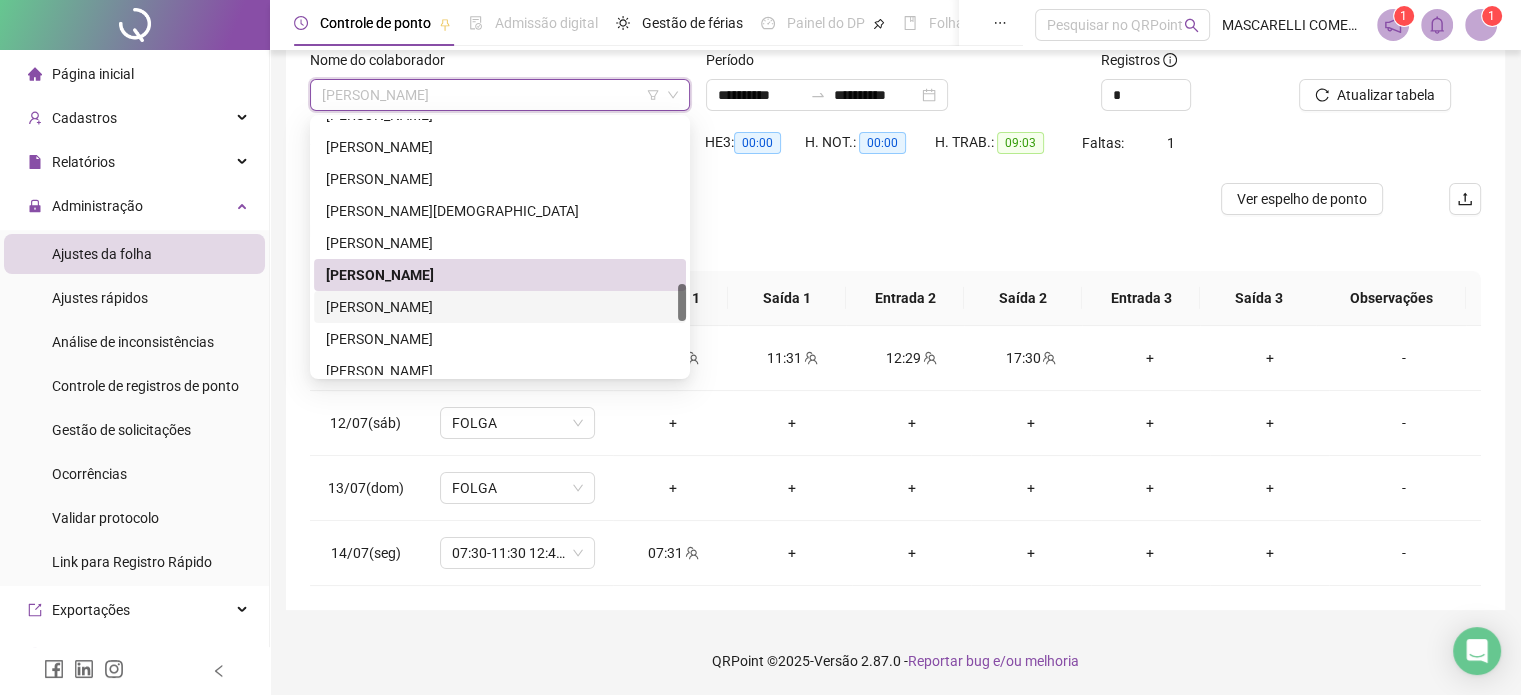 click on "[PERSON_NAME]" at bounding box center [500, 307] 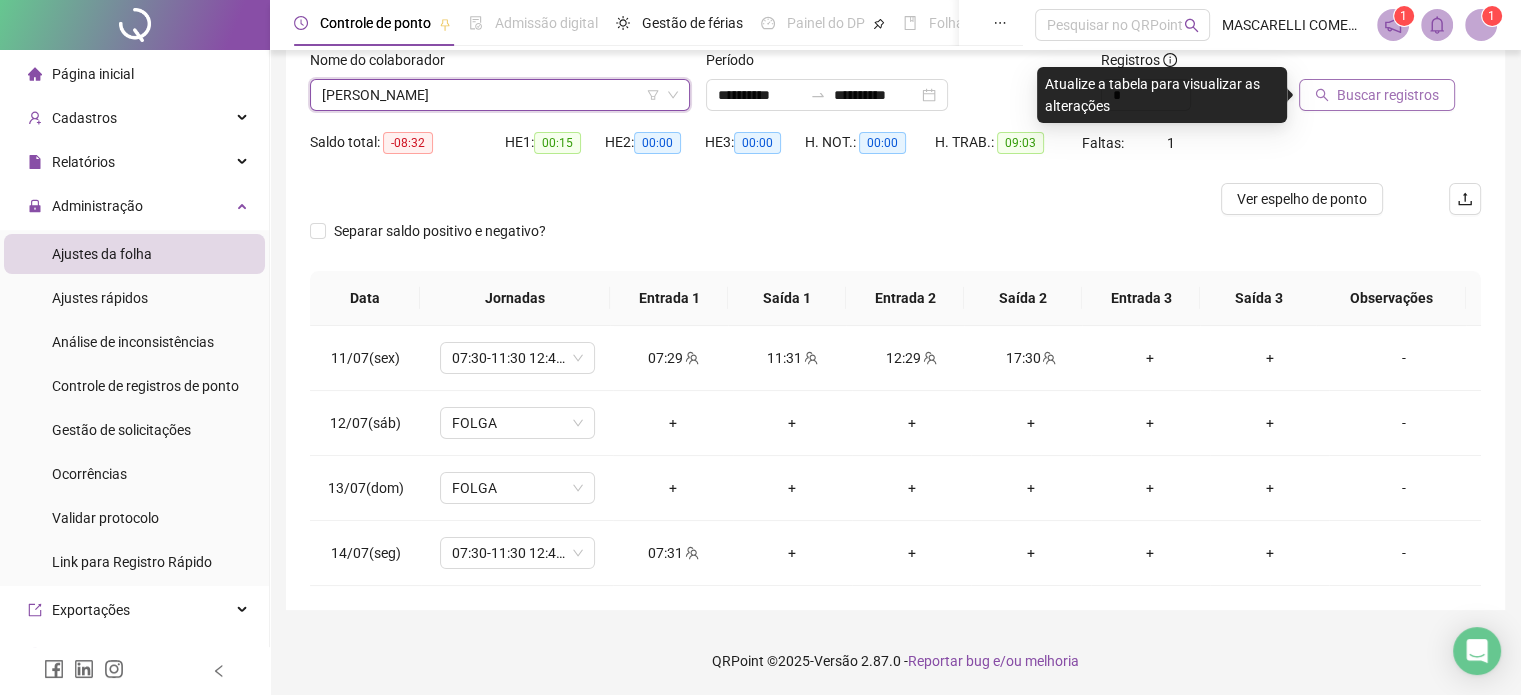 click on "Buscar registros" at bounding box center [1388, 95] 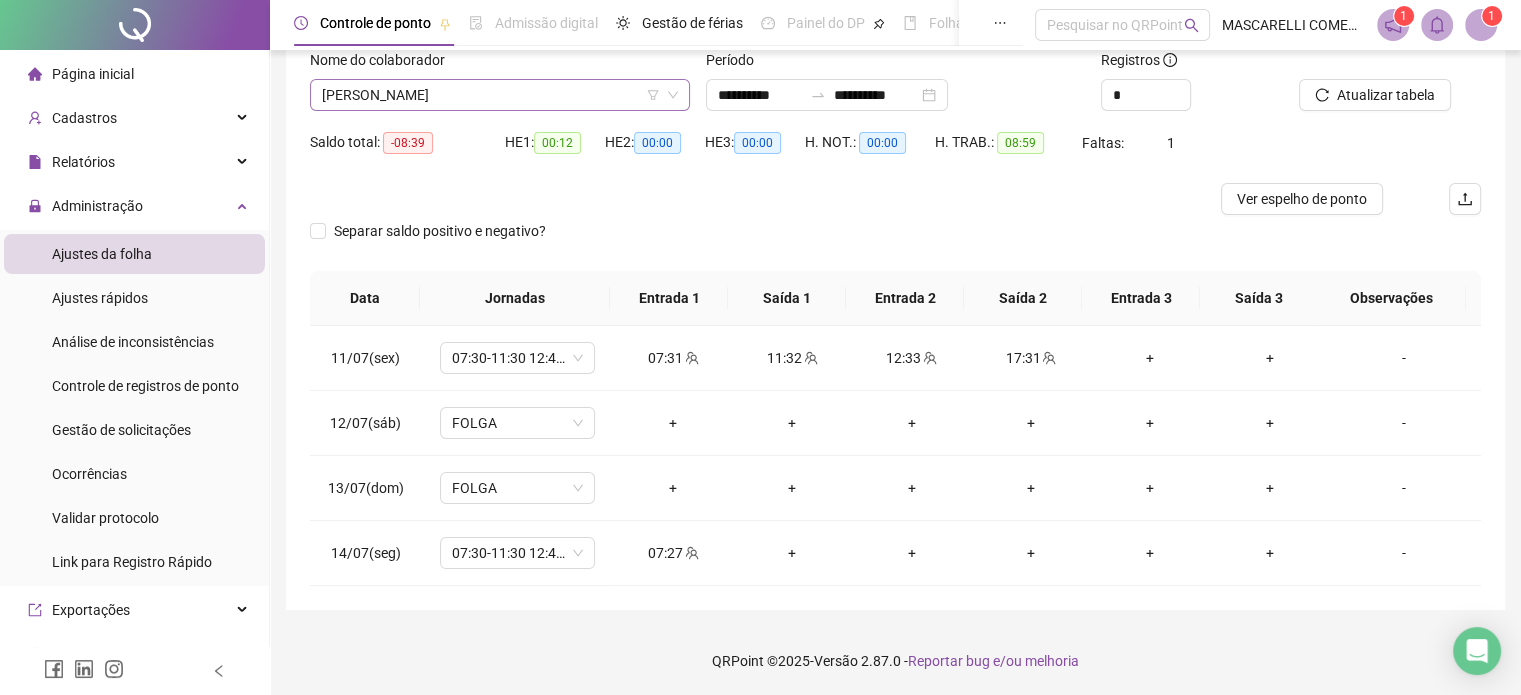 click on "[PERSON_NAME]" at bounding box center (500, 95) 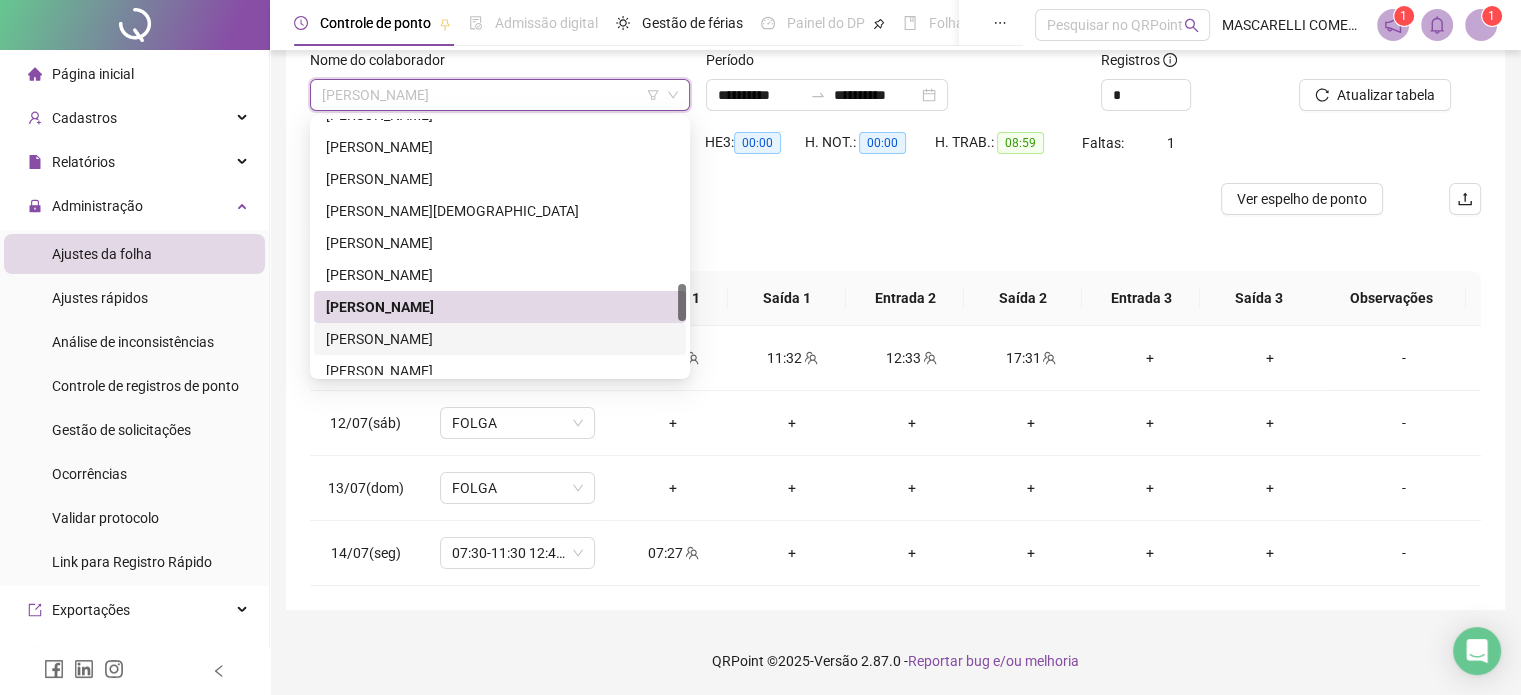 drag, startPoint x: 363, startPoint y: 339, endPoint x: 452, endPoint y: 305, distance: 95.27329 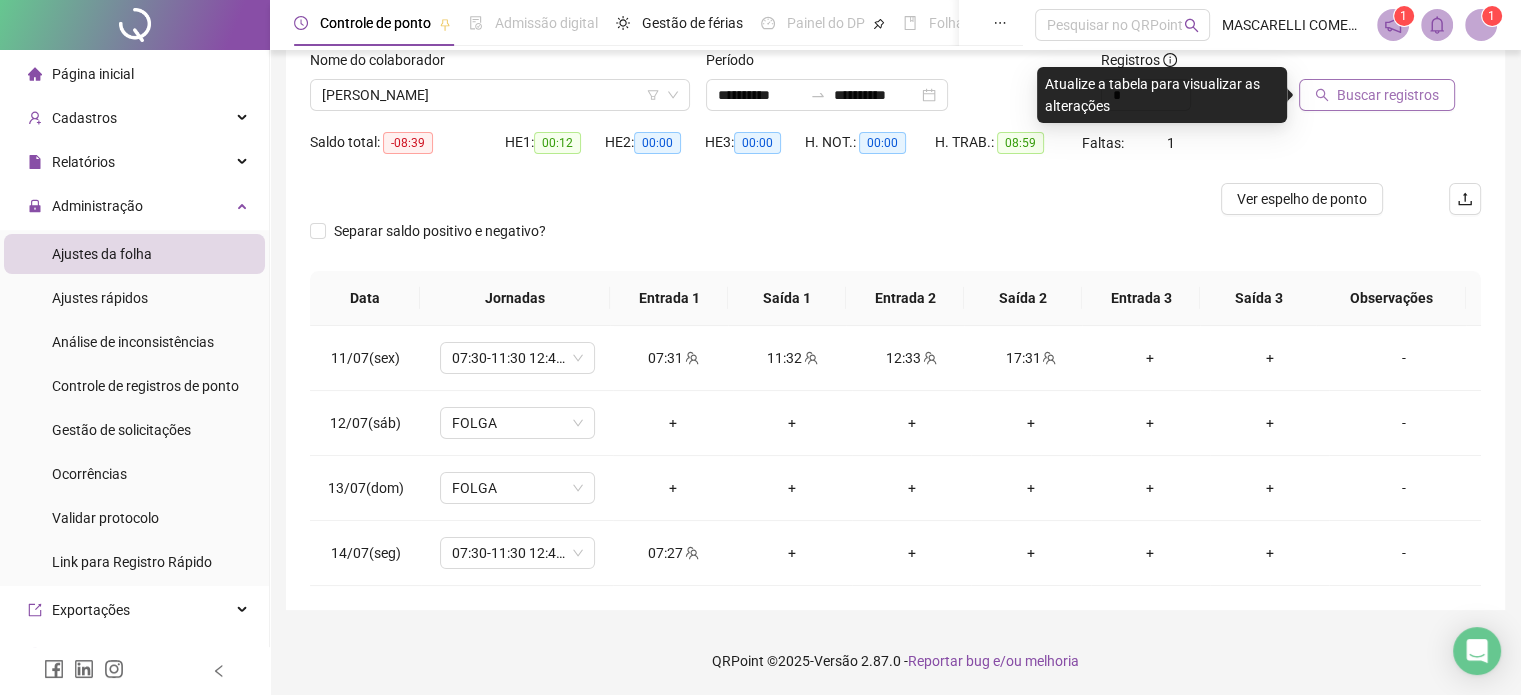 click on "Buscar registros" at bounding box center [1388, 95] 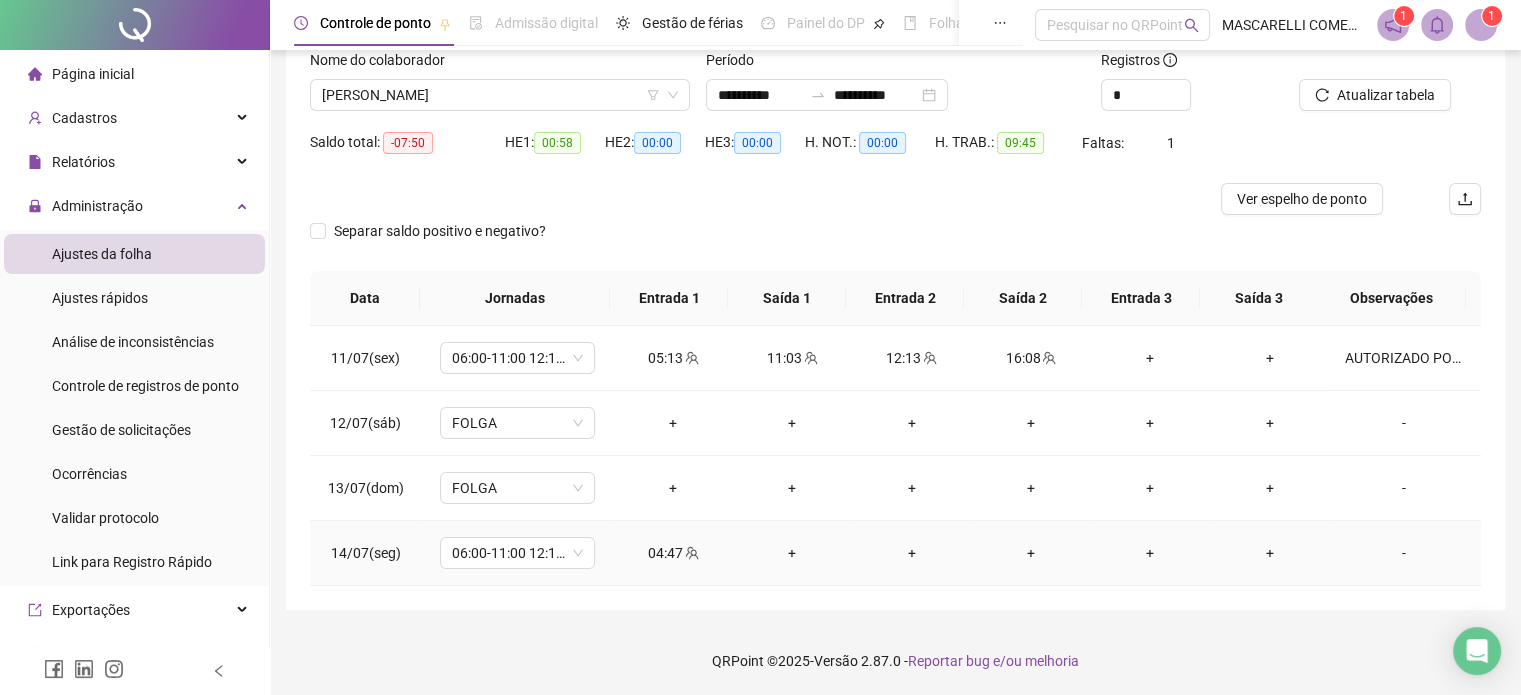 click on "-" at bounding box center [1404, 553] 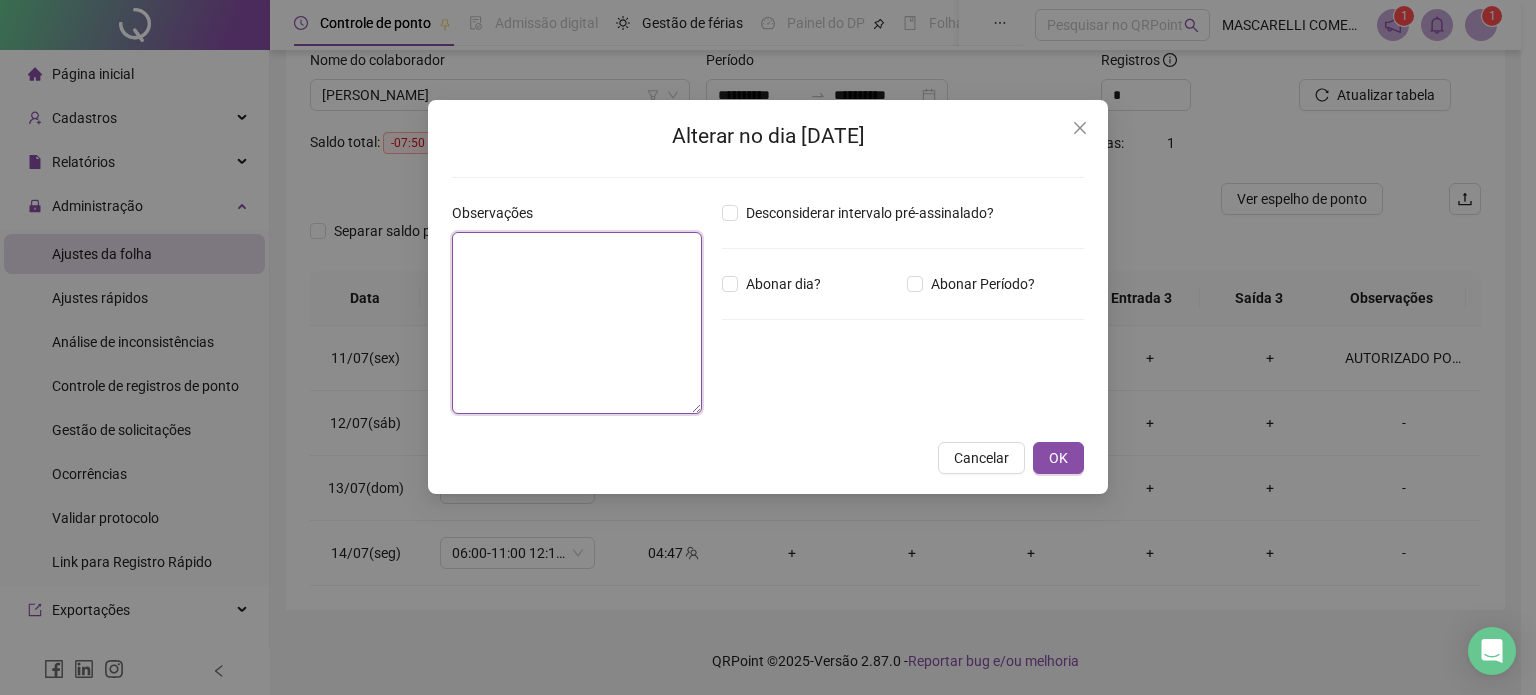 click at bounding box center [577, 323] 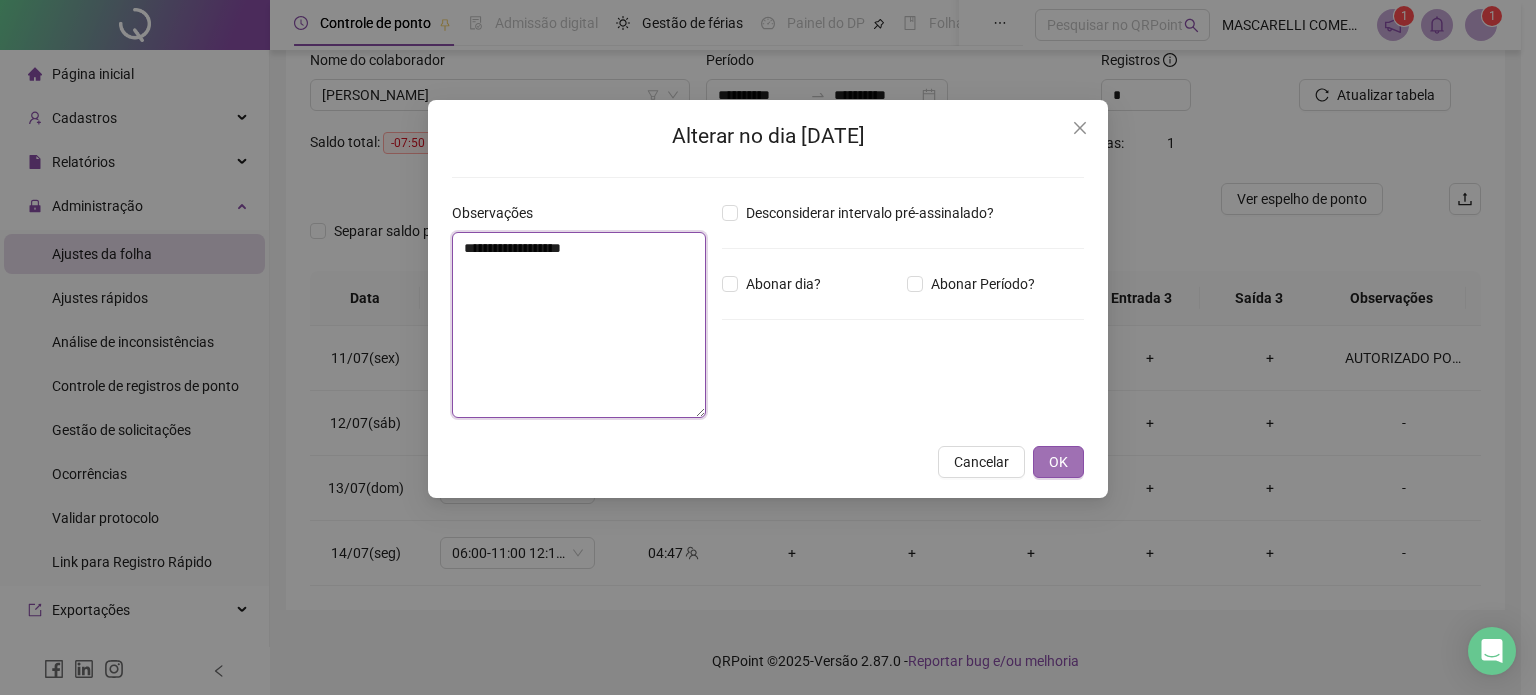 type on "**********" 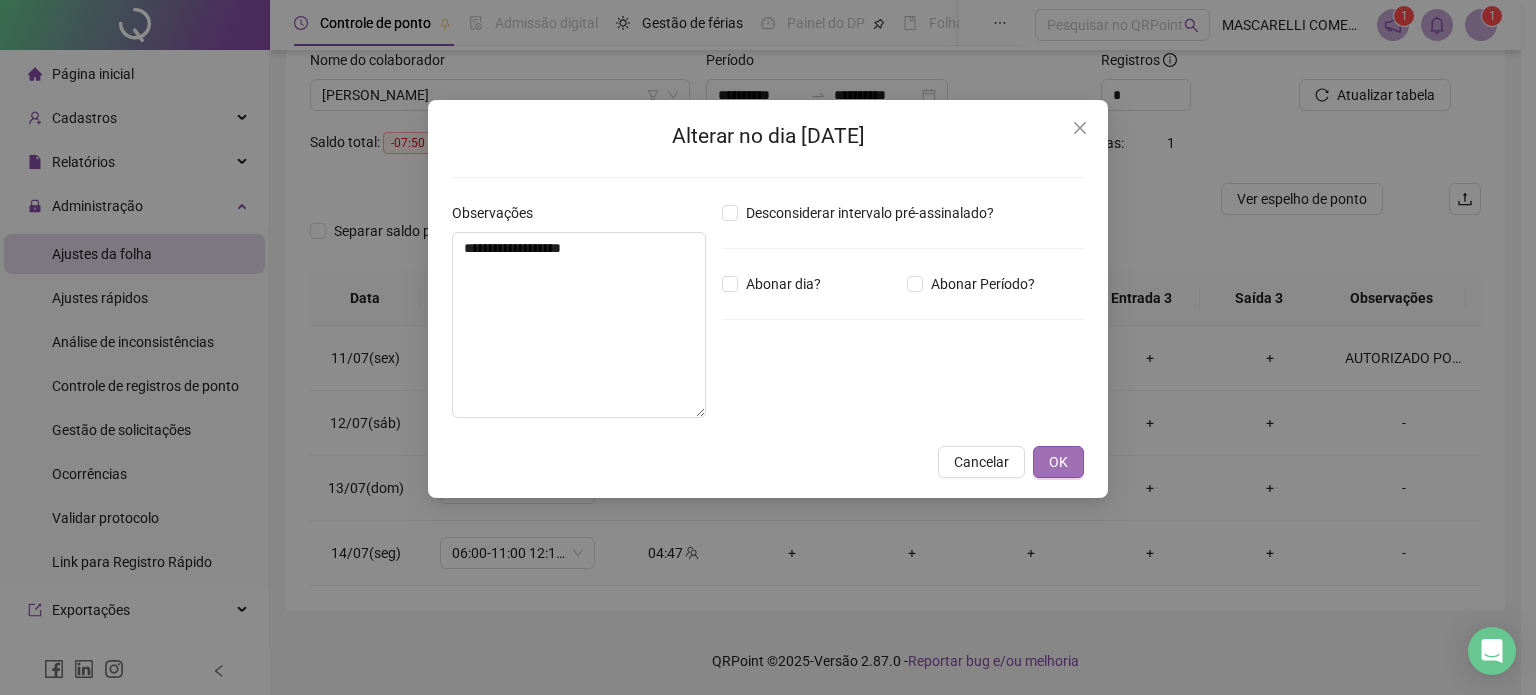 click on "OK" at bounding box center [1058, 462] 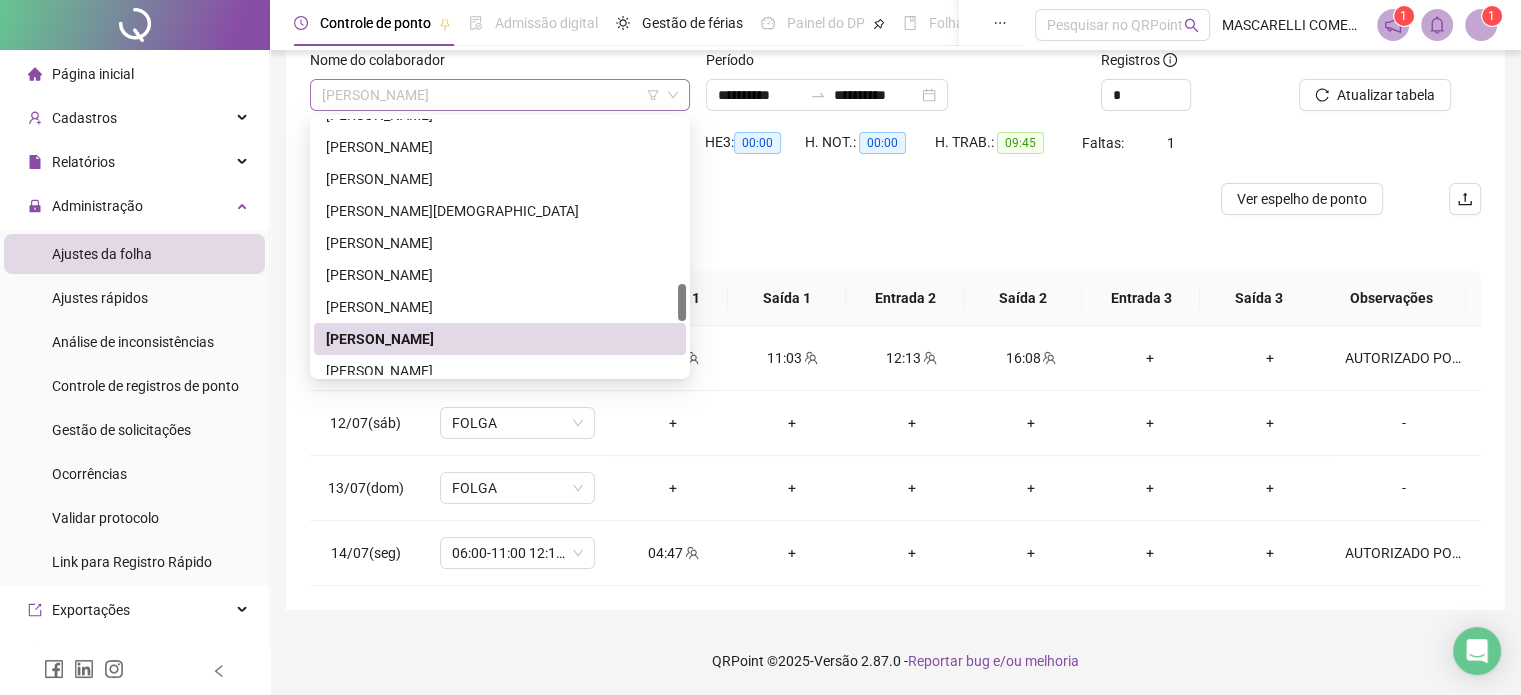 click on "[PERSON_NAME]" at bounding box center [500, 95] 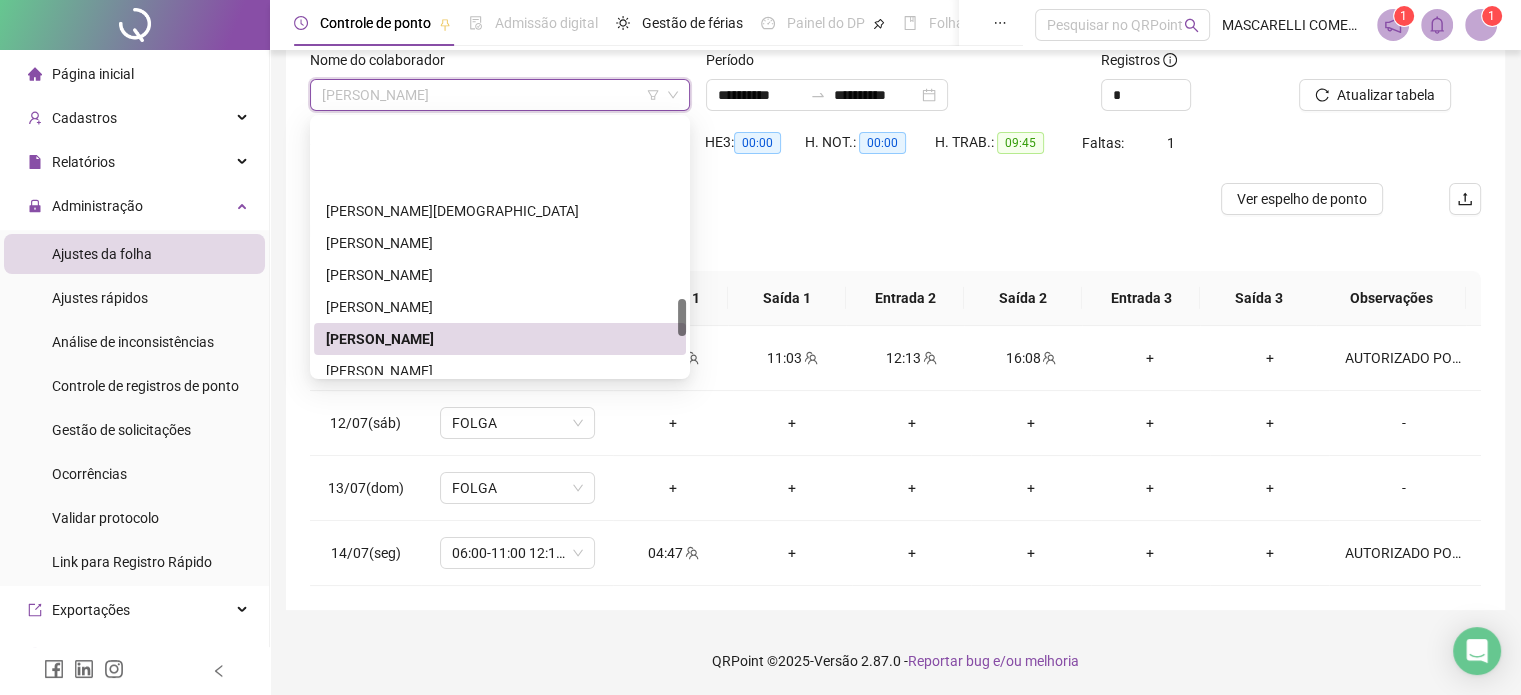 scroll, scrollTop: 1208, scrollLeft: 0, axis: vertical 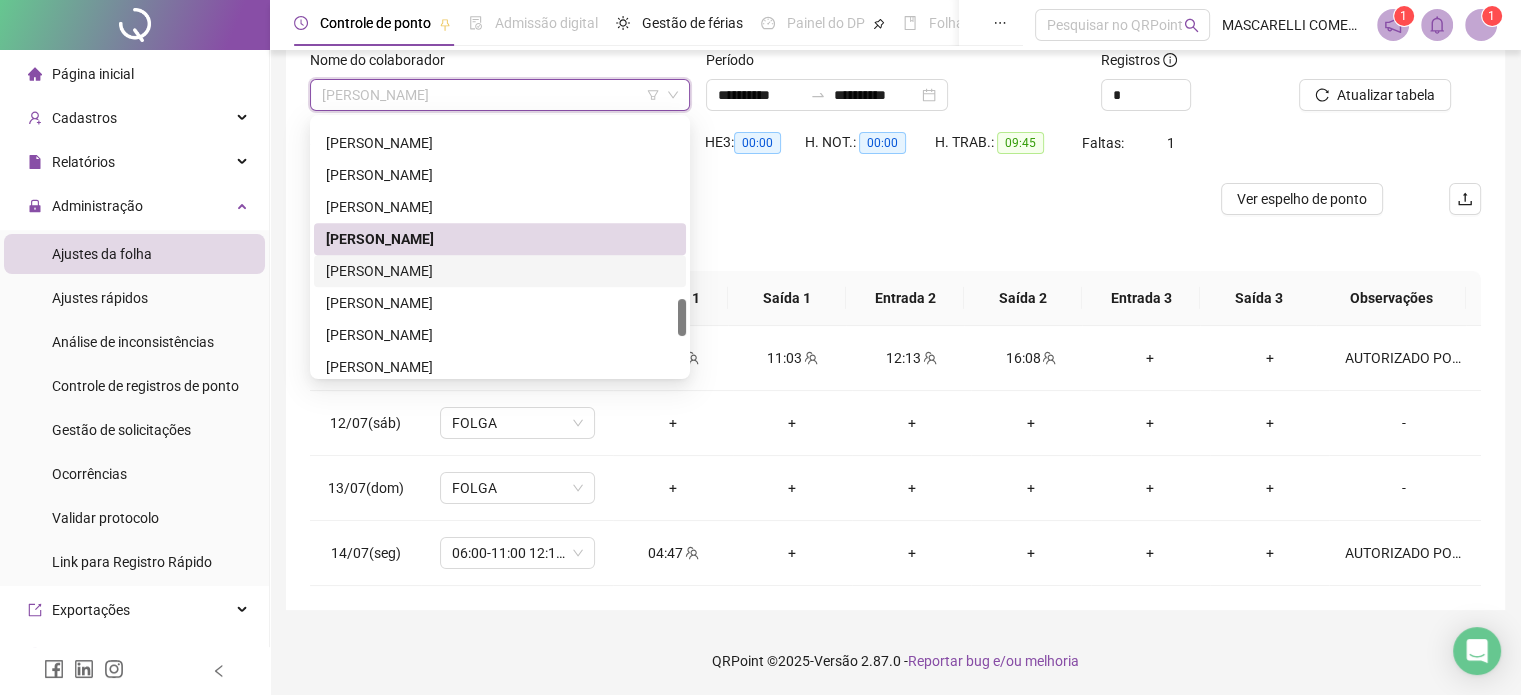 click on "[PERSON_NAME]" at bounding box center (500, 271) 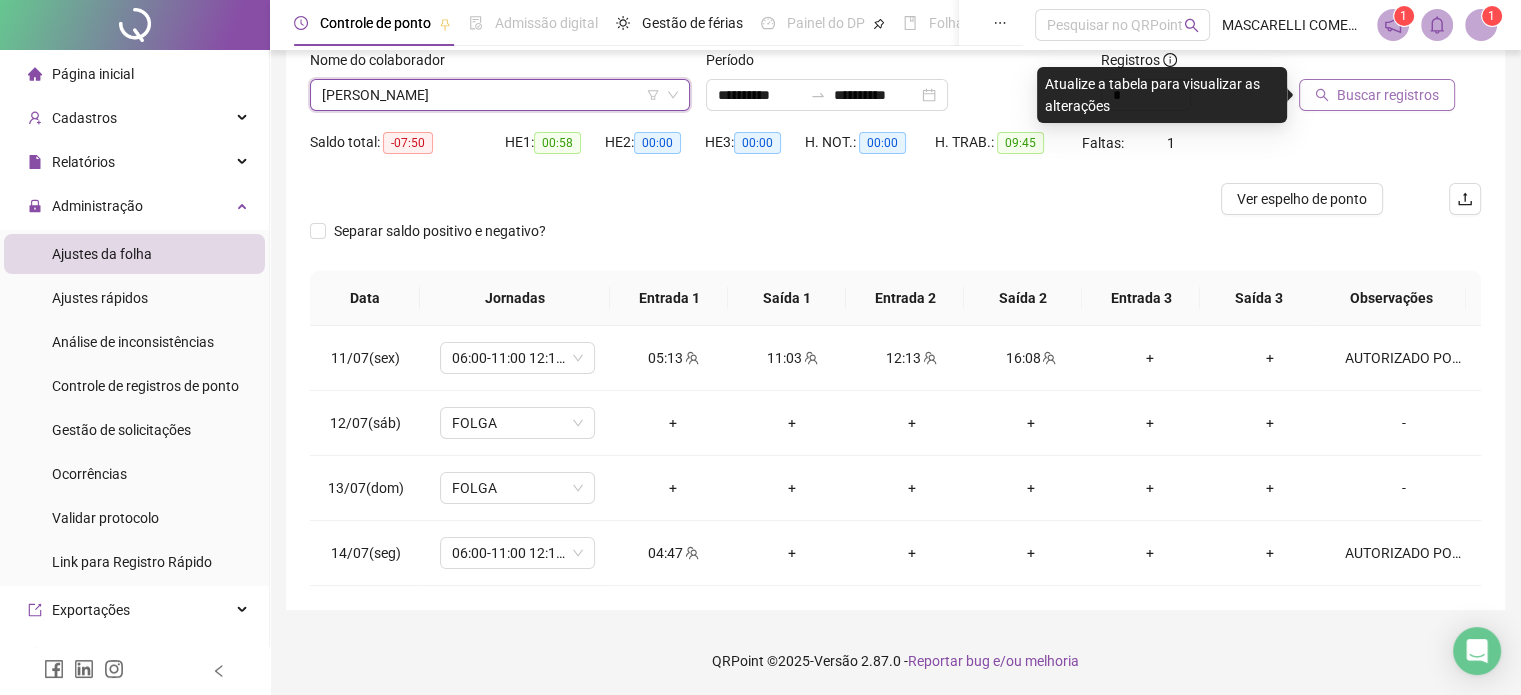 click on "Buscar registros" at bounding box center [1388, 95] 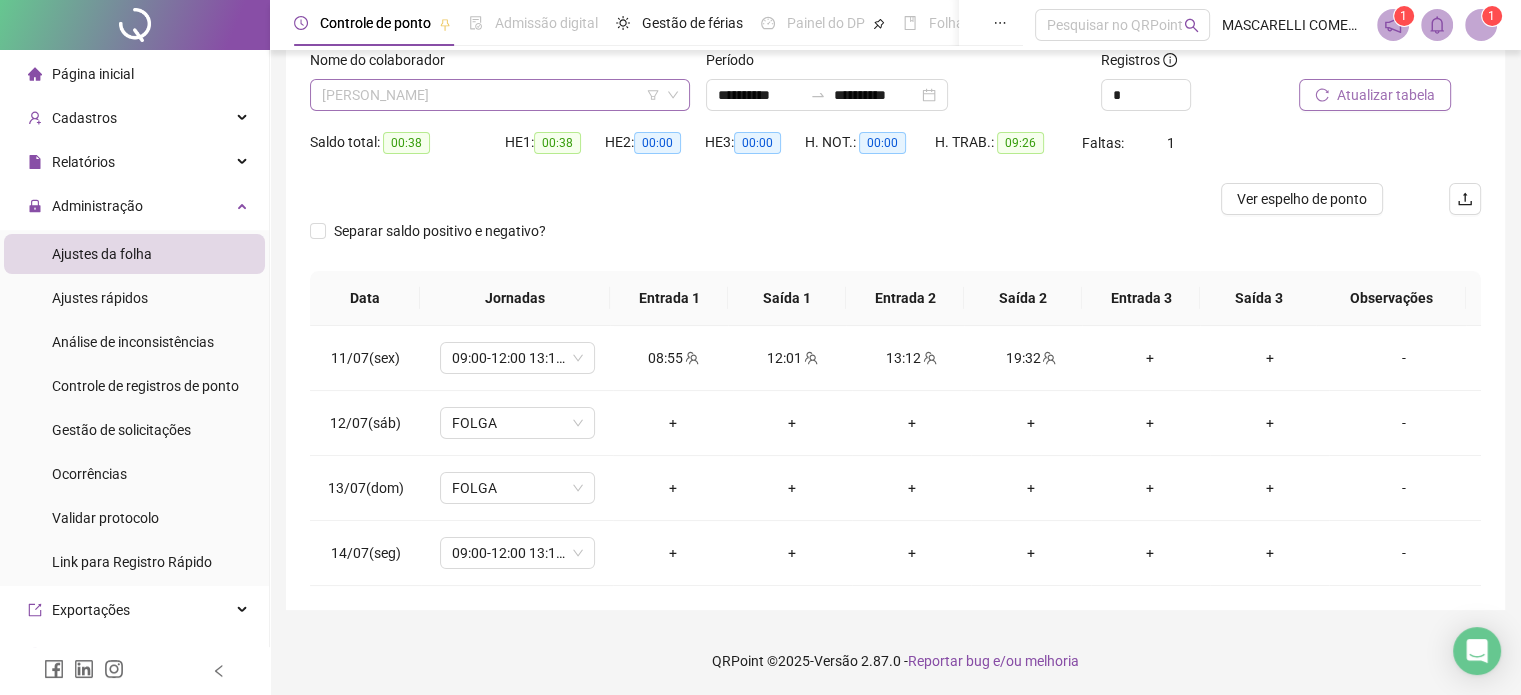 click on "[PERSON_NAME]" at bounding box center [500, 95] 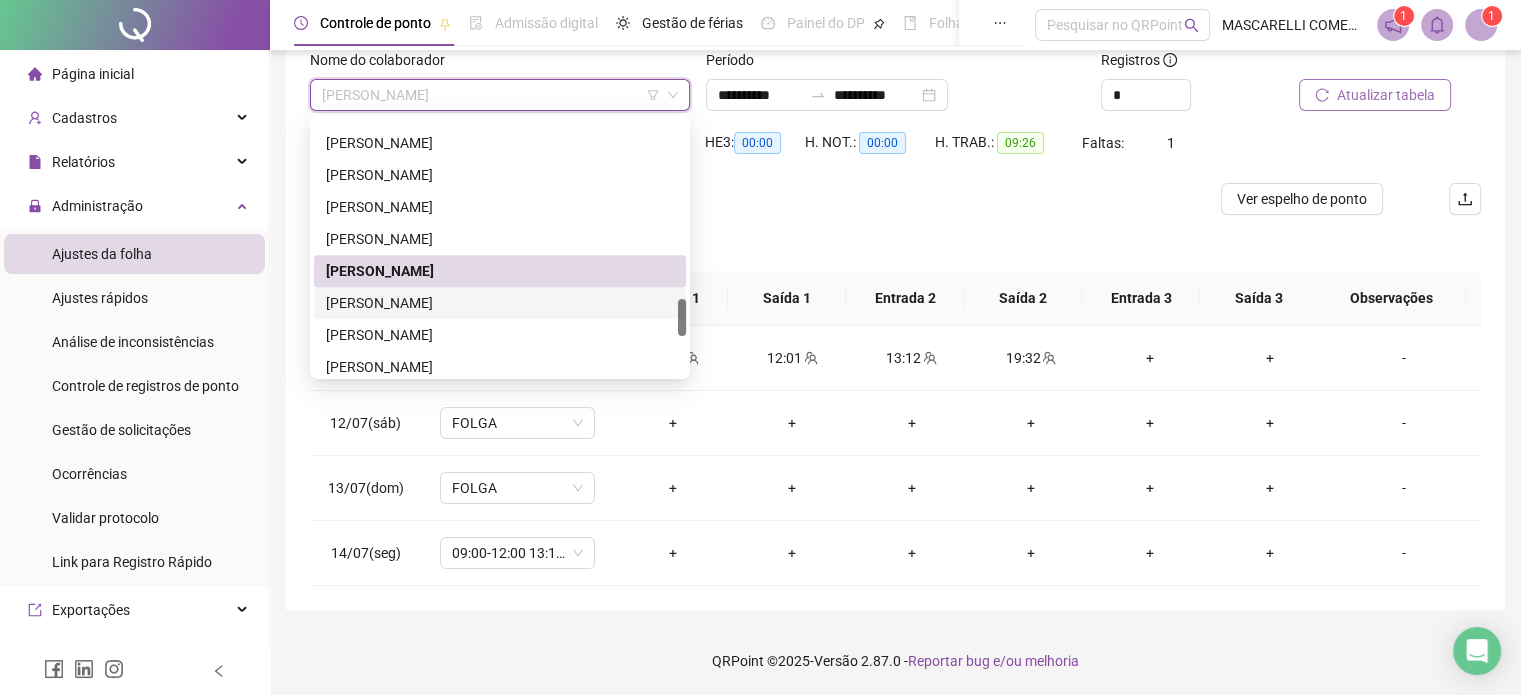 click on "[PERSON_NAME]" at bounding box center [500, 303] 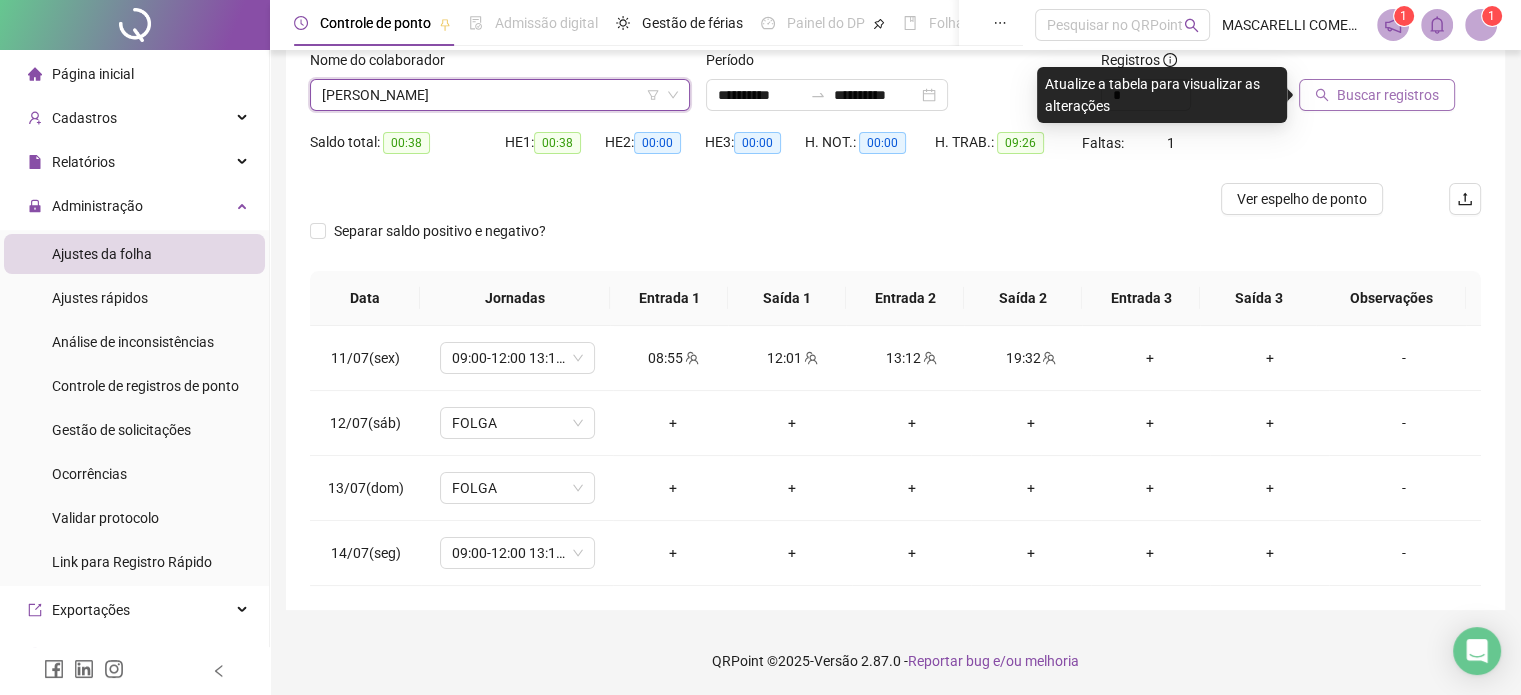 click on "Buscar registros" at bounding box center [1388, 95] 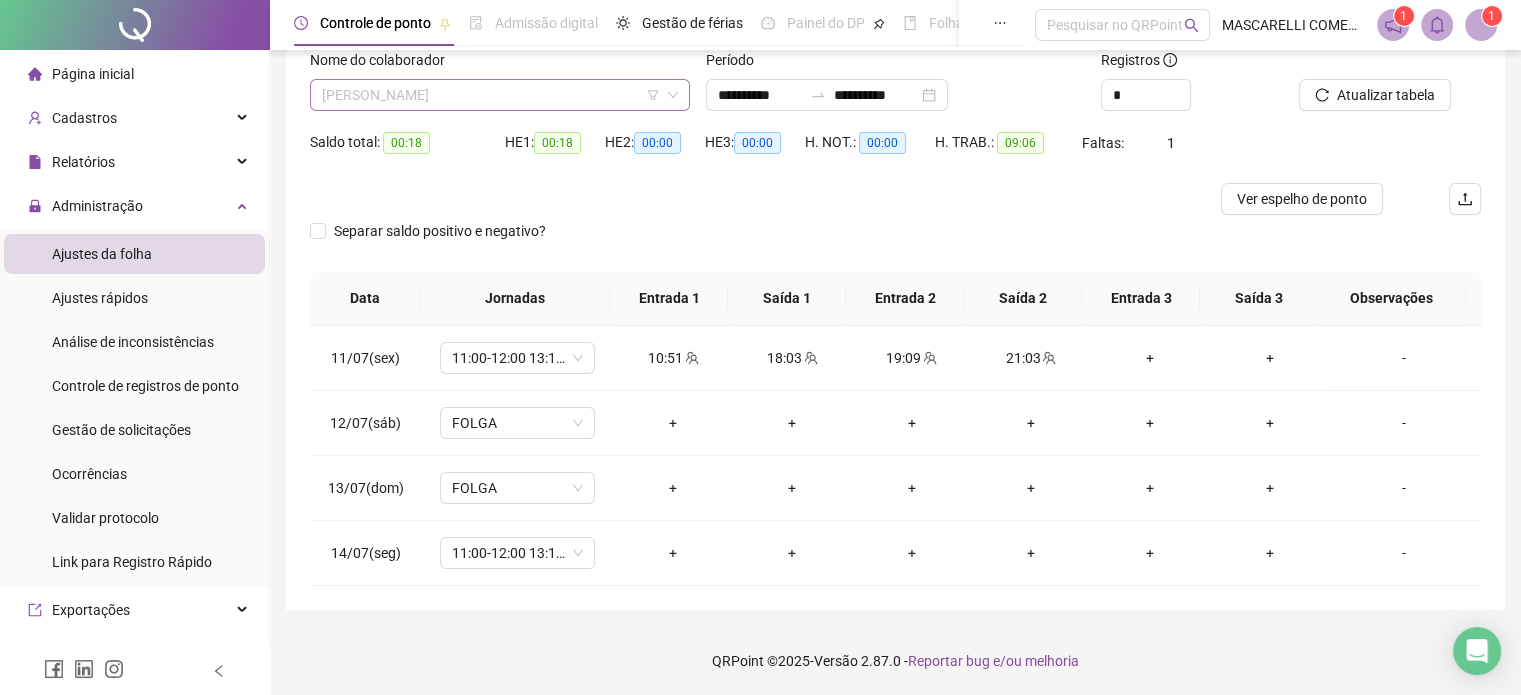 click on "[PERSON_NAME]" at bounding box center [500, 95] 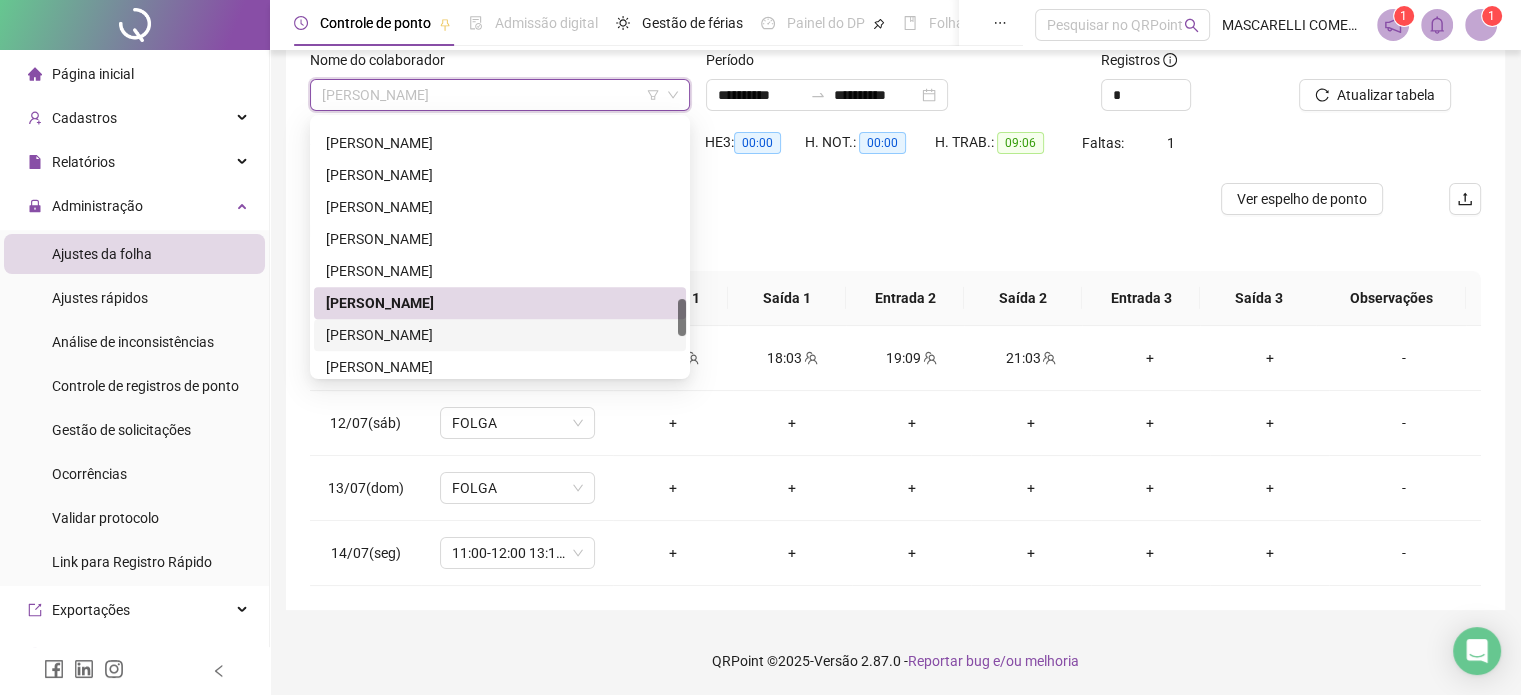 click on "[PERSON_NAME]" at bounding box center [500, 335] 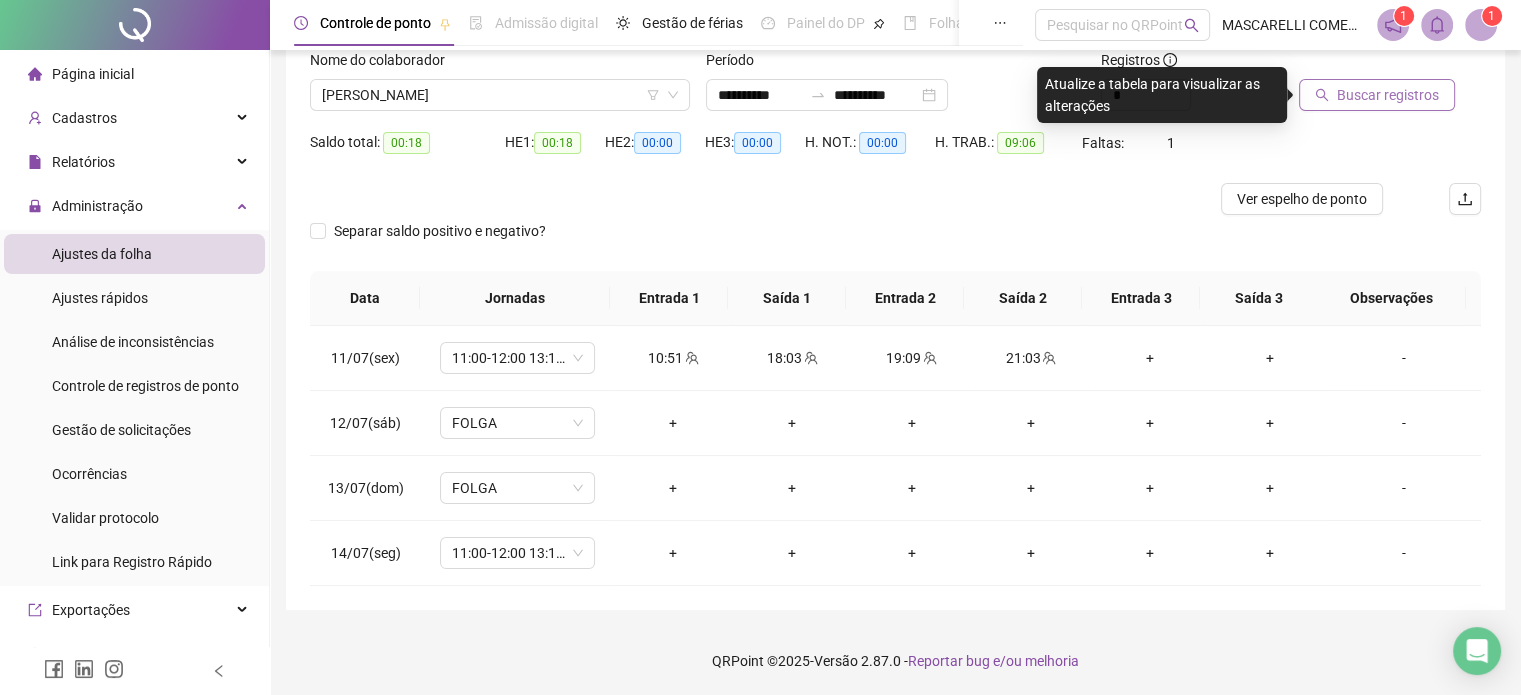 click on "Buscar registros" at bounding box center (1388, 95) 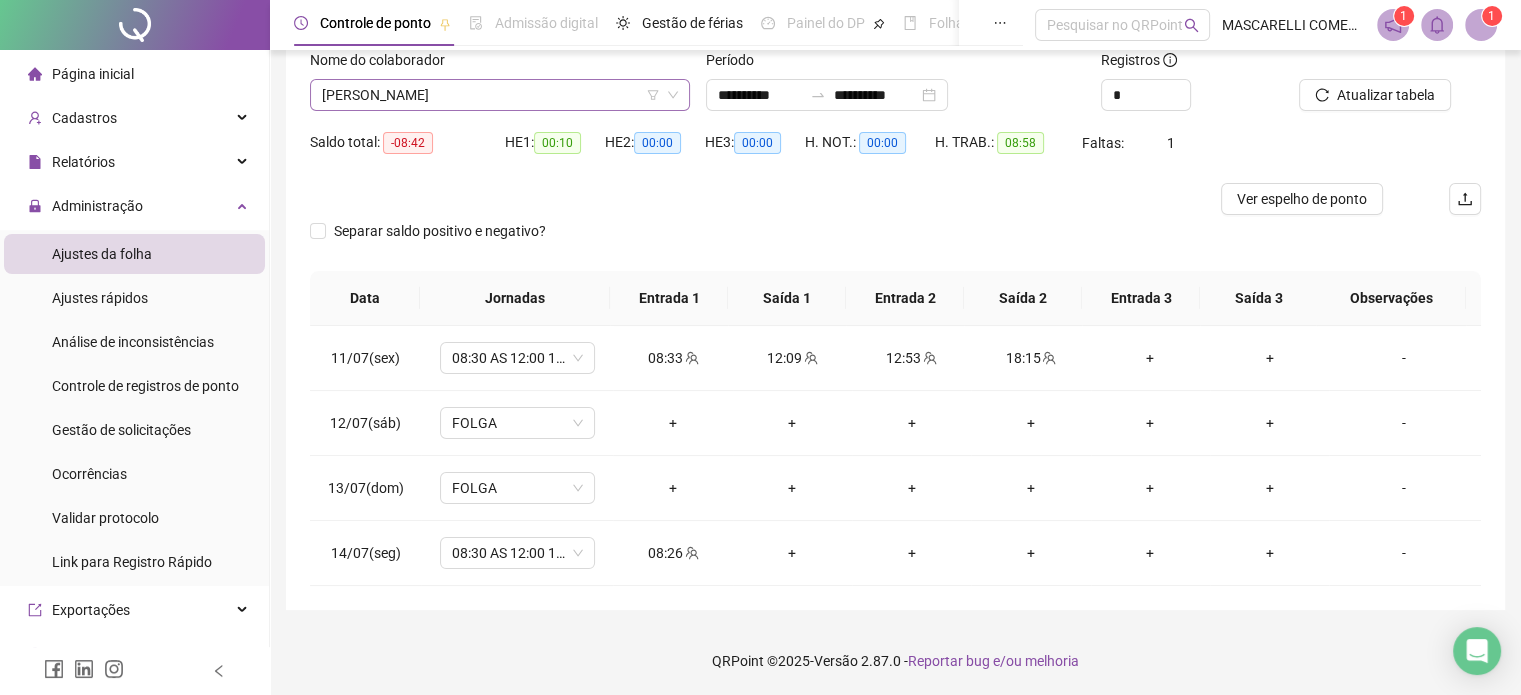 click on "[PERSON_NAME]" at bounding box center (500, 95) 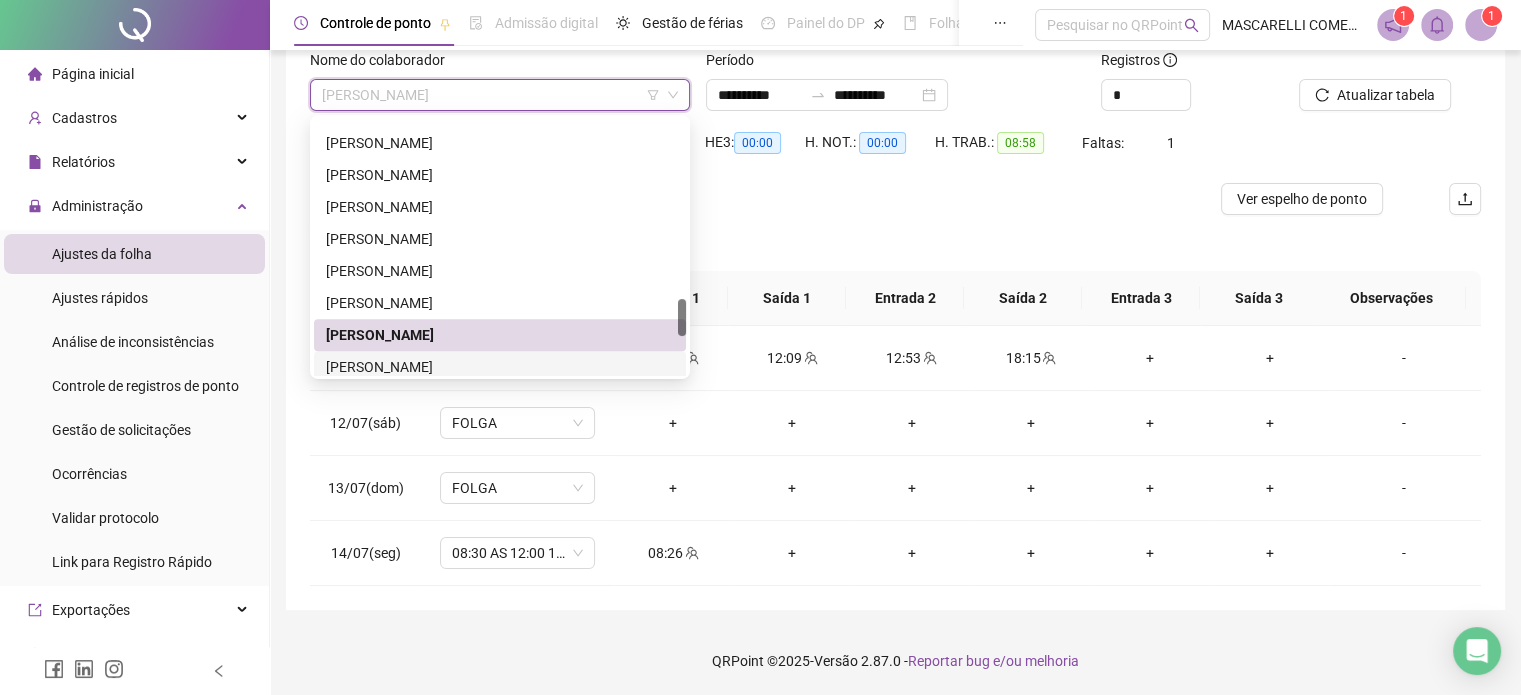 click on "[PERSON_NAME]" at bounding box center [500, 367] 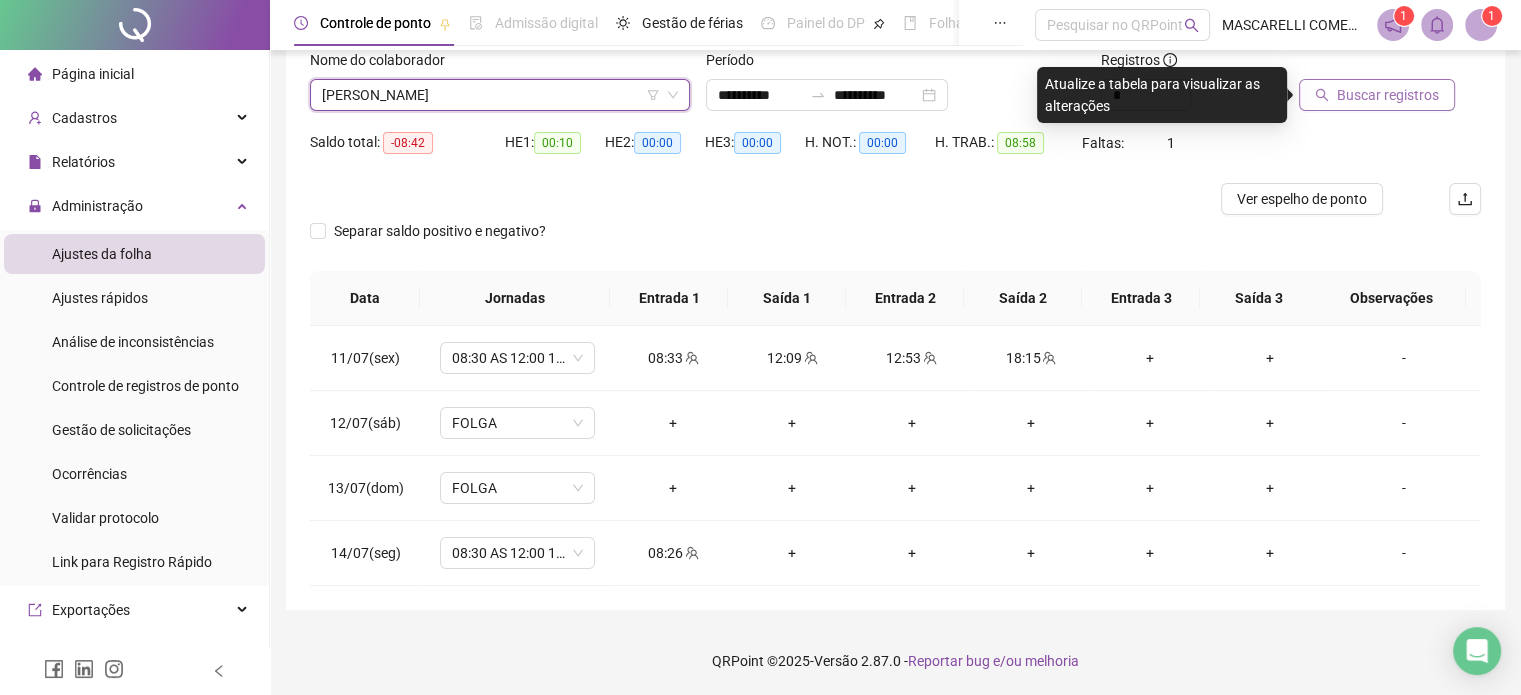 click on "Buscar registros" at bounding box center [1388, 95] 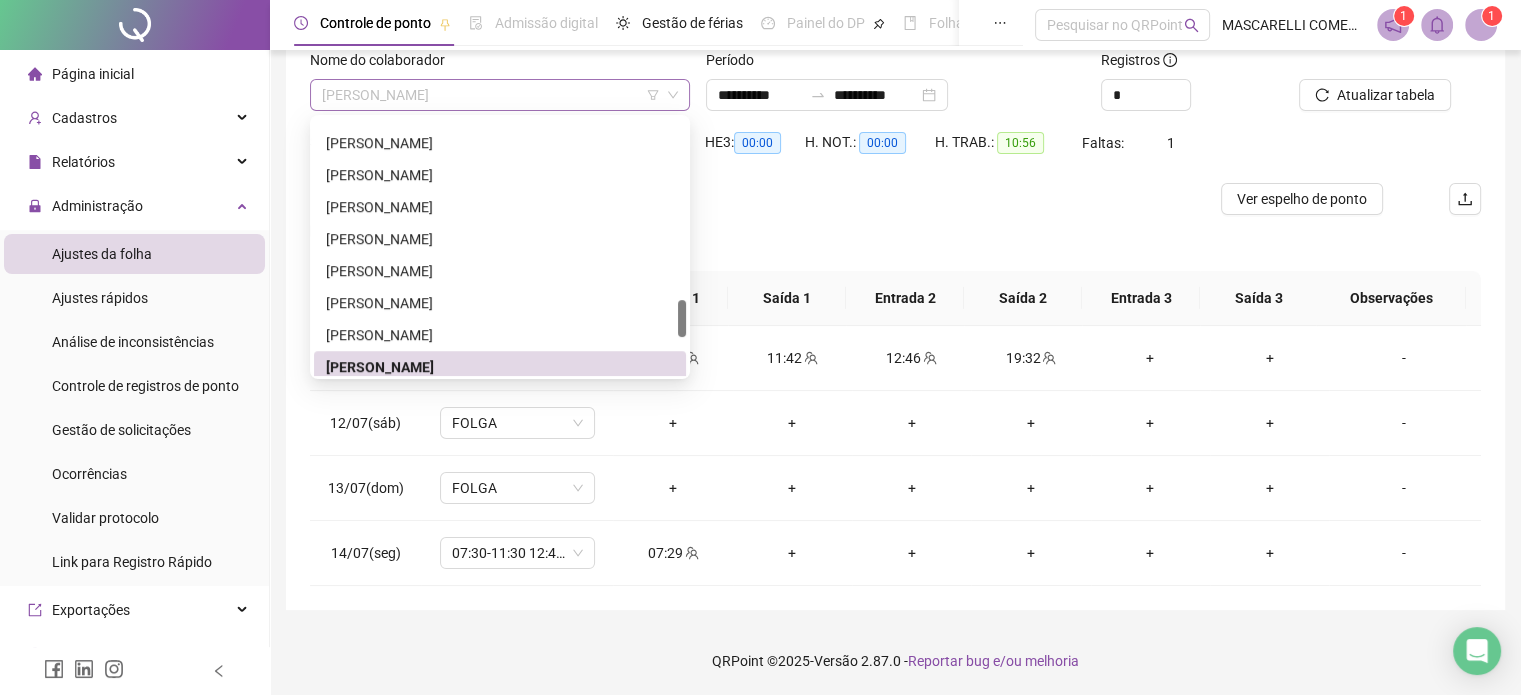 click on "[PERSON_NAME]" at bounding box center (500, 95) 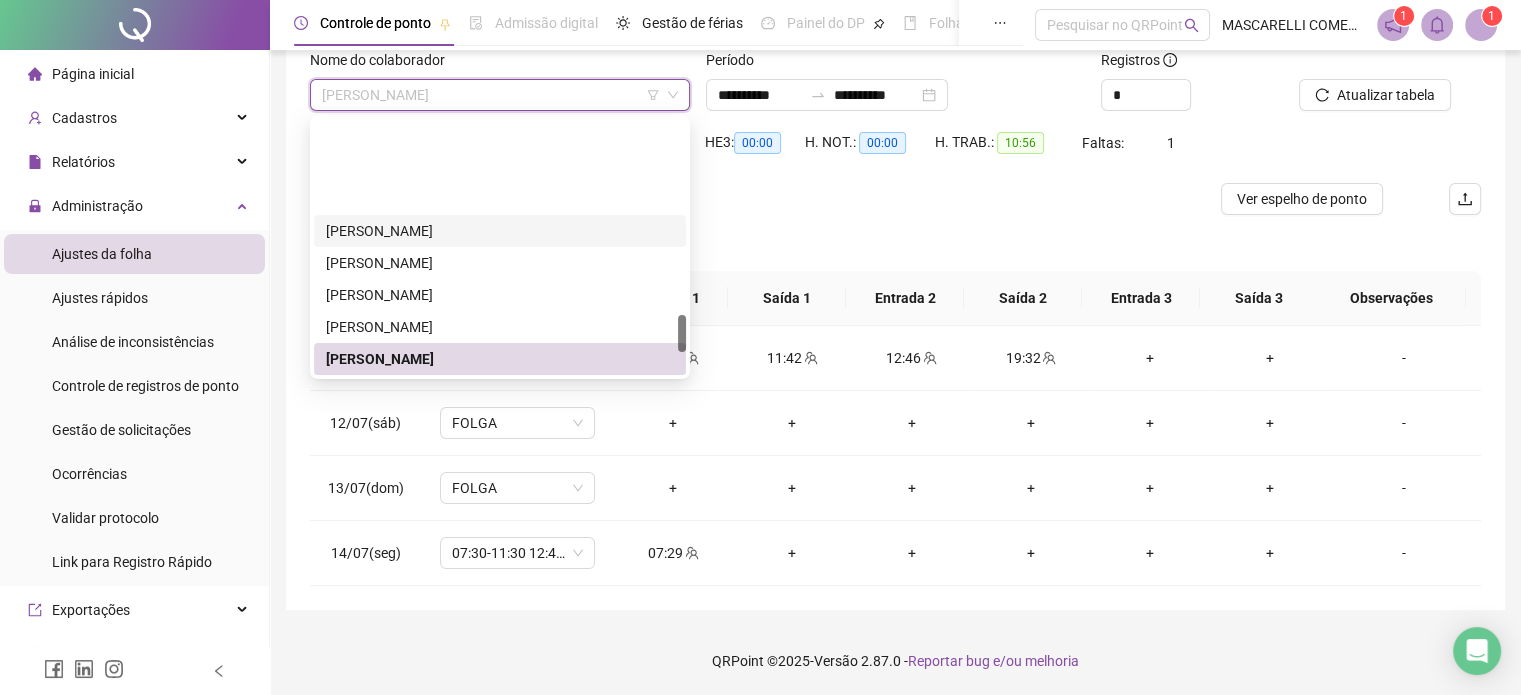 scroll, scrollTop: 1416, scrollLeft: 0, axis: vertical 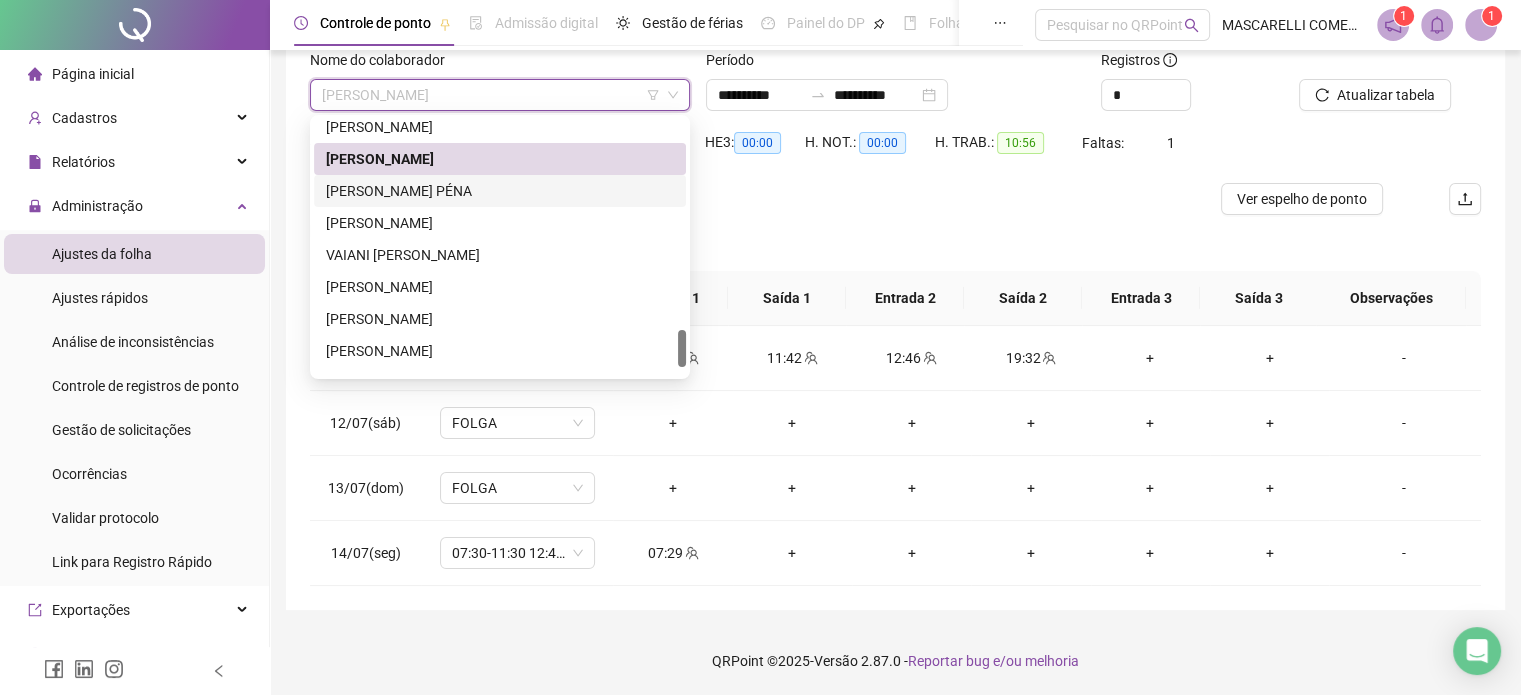 click on "[PERSON_NAME] PÉNA" at bounding box center (500, 191) 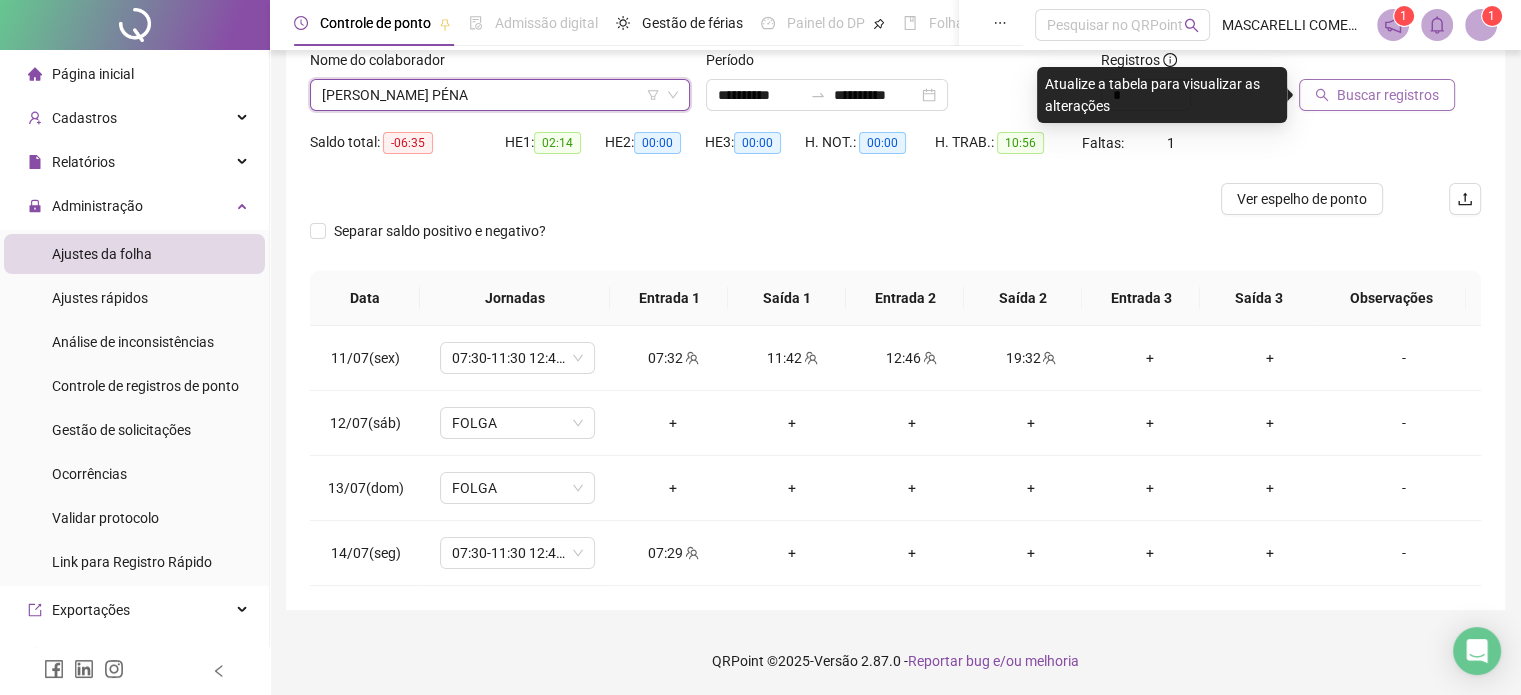 click on "Buscar registros" at bounding box center [1388, 95] 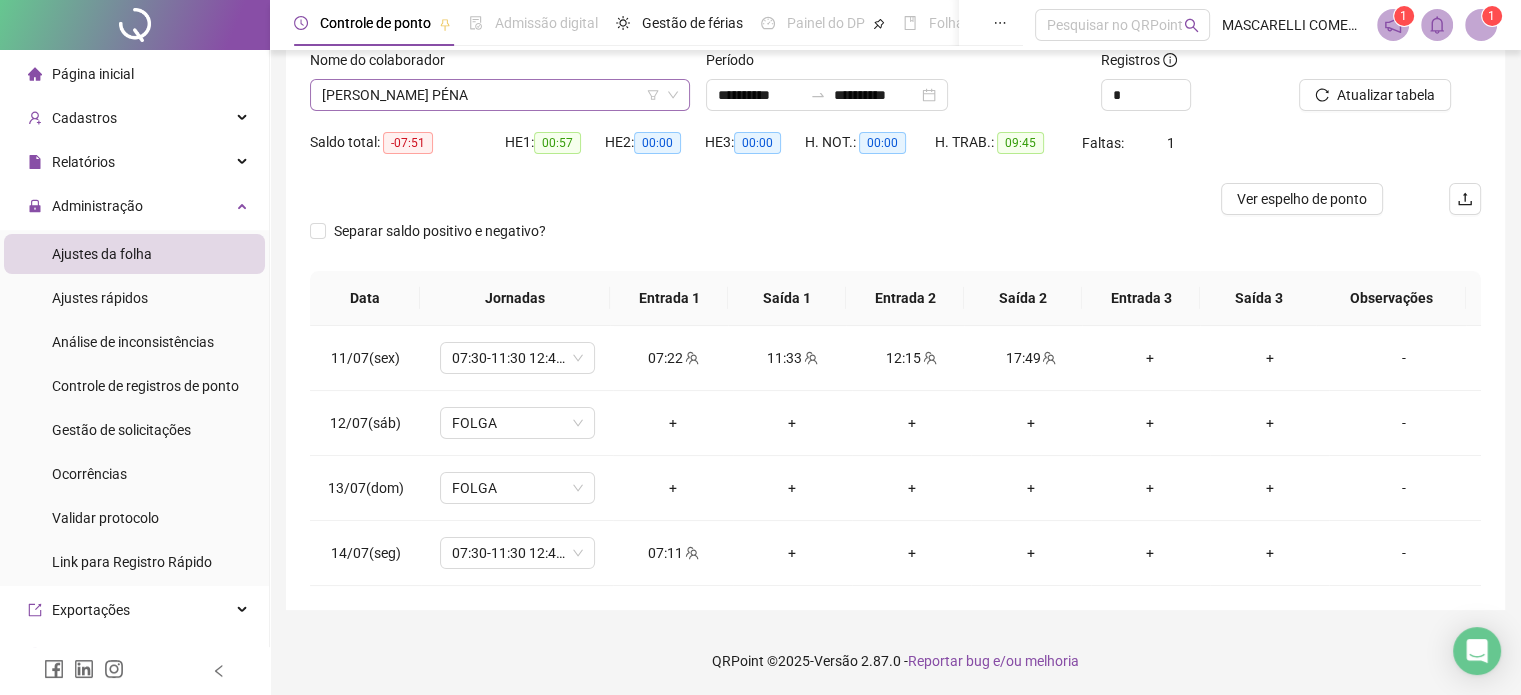 click on "[PERSON_NAME] PÉNA" at bounding box center [500, 95] 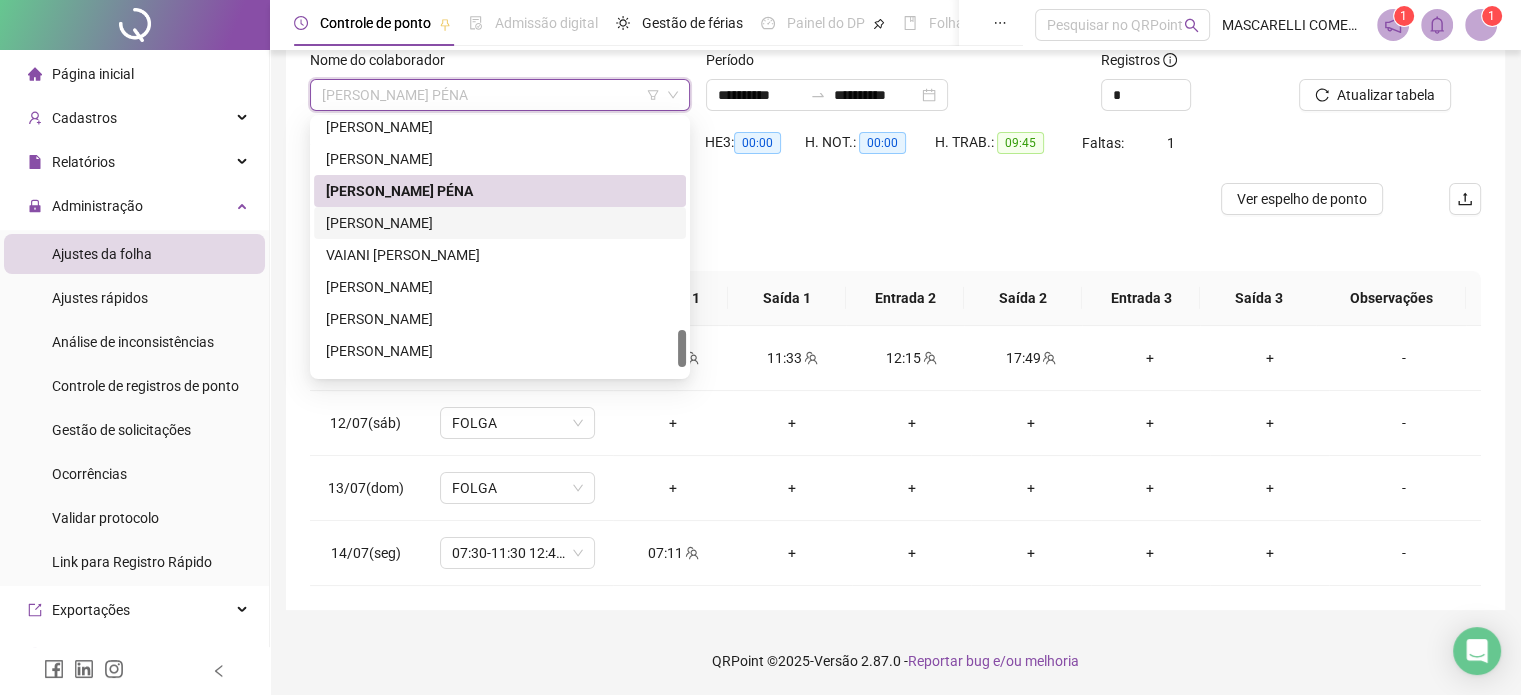 click on "[PERSON_NAME]" at bounding box center (500, 223) 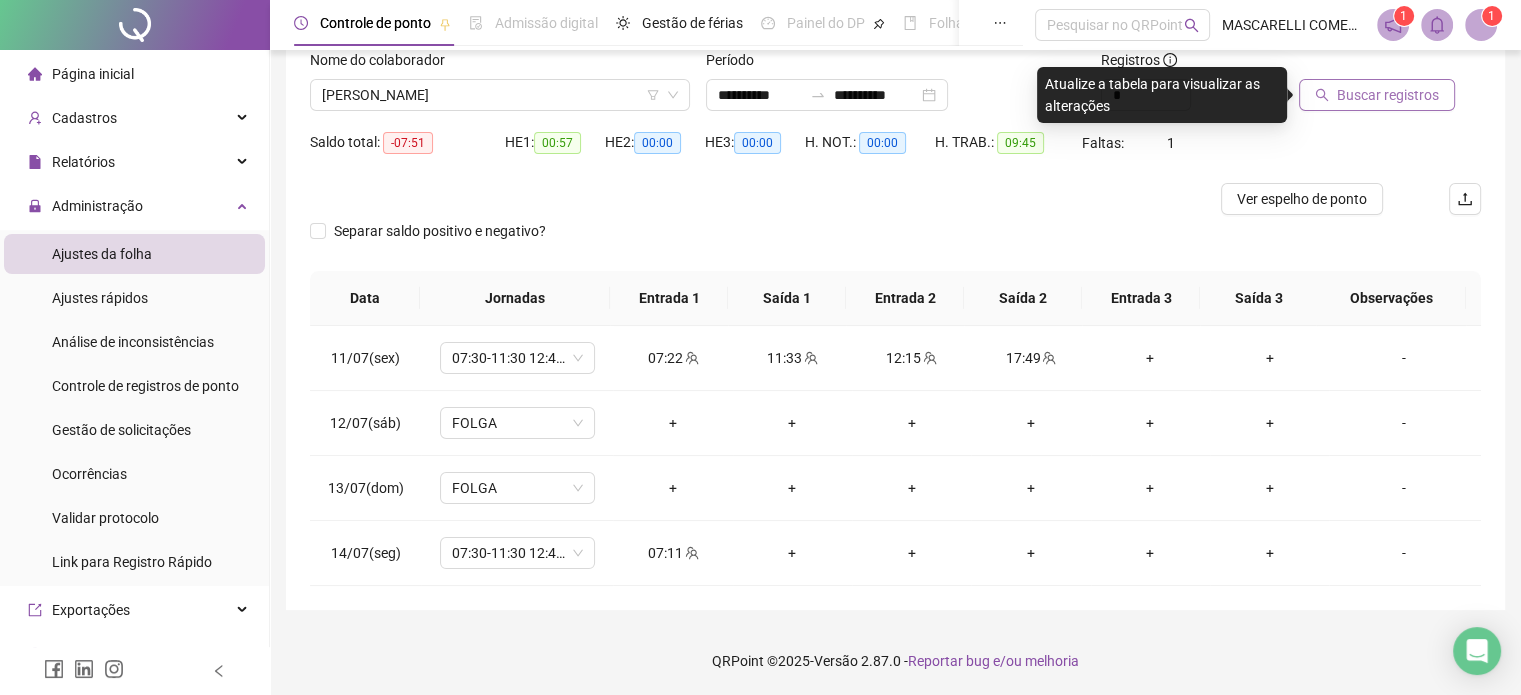 click on "Buscar registros" at bounding box center (1388, 95) 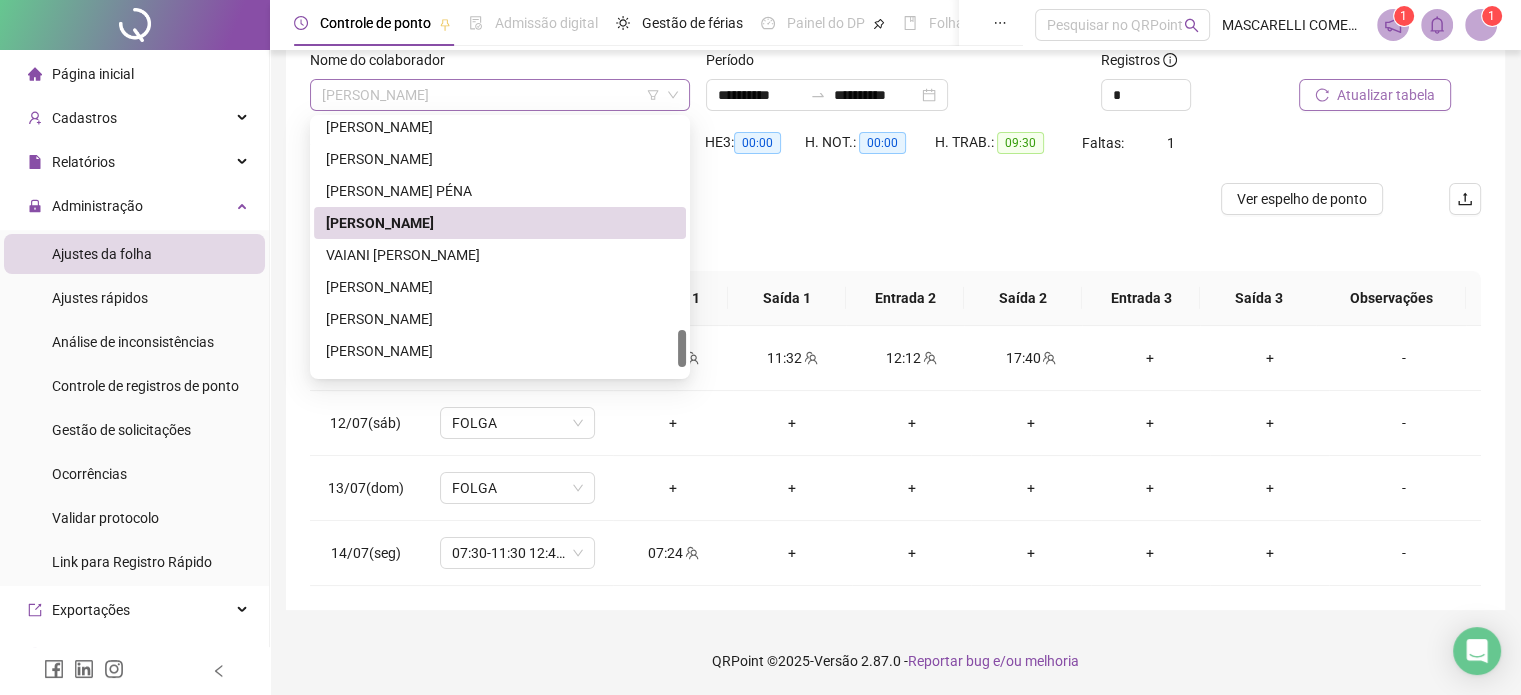 click on "[PERSON_NAME]" at bounding box center (500, 95) 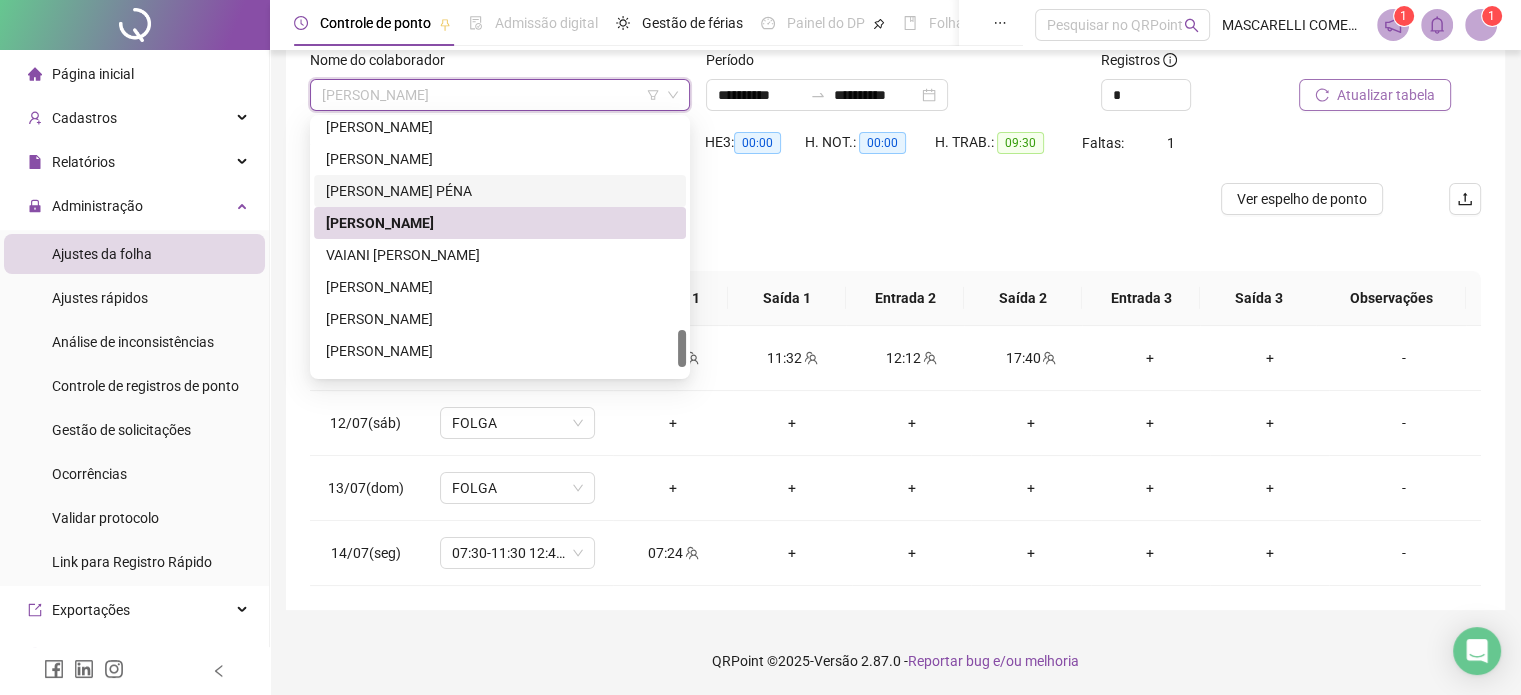click on "Atualizar tabela" at bounding box center (1386, 95) 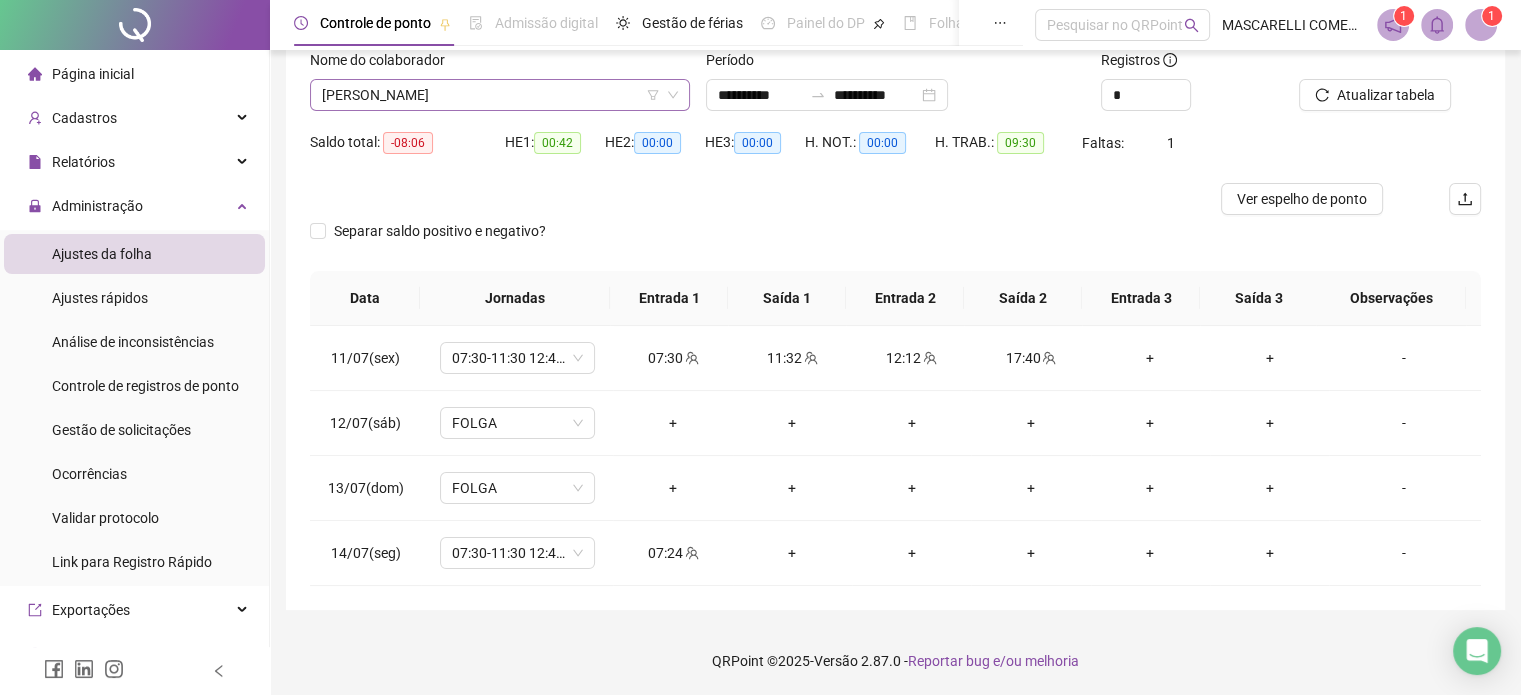 click on "[PERSON_NAME]" at bounding box center [500, 95] 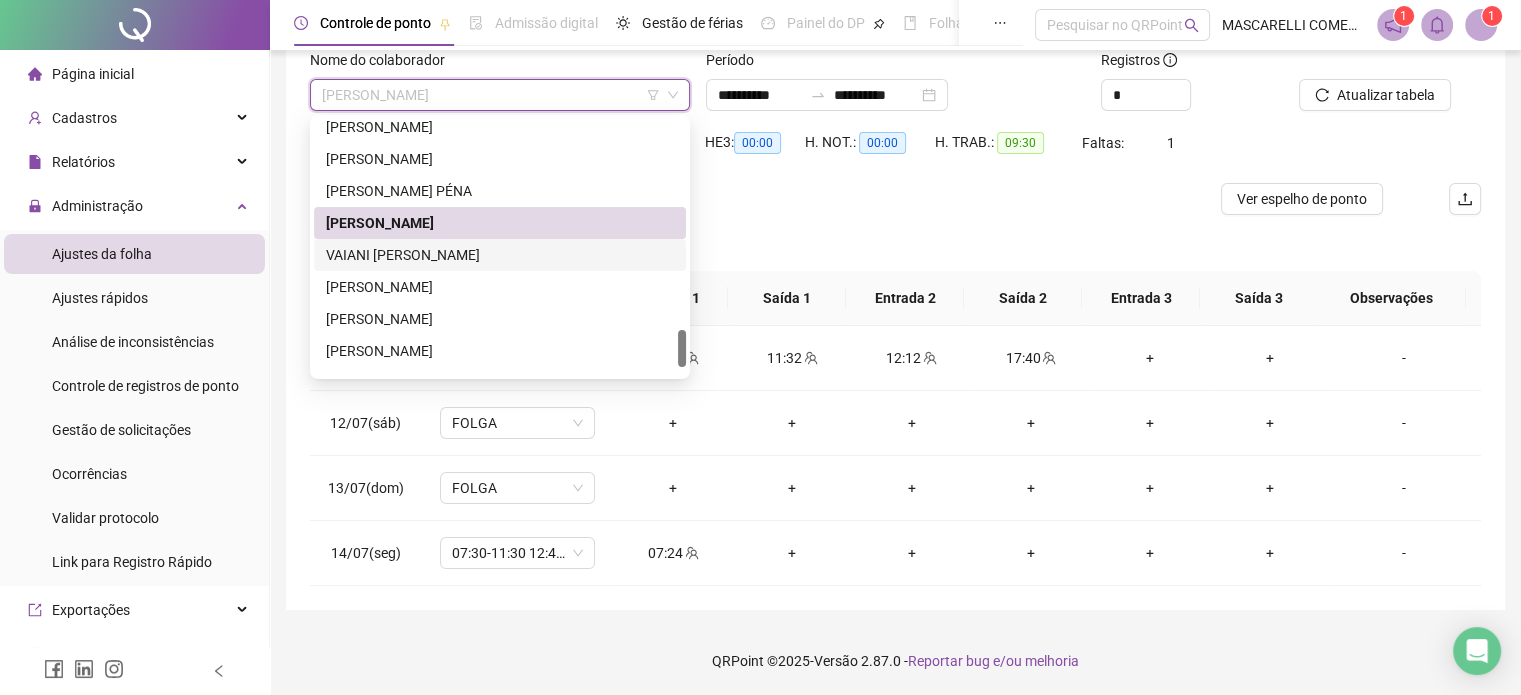 click on "VAIANI [PERSON_NAME]" at bounding box center (500, 255) 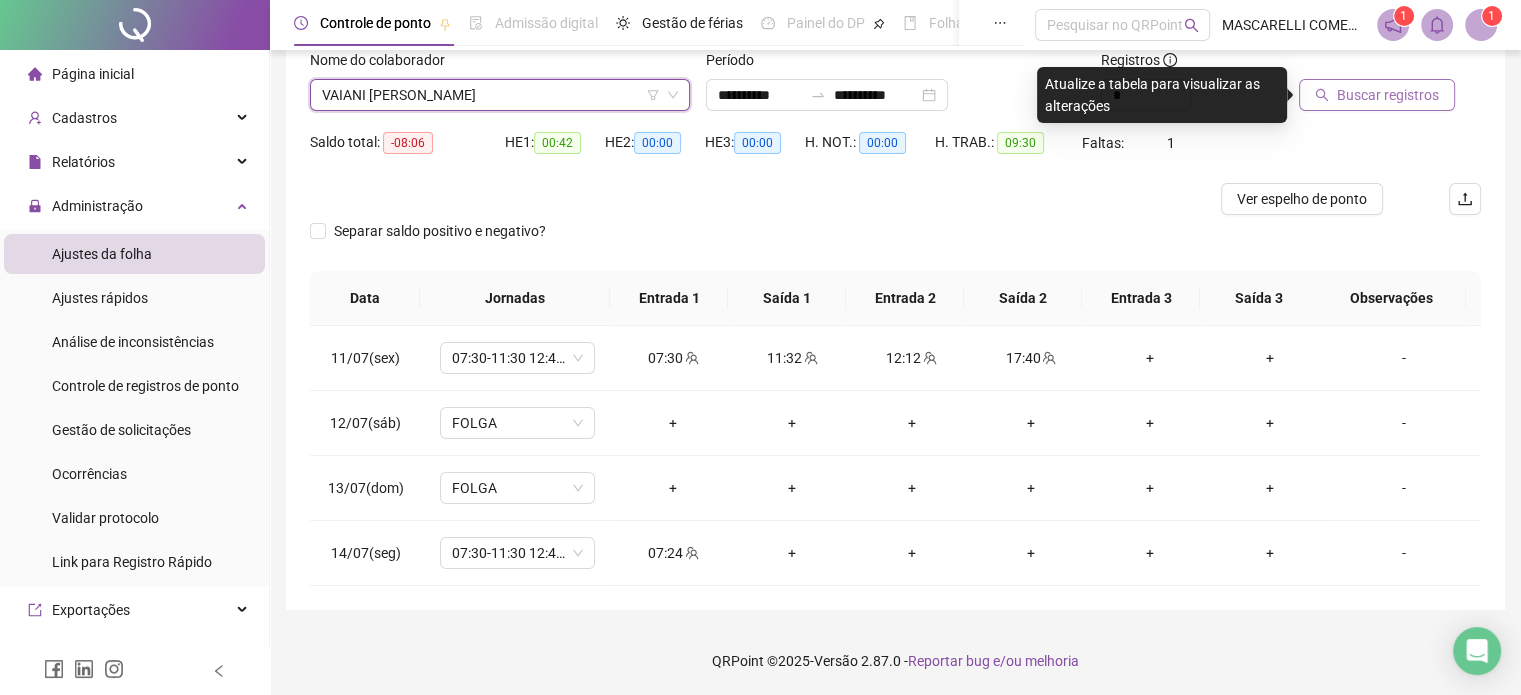 click on "Buscar registros" at bounding box center [1388, 95] 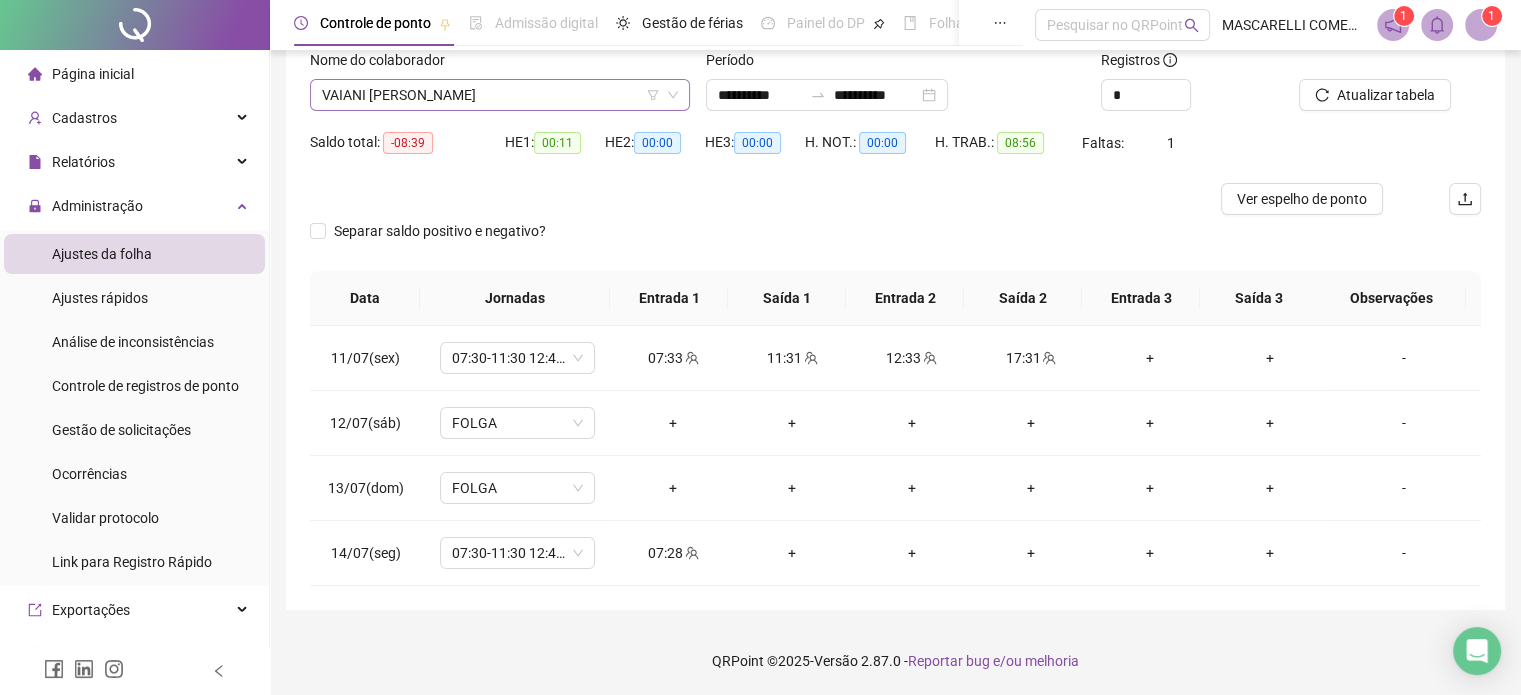 click on "VAIANI [PERSON_NAME]" at bounding box center [500, 95] 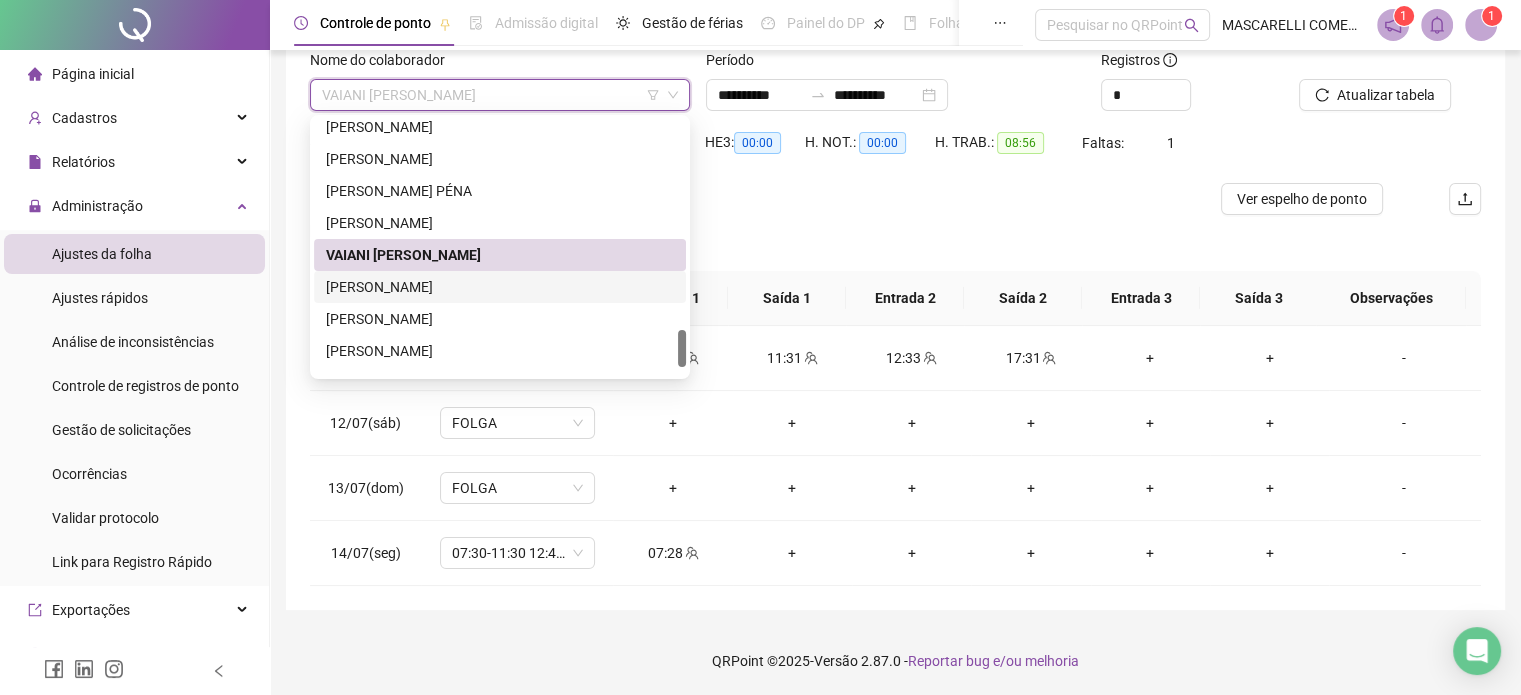 click on "[PERSON_NAME]" at bounding box center (500, 287) 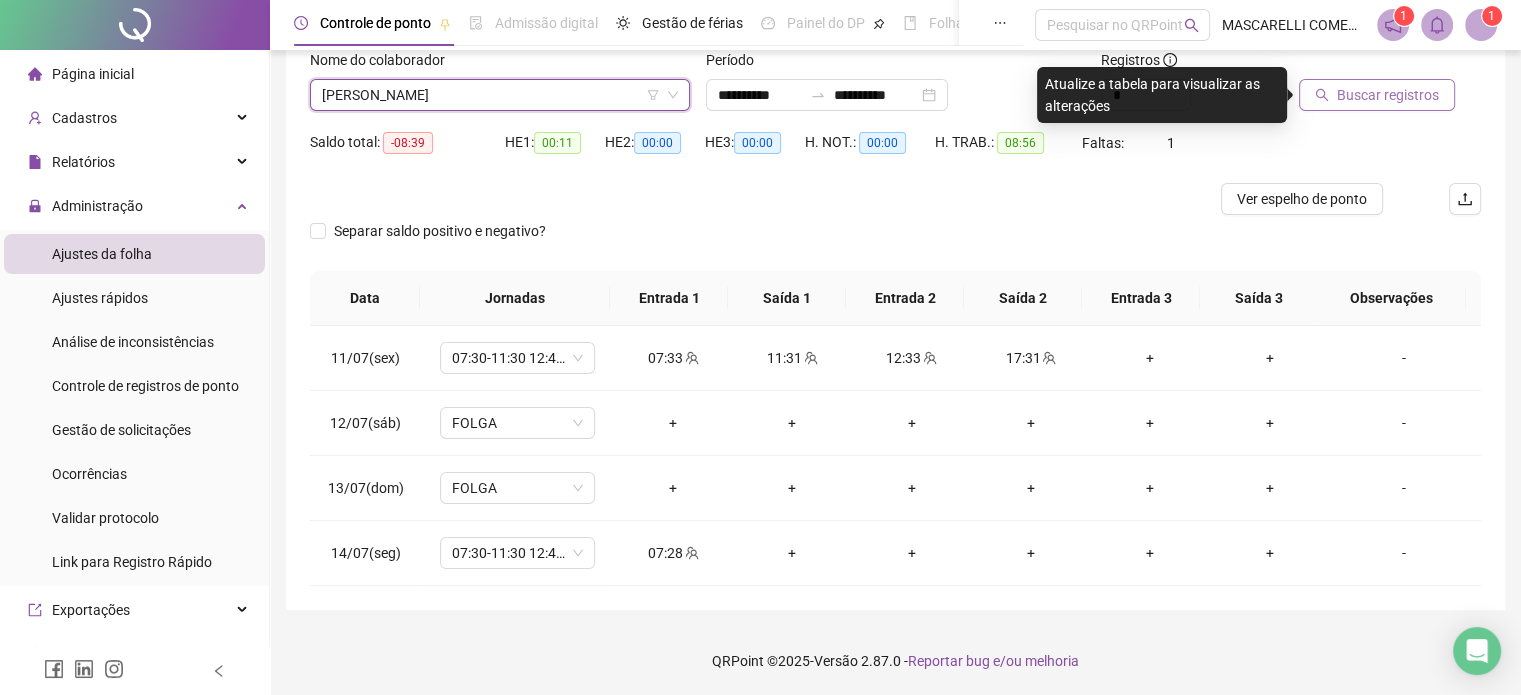 click on "Buscar registros" at bounding box center (1388, 95) 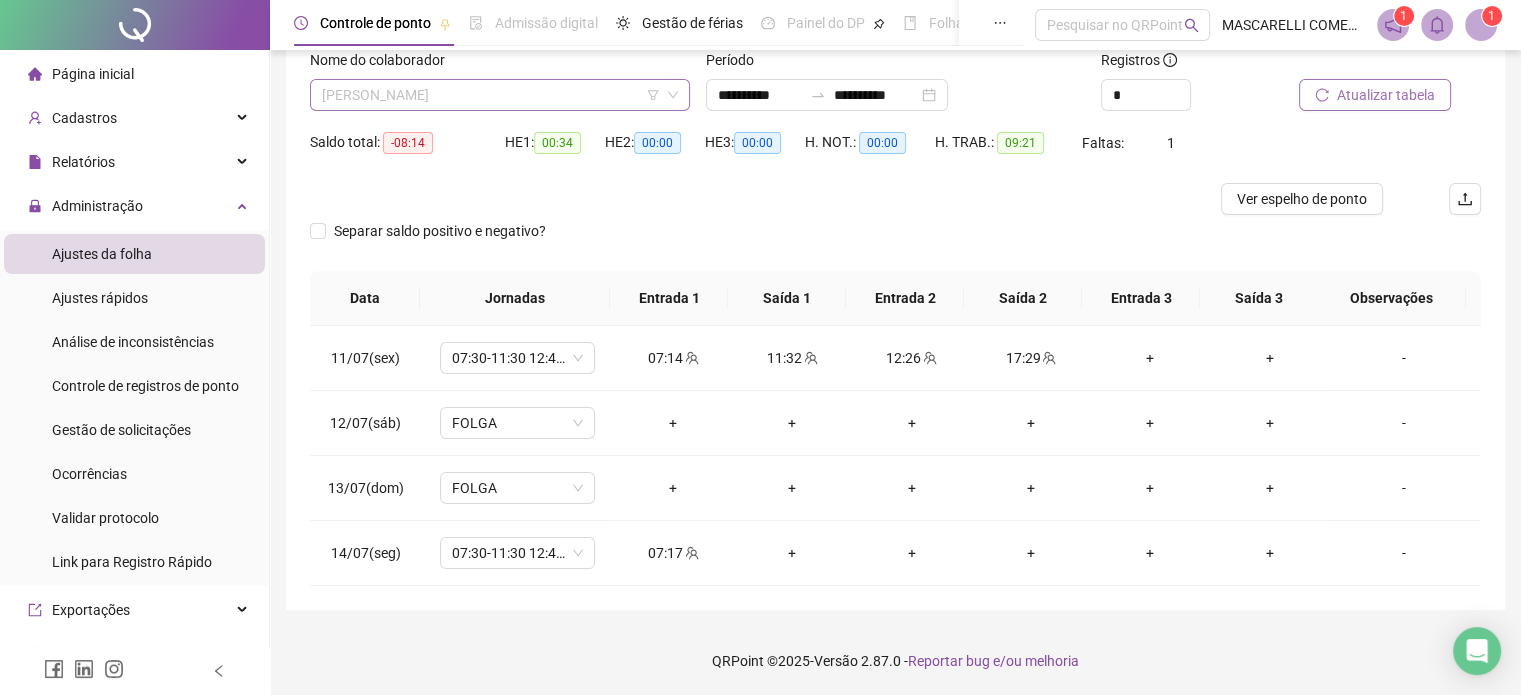 click on "[PERSON_NAME]" at bounding box center [500, 95] 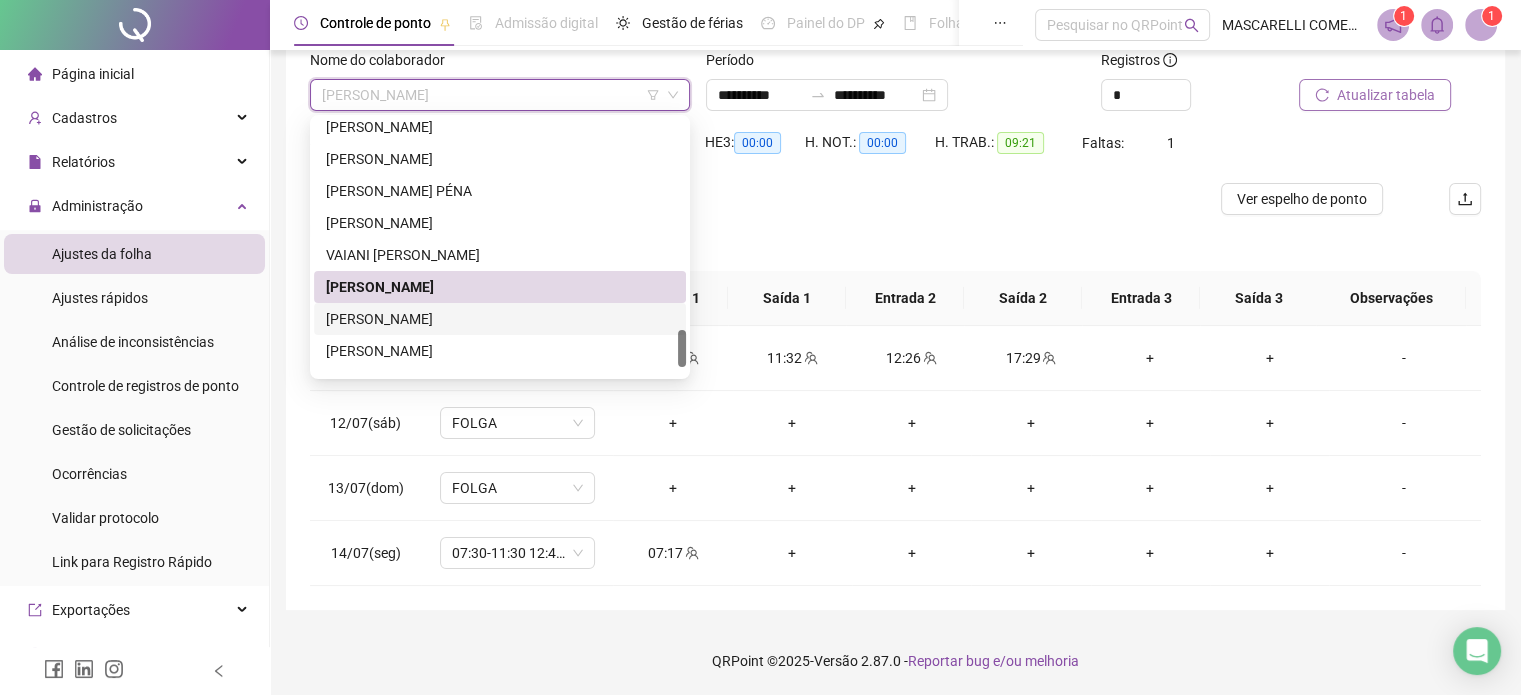 click on "[PERSON_NAME]" at bounding box center [500, 319] 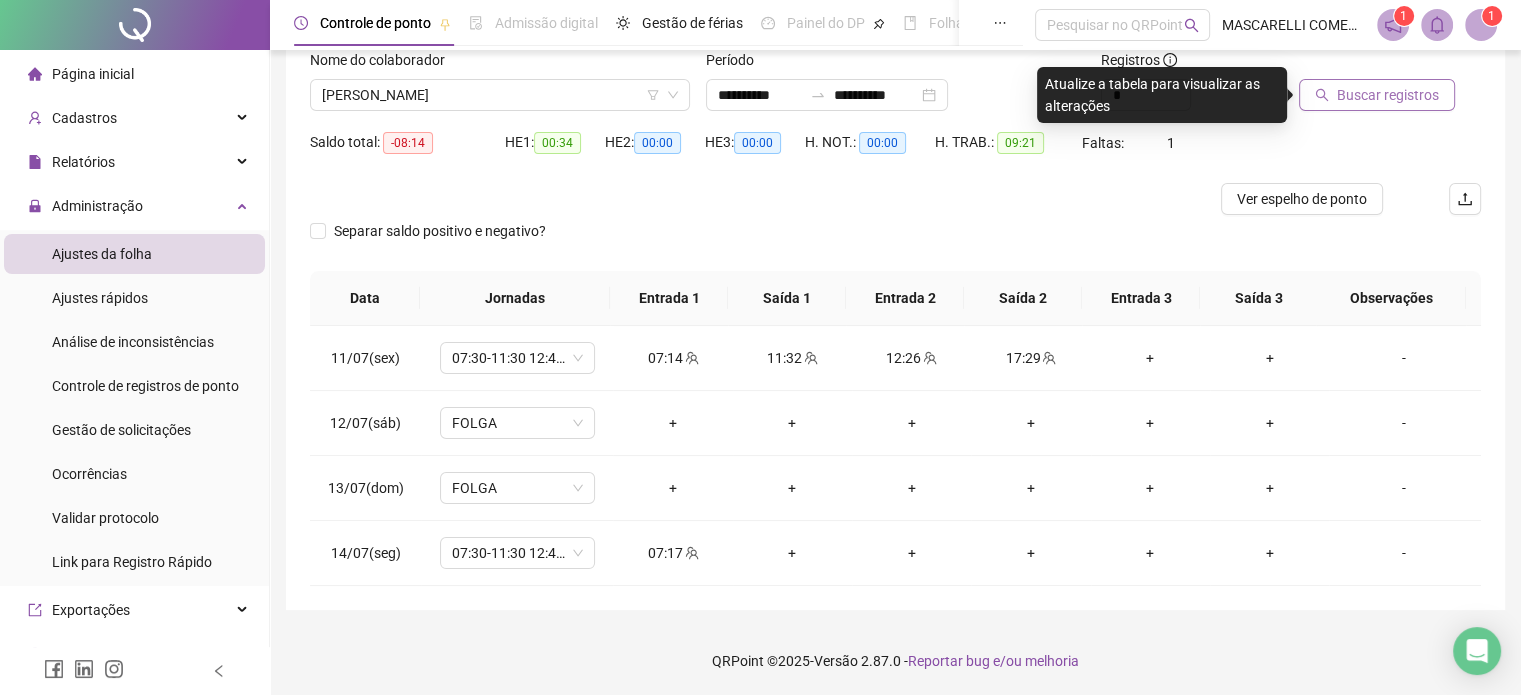 click on "Buscar registros" at bounding box center (1388, 95) 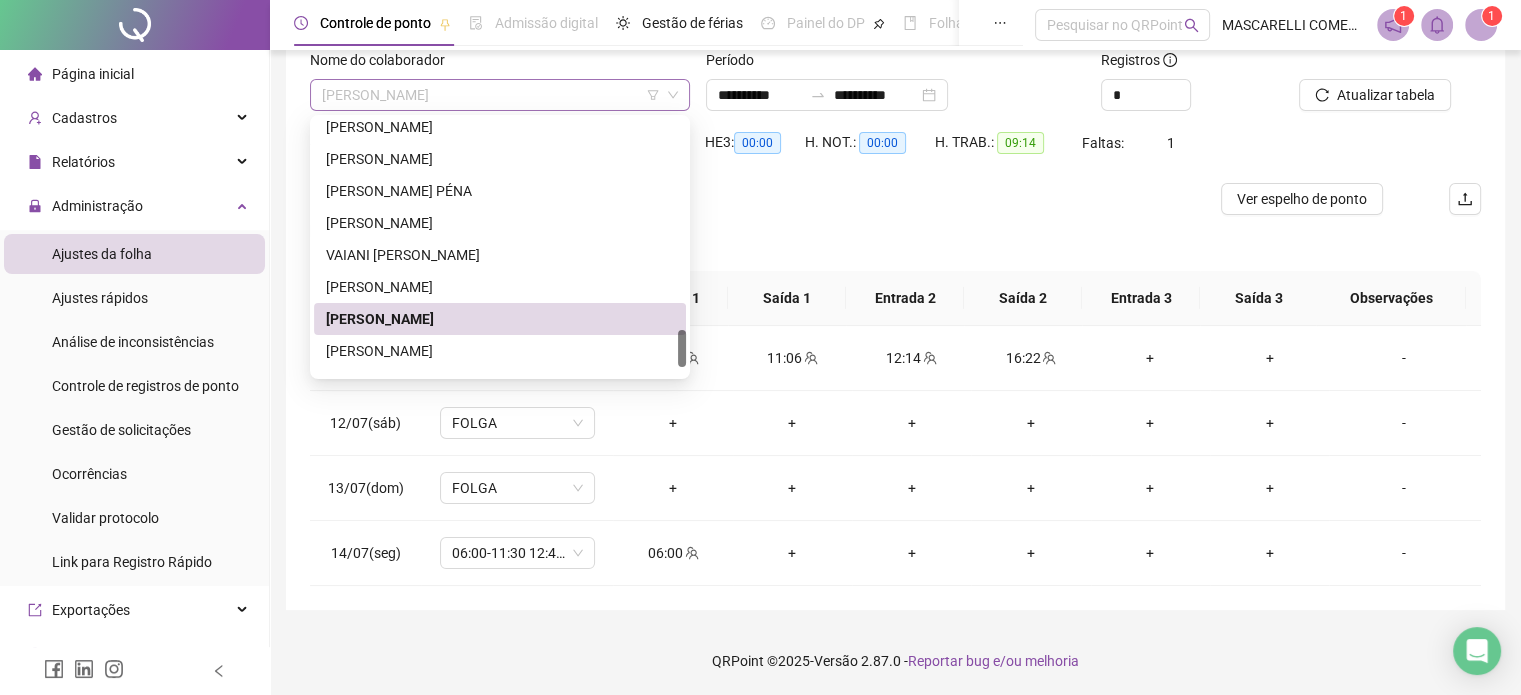 click on "[PERSON_NAME]" at bounding box center (500, 95) 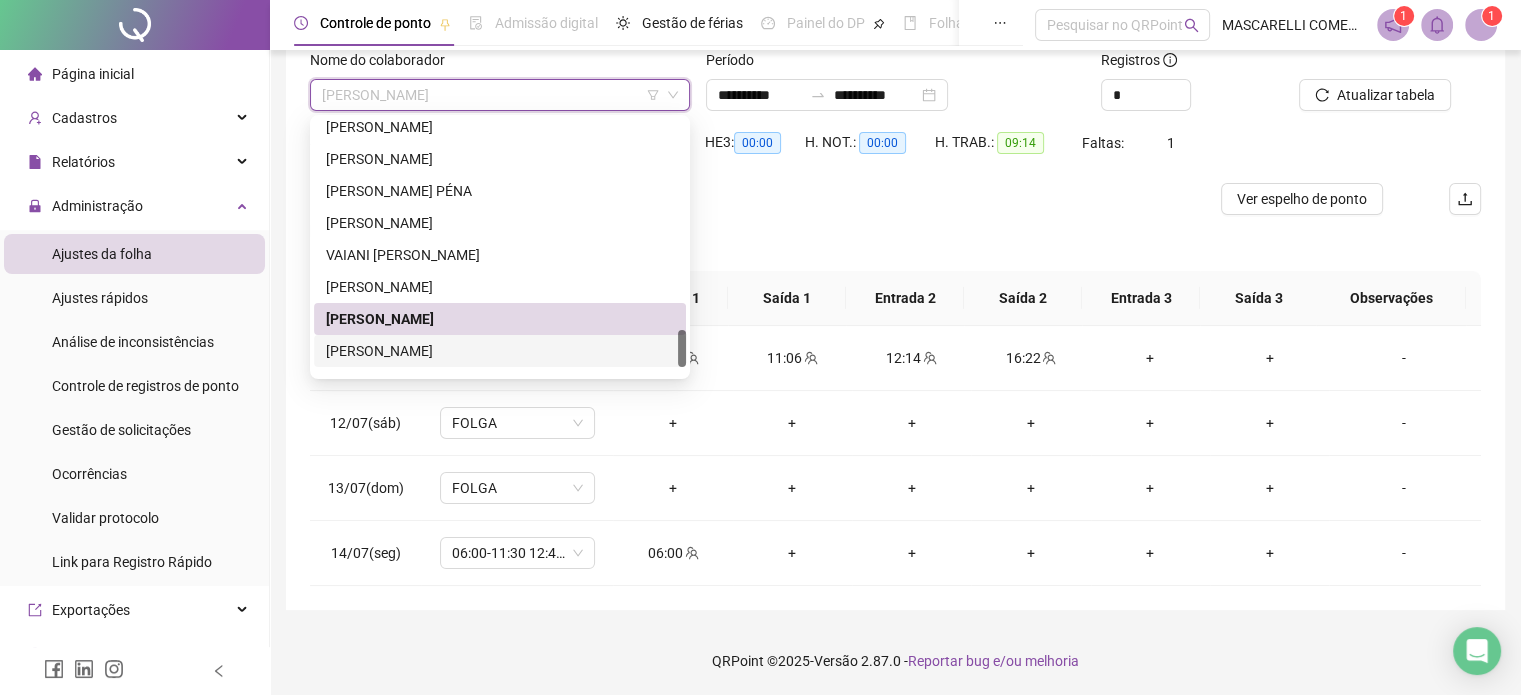 click on "[PERSON_NAME]" at bounding box center (500, 351) 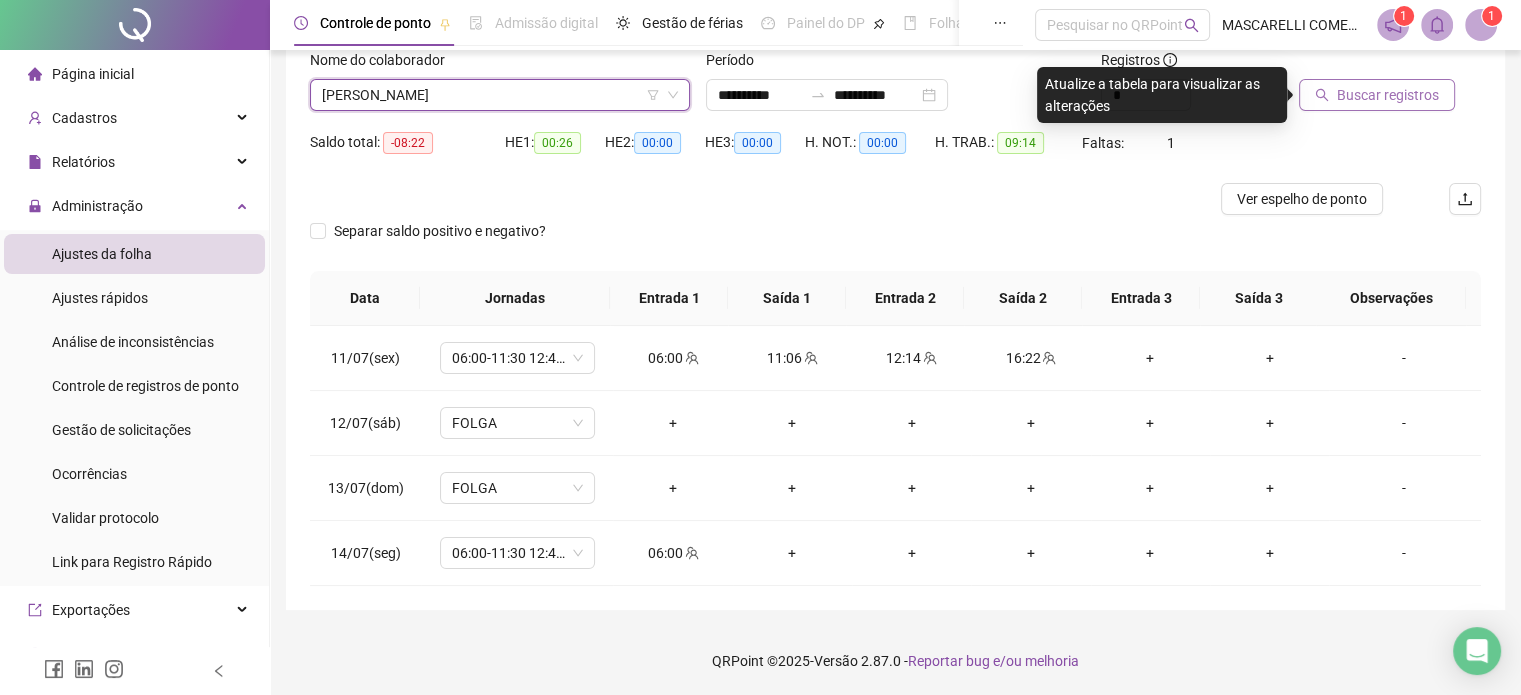 click on "Buscar registros" at bounding box center [1388, 95] 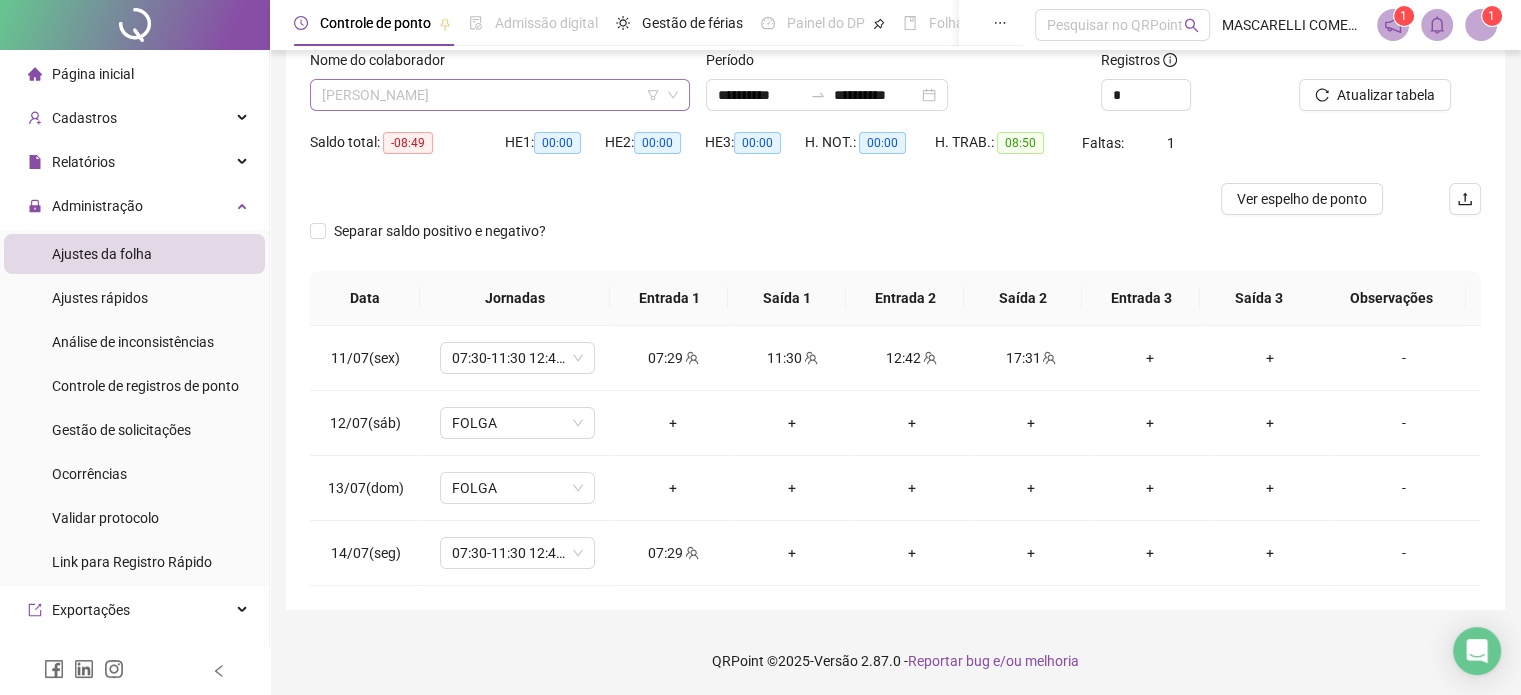 click on "[PERSON_NAME]" at bounding box center (500, 95) 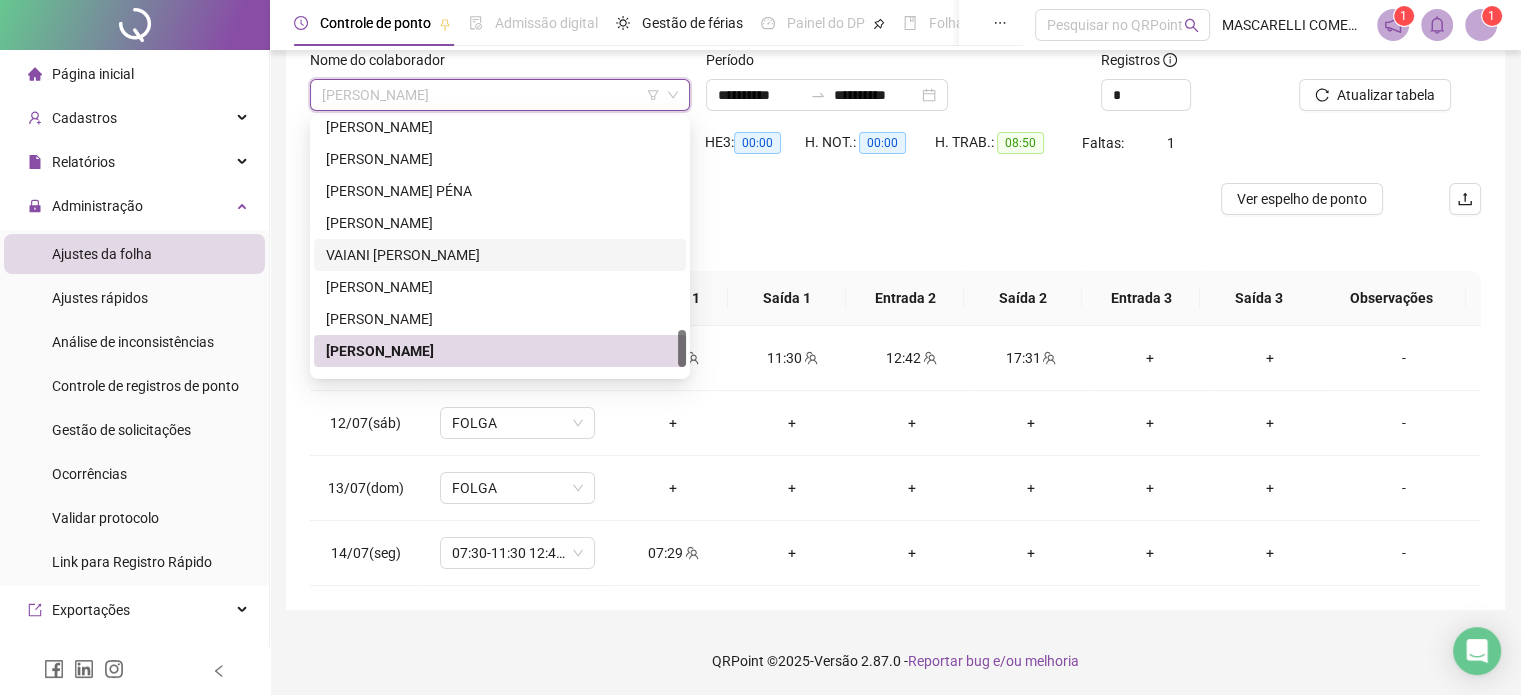 scroll, scrollTop: 1472, scrollLeft: 0, axis: vertical 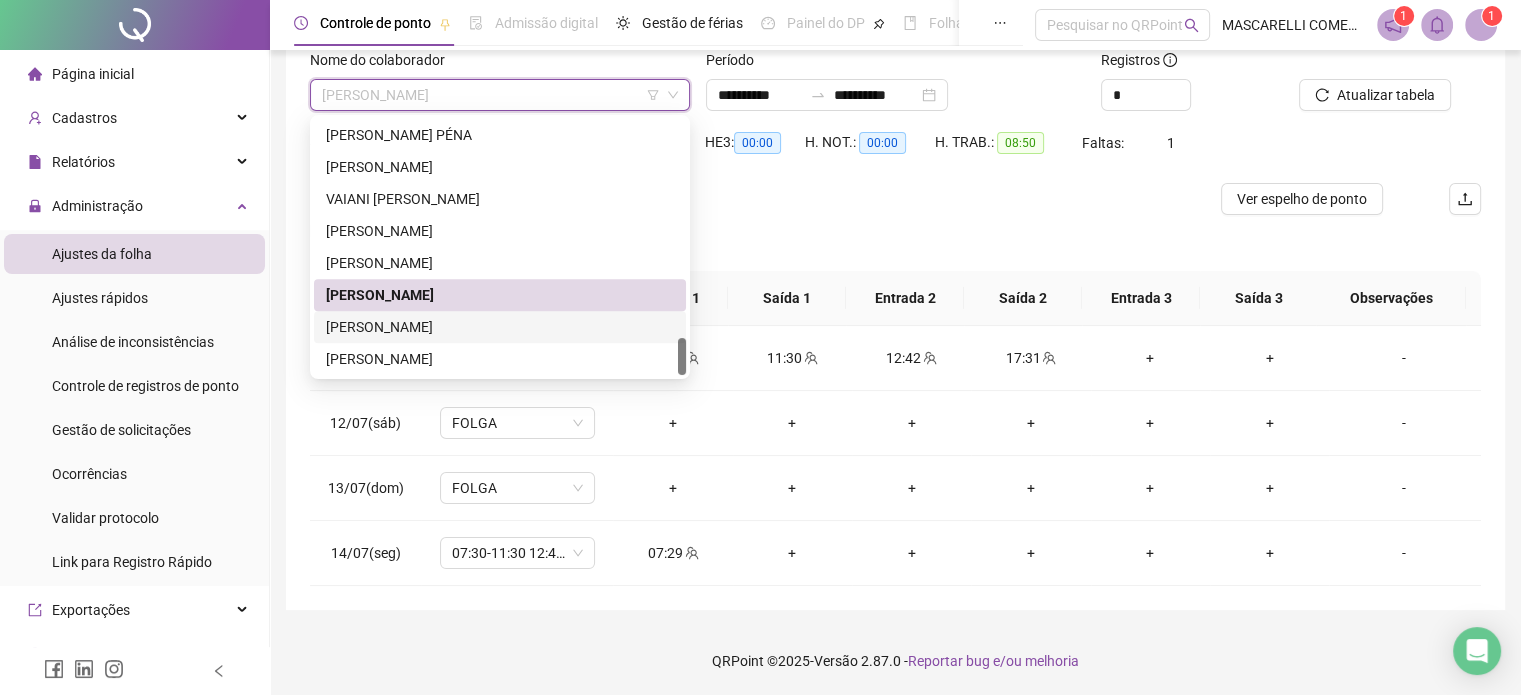 click on "[PERSON_NAME]" at bounding box center (500, 327) 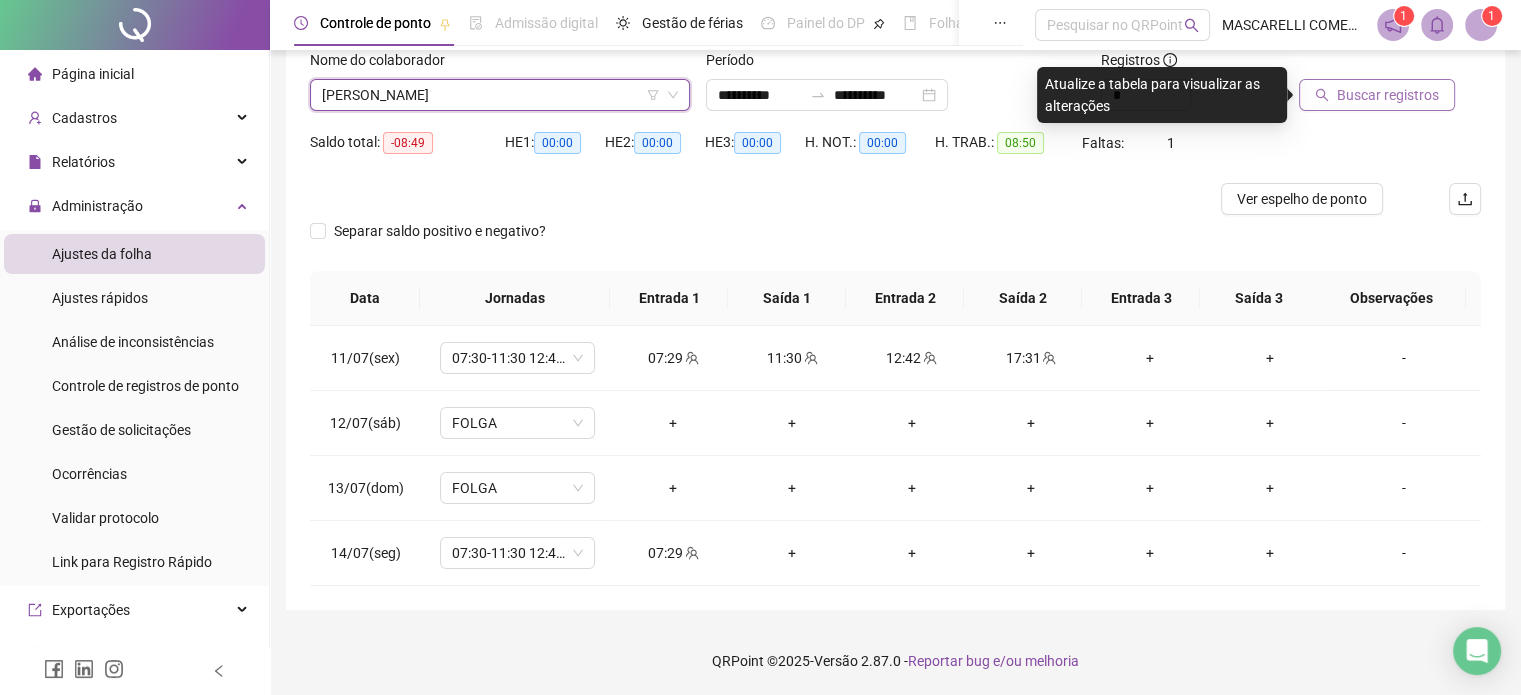 click on "Buscar registros" at bounding box center [1388, 95] 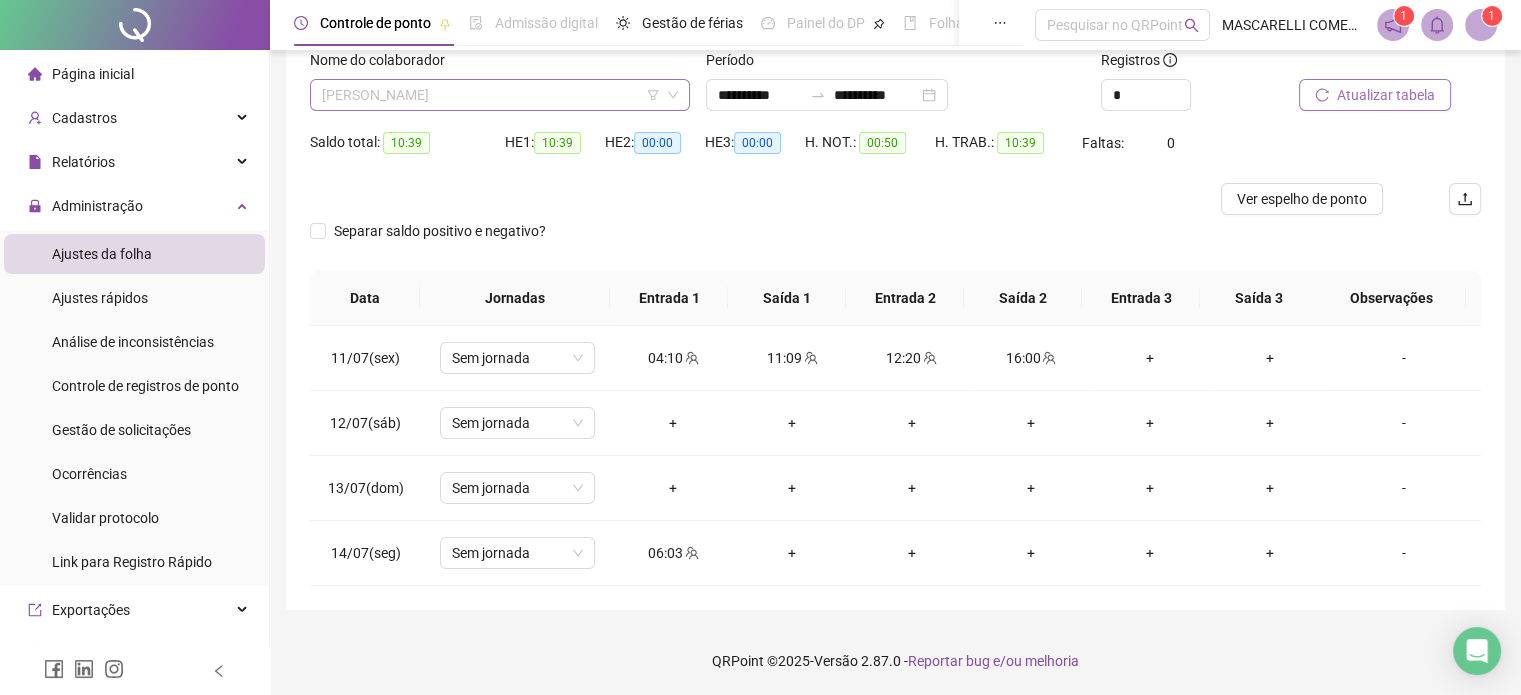 click on "[PERSON_NAME]" at bounding box center [500, 95] 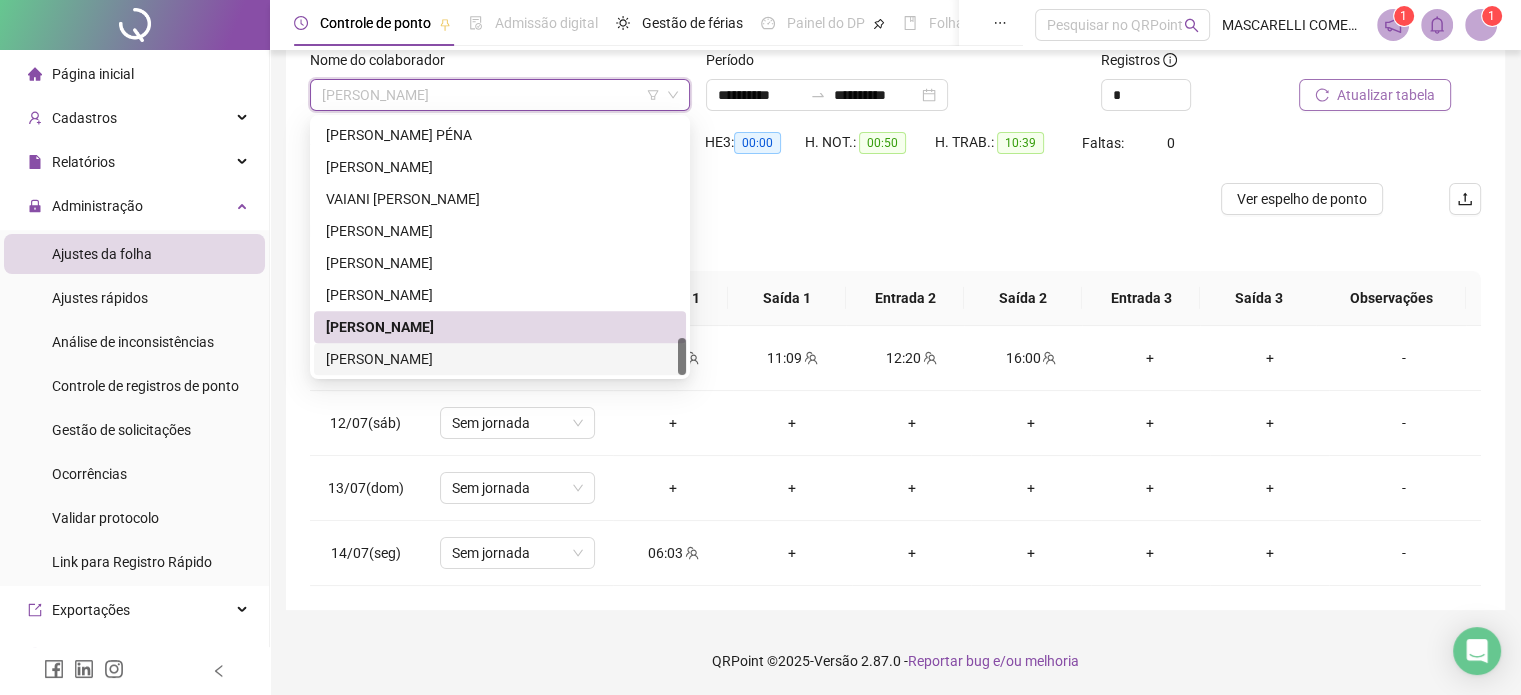 click on "[PERSON_NAME]" at bounding box center [500, 359] 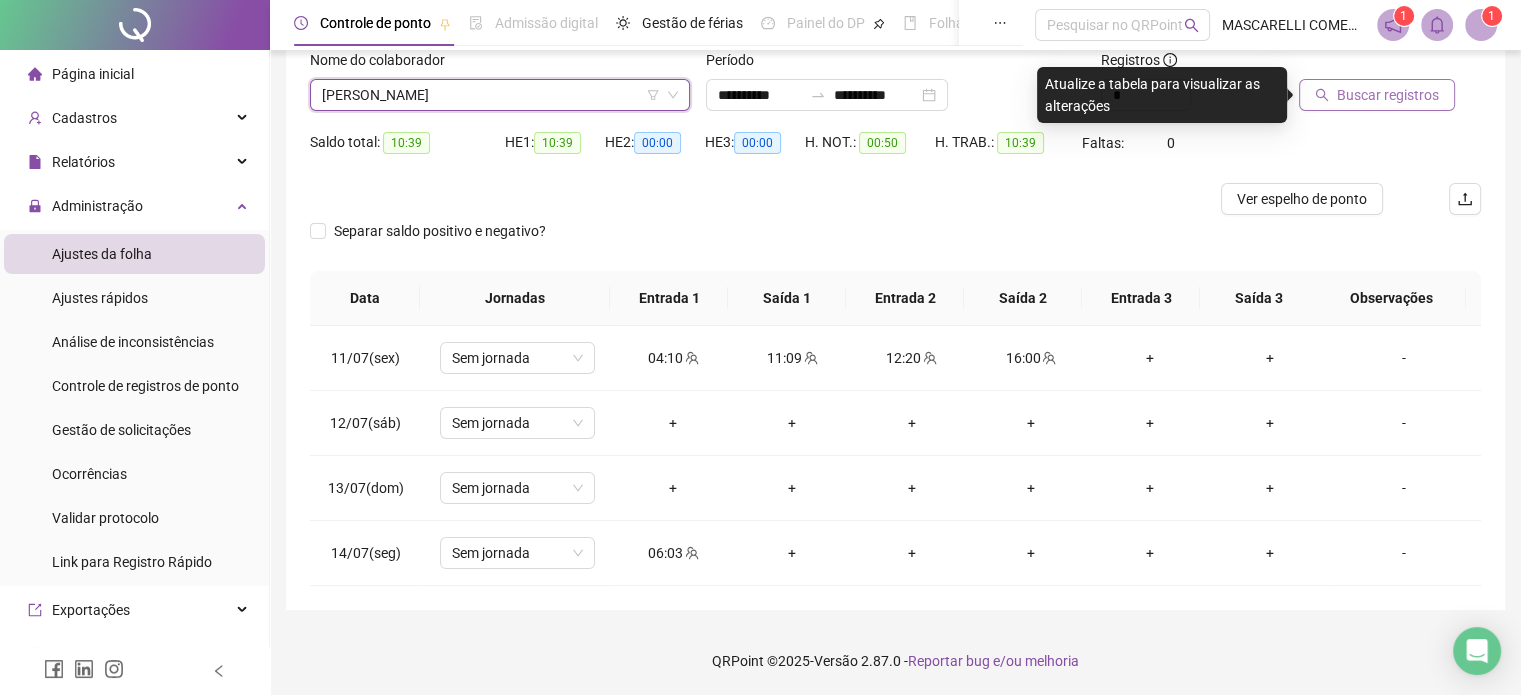 click on "Buscar registros" at bounding box center (1388, 95) 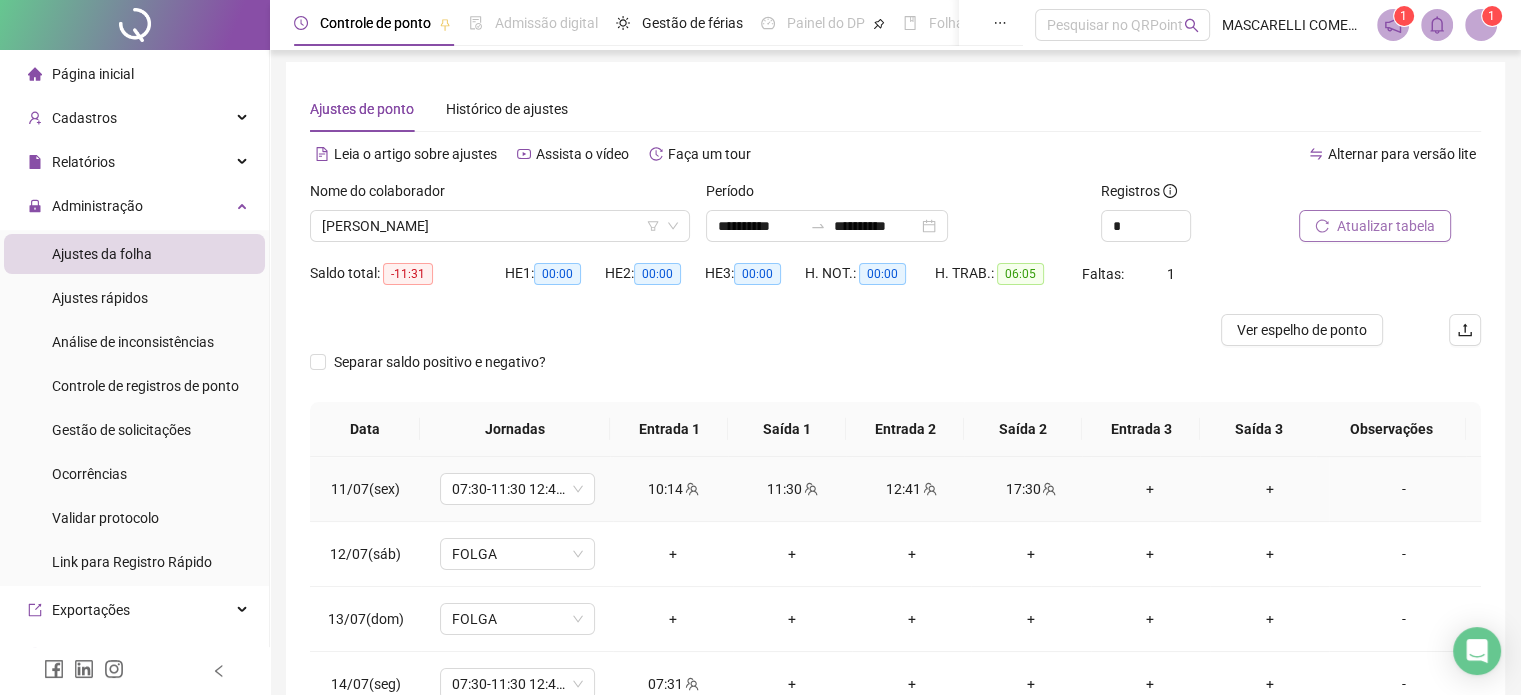 scroll, scrollTop: 0, scrollLeft: 0, axis: both 